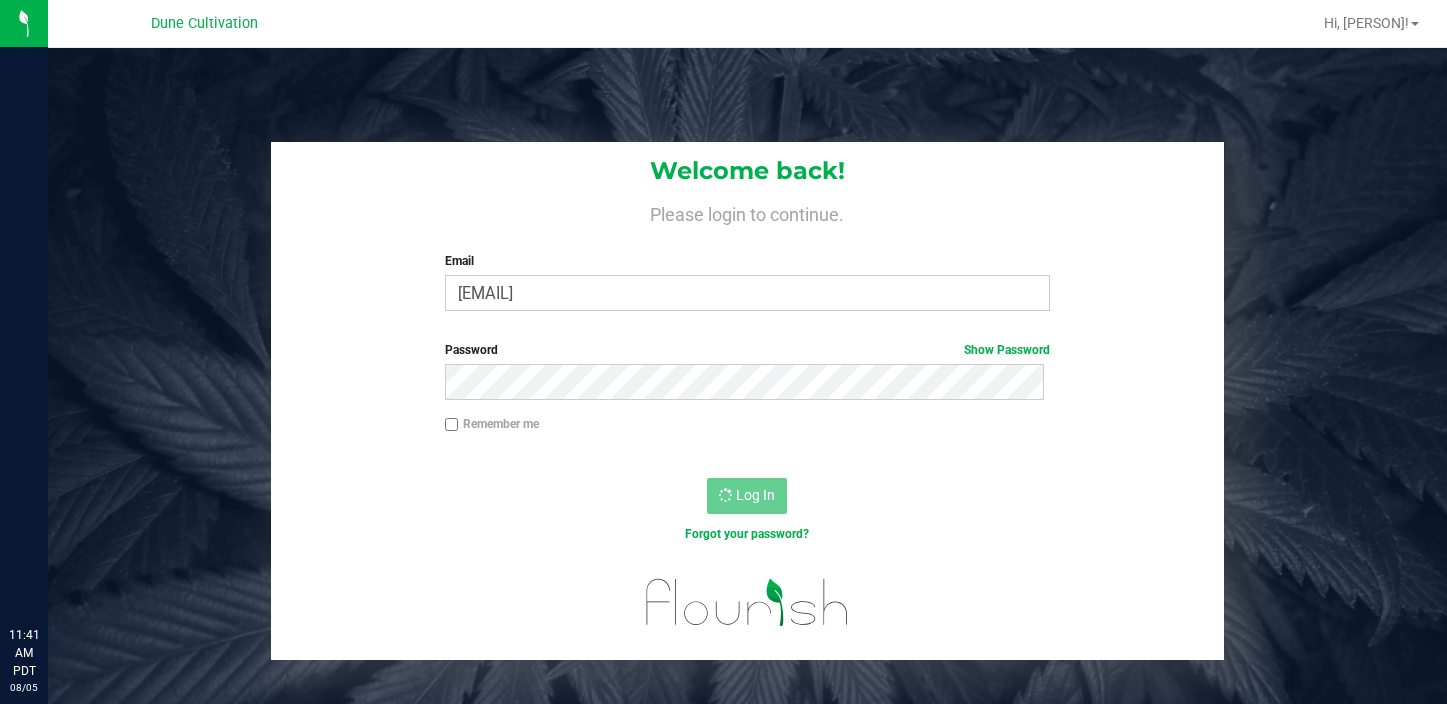 scroll, scrollTop: 0, scrollLeft: 0, axis: both 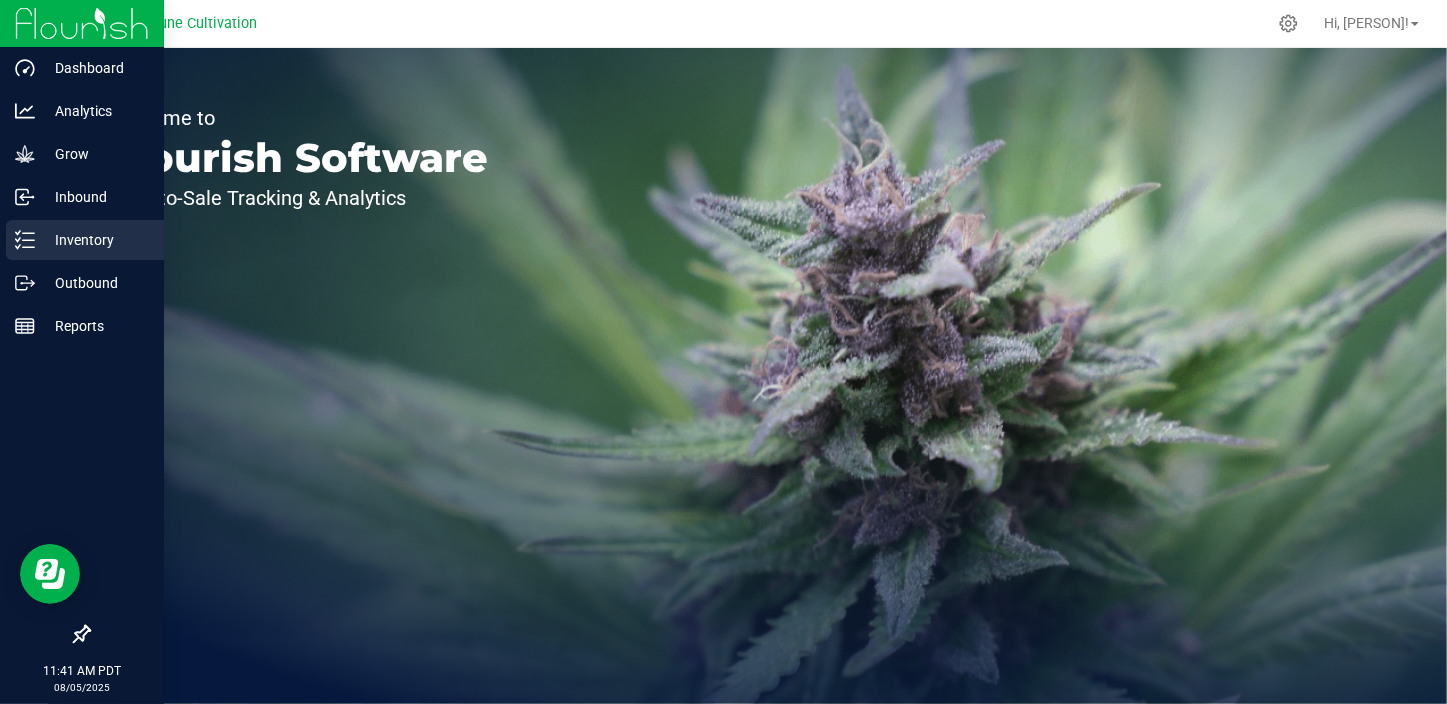 click on "Inventory" at bounding box center (95, 240) 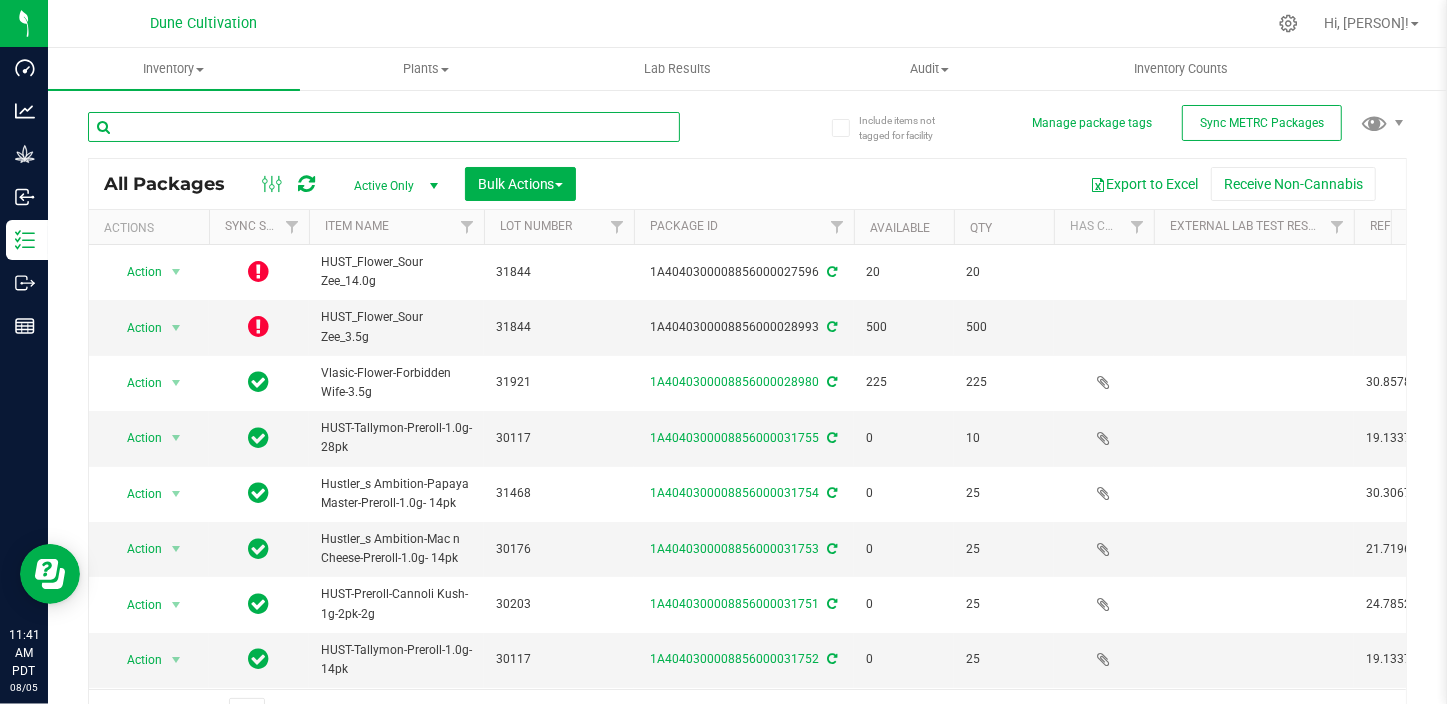 click at bounding box center [384, 127] 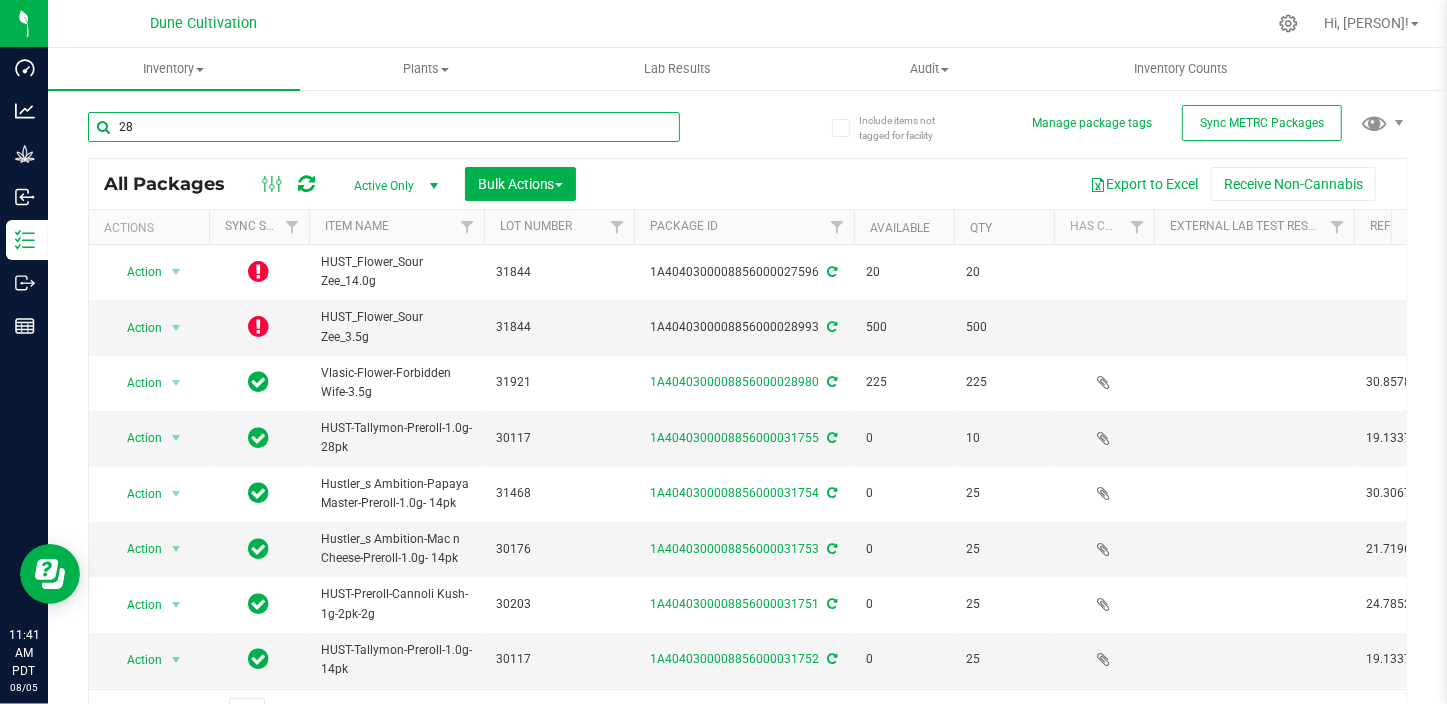 type on "2" 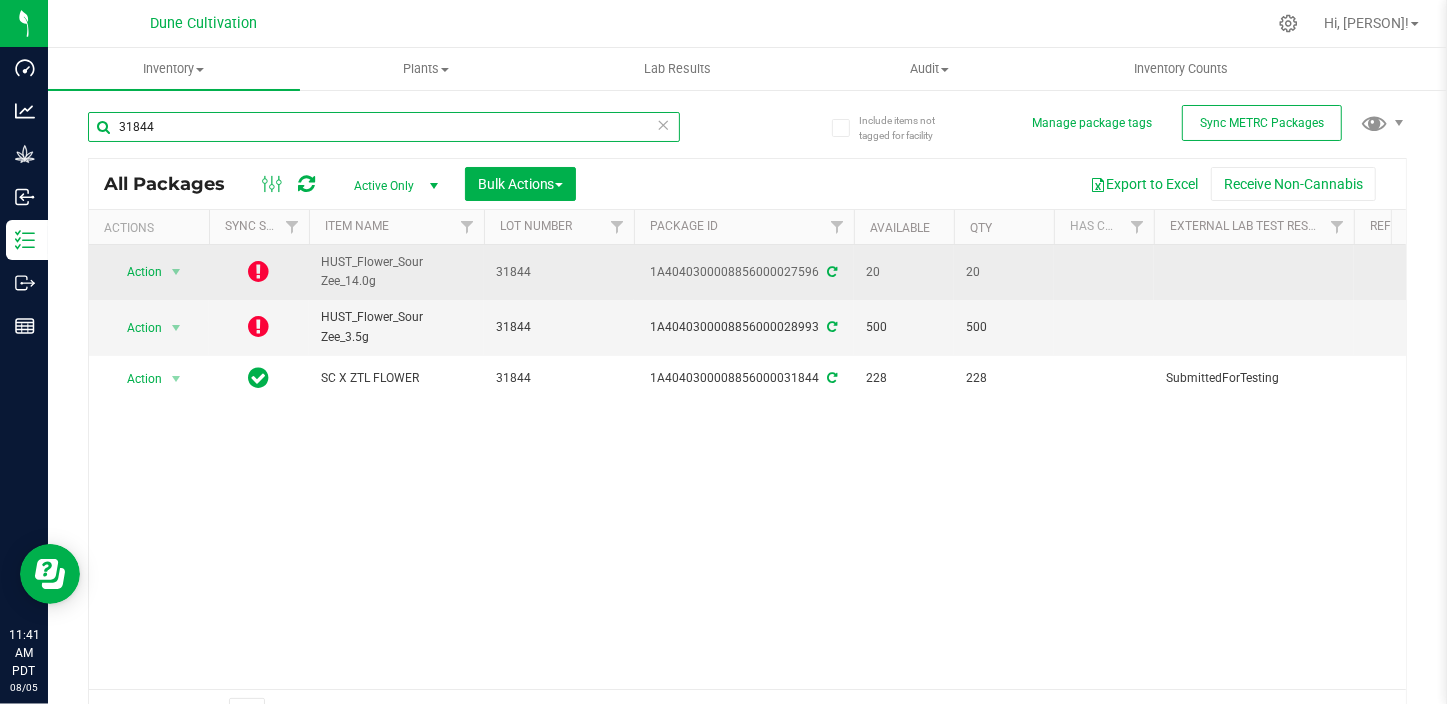 type on "31844" 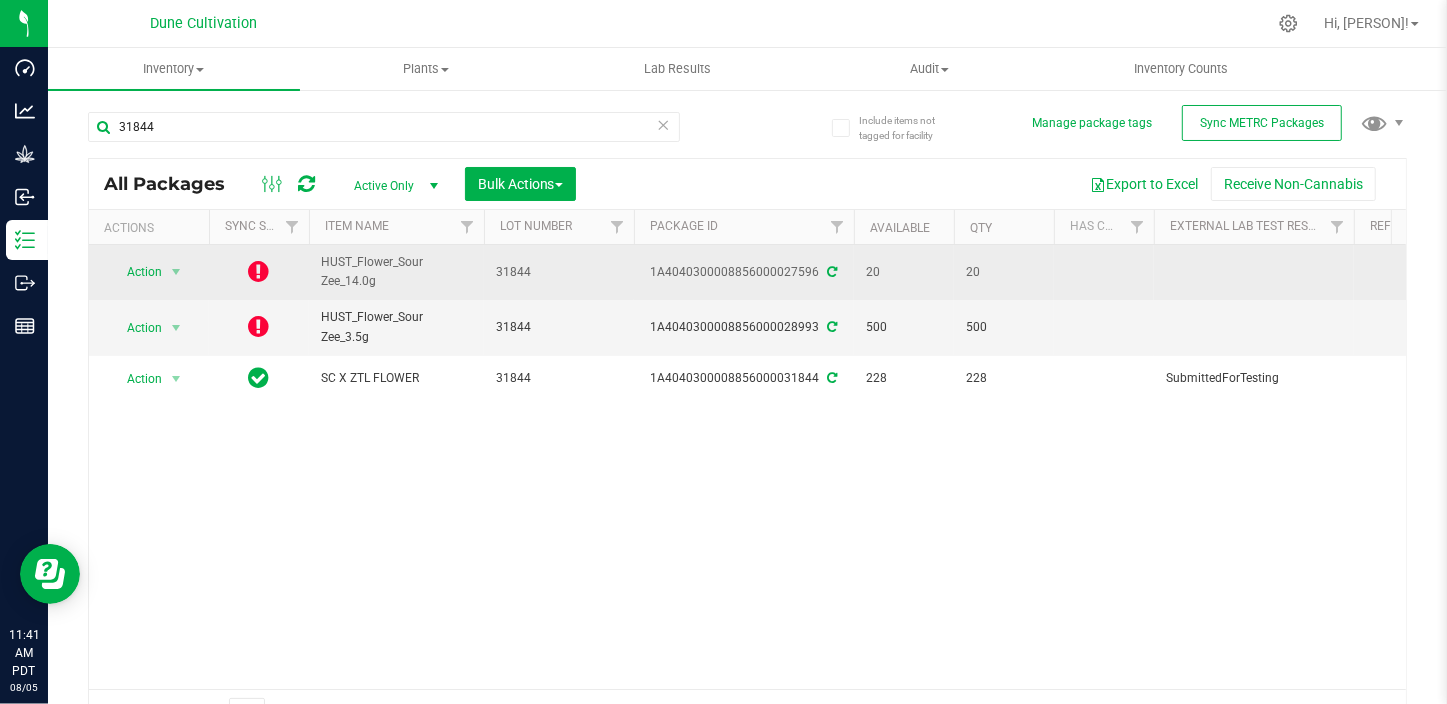 click at bounding box center [259, 271] 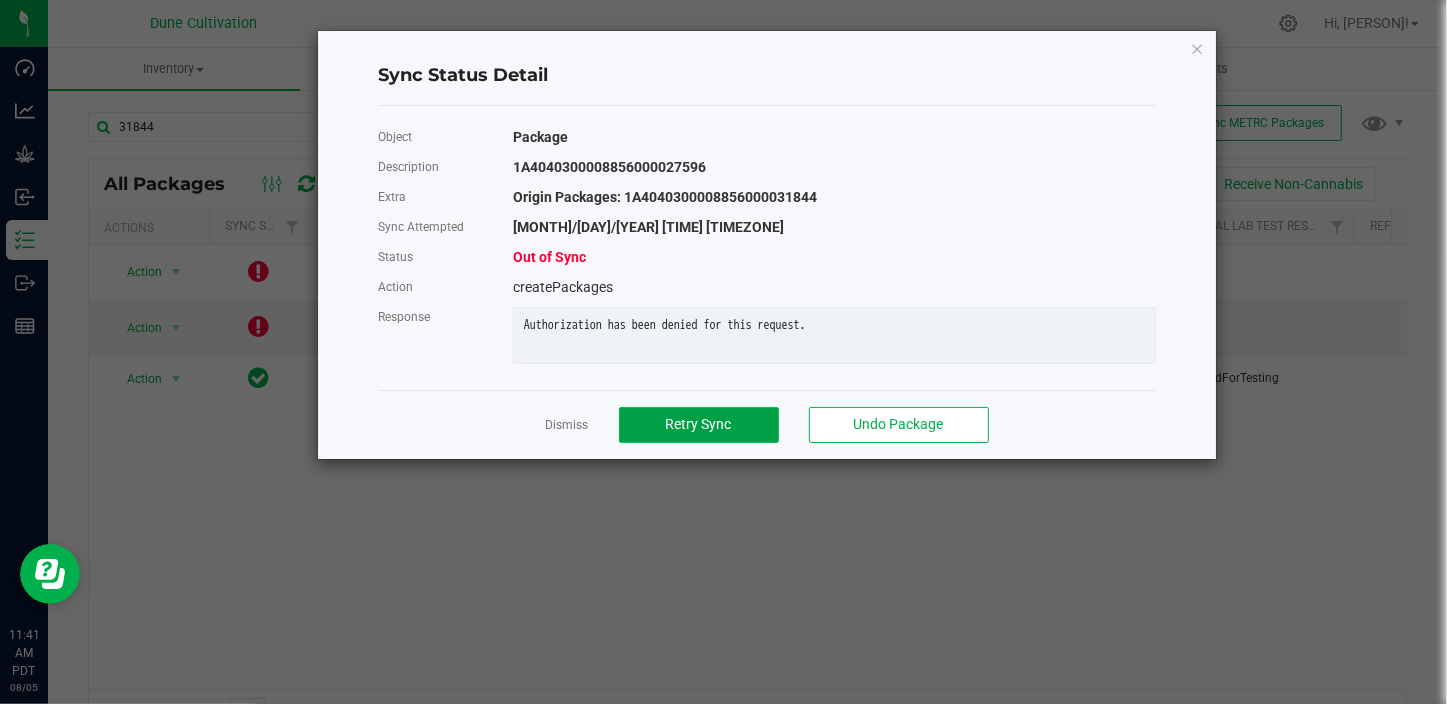 click on "Retry Sync" 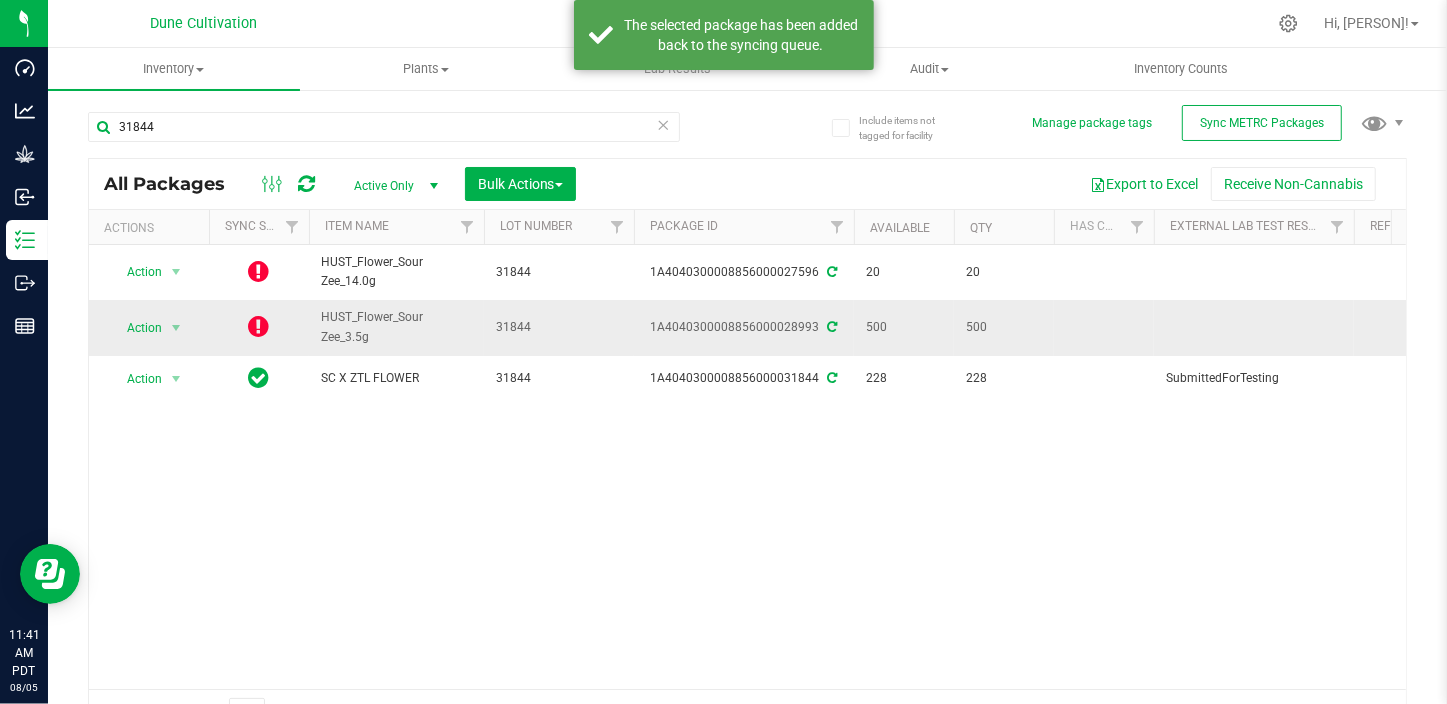 click at bounding box center [259, 326] 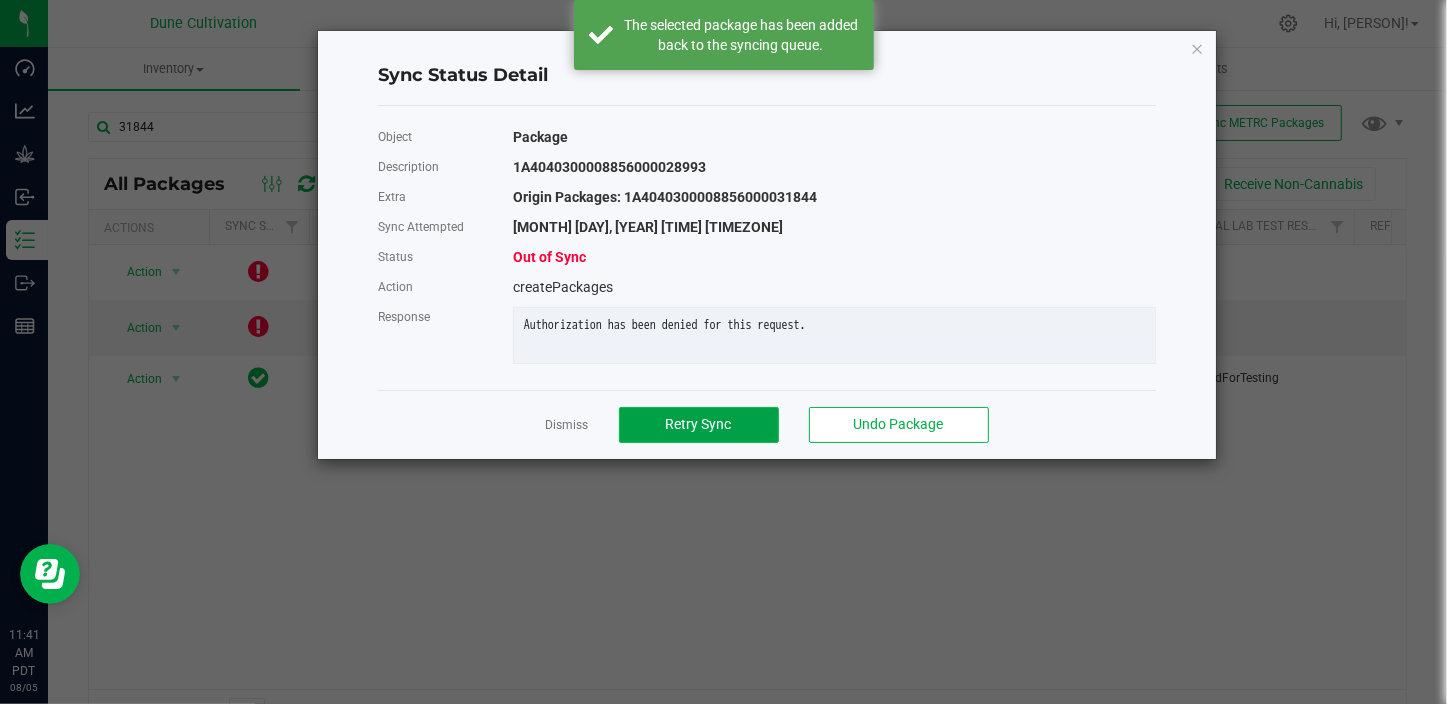click on "Retry Sync" 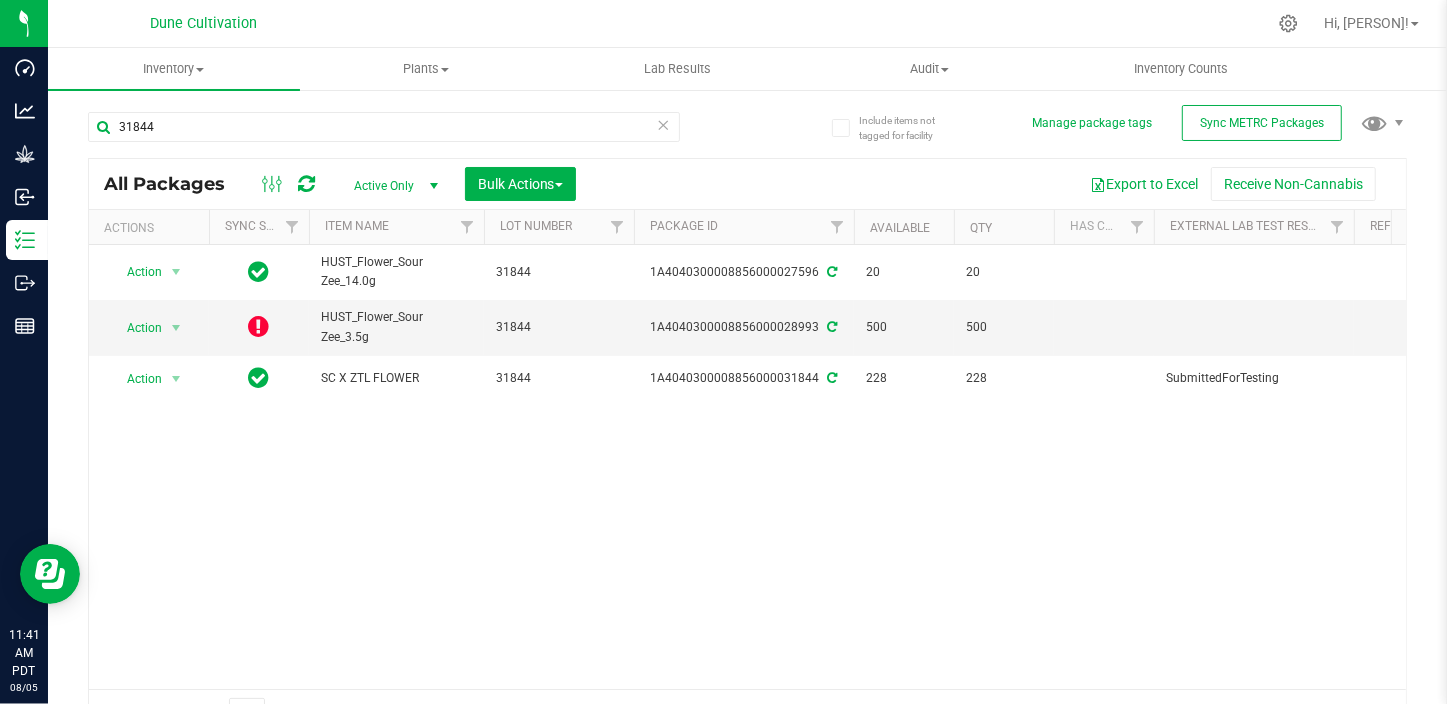 click at bounding box center (273, 184) 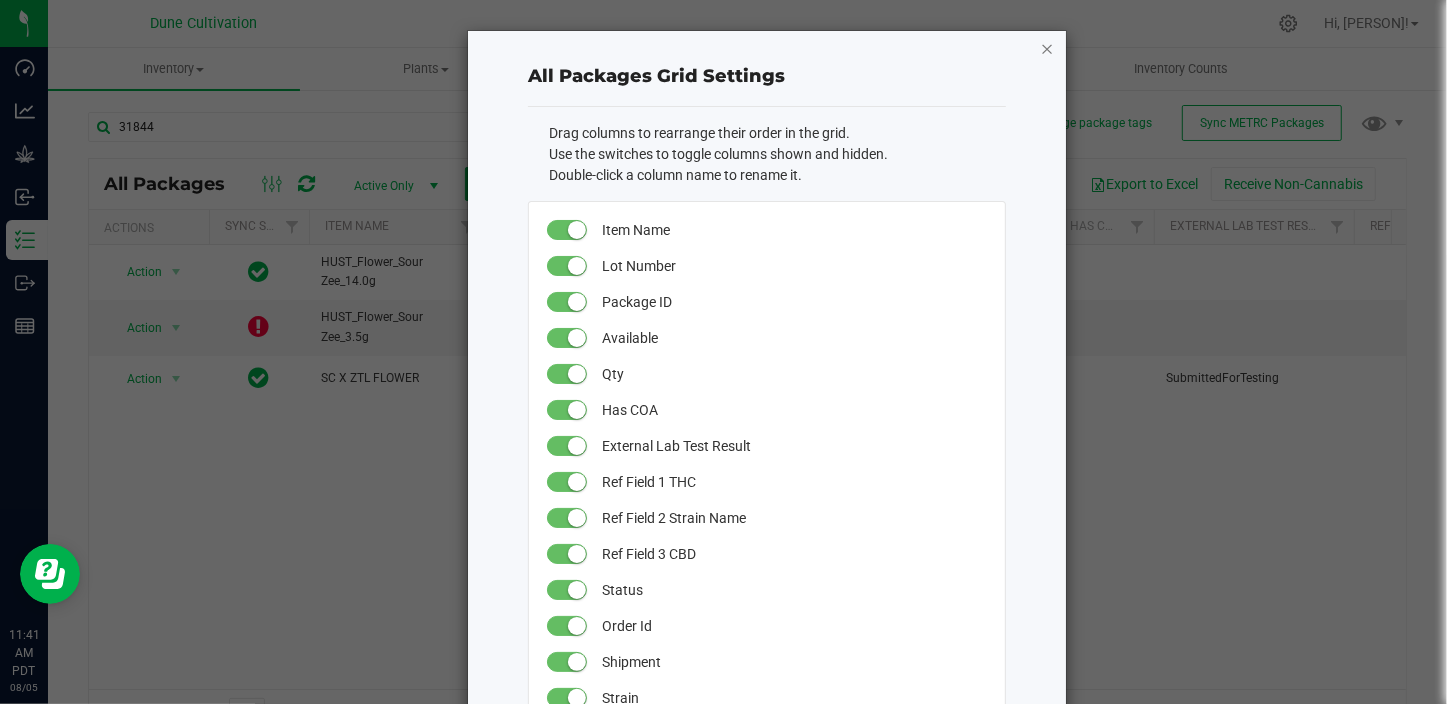 click 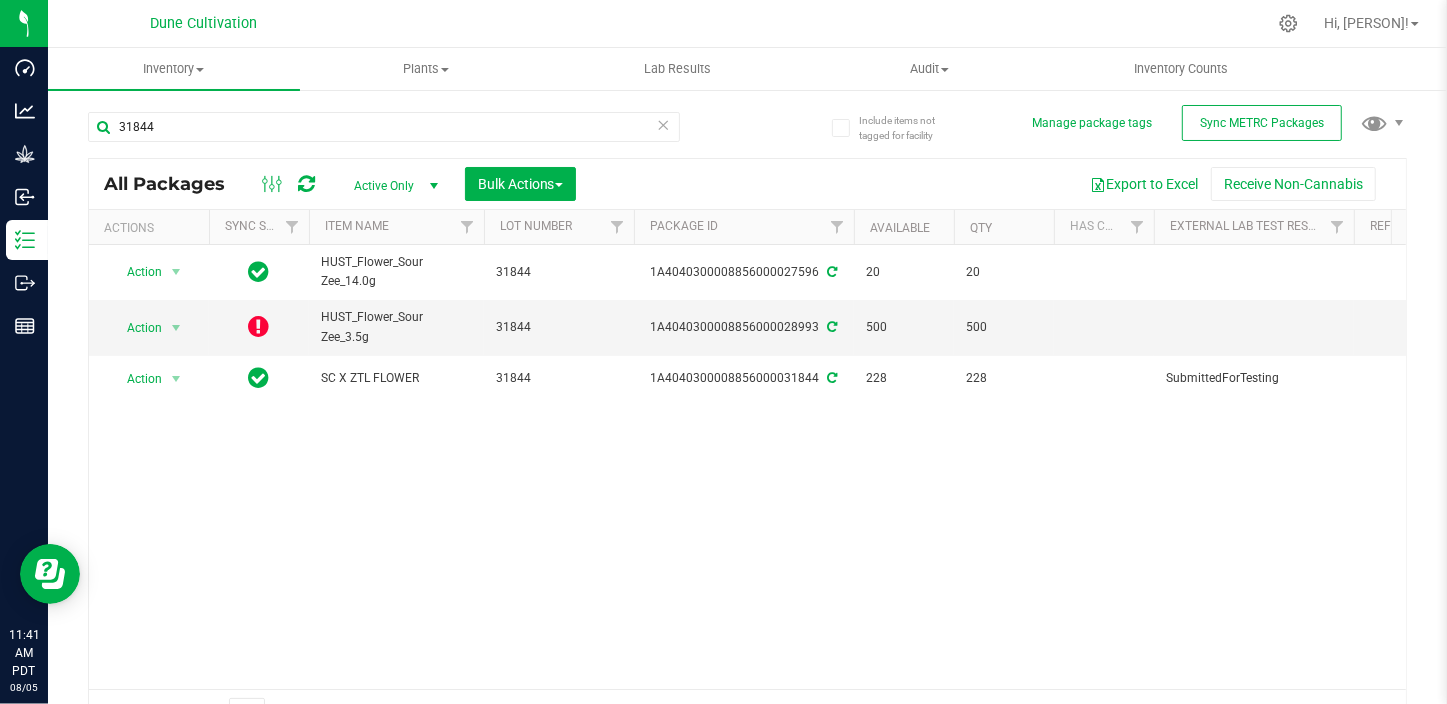 click at bounding box center (306, 184) 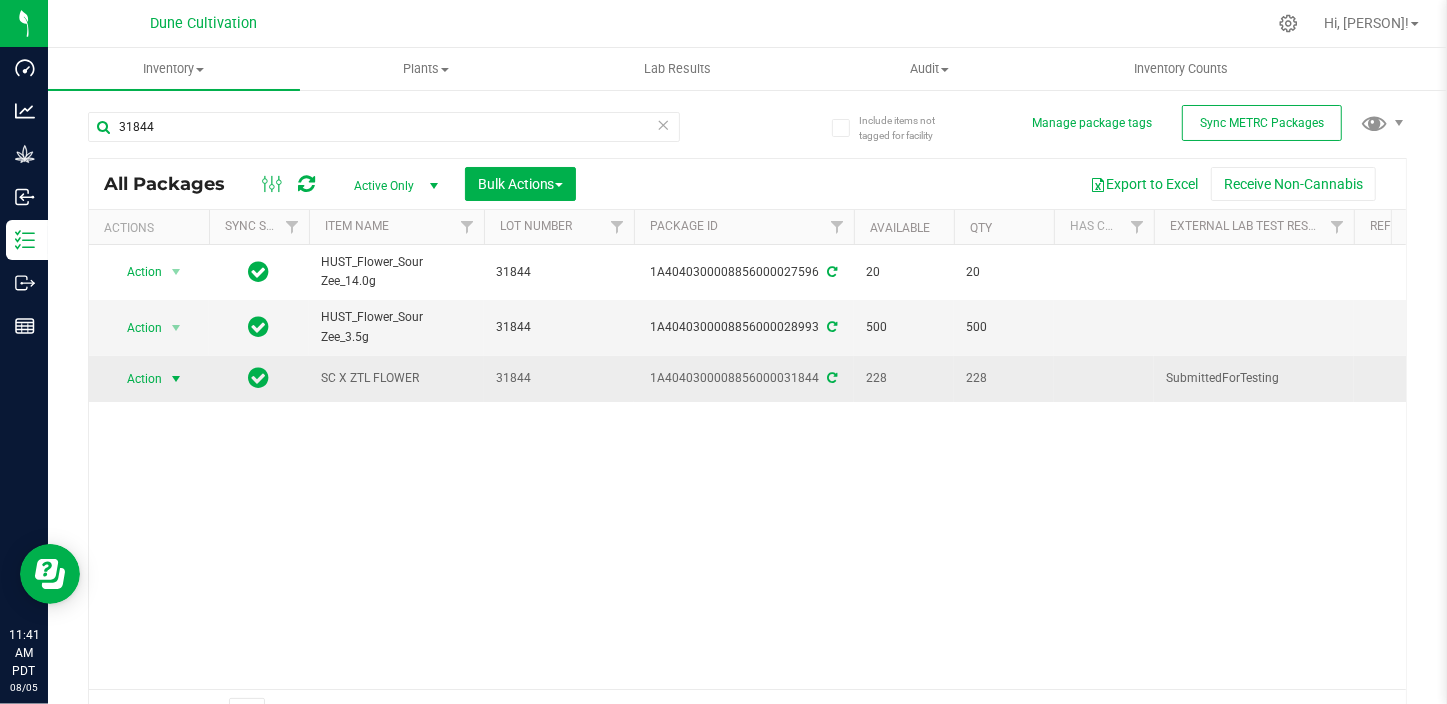 click at bounding box center (176, 379) 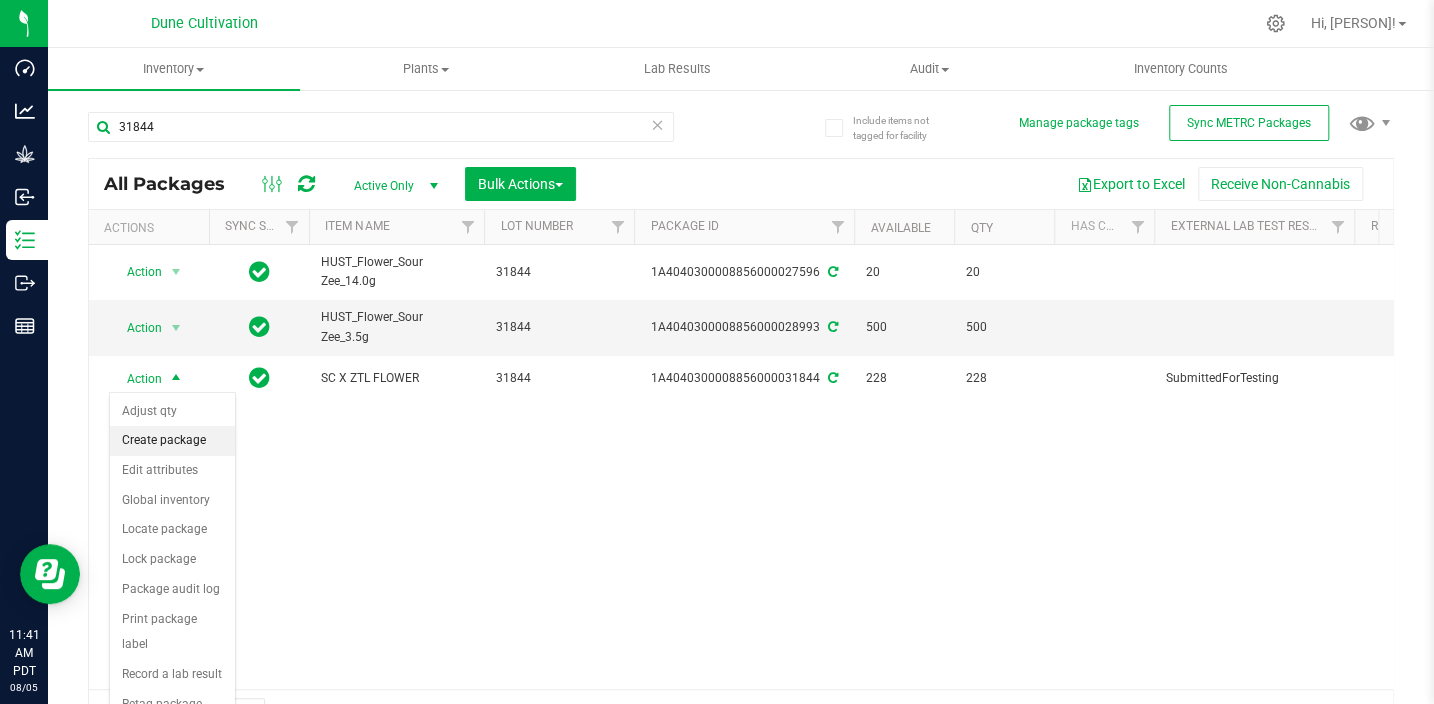 click on "Create package" at bounding box center (172, 441) 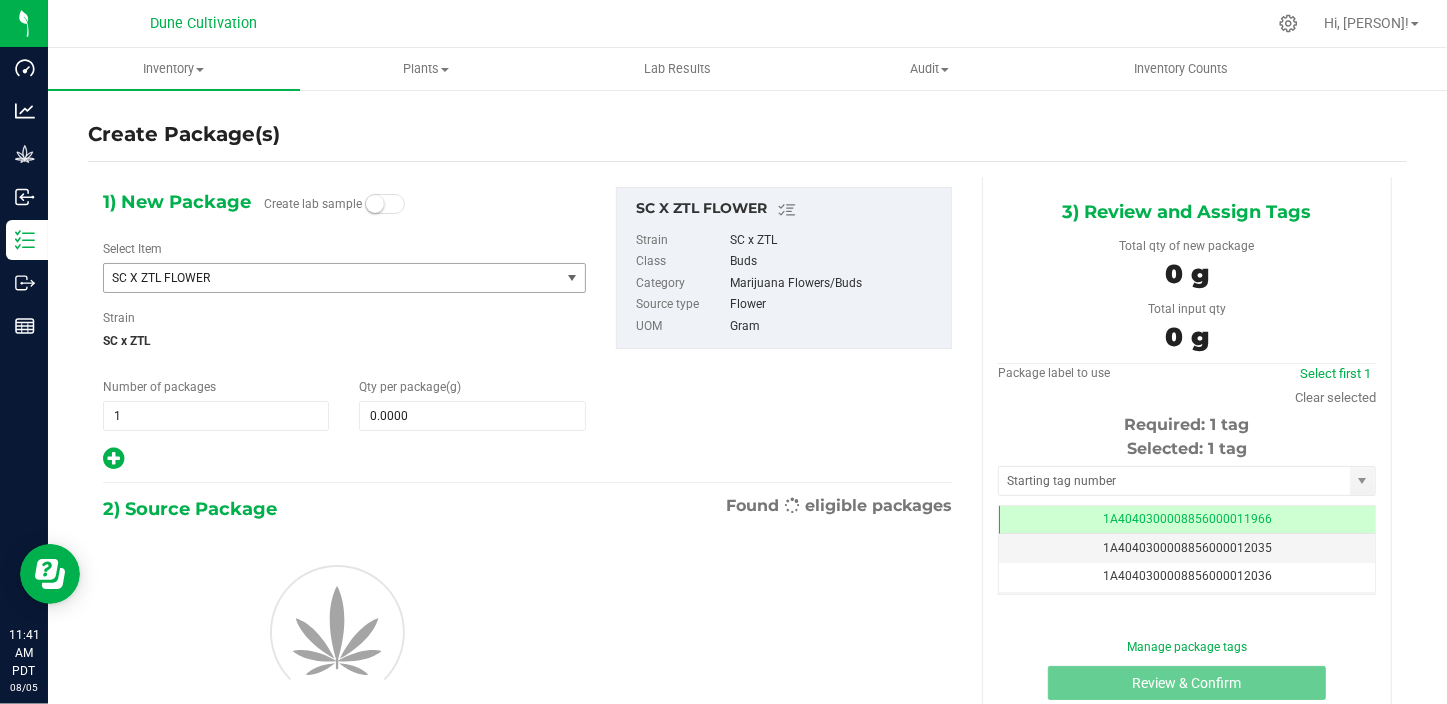 scroll, scrollTop: 0, scrollLeft: 0, axis: both 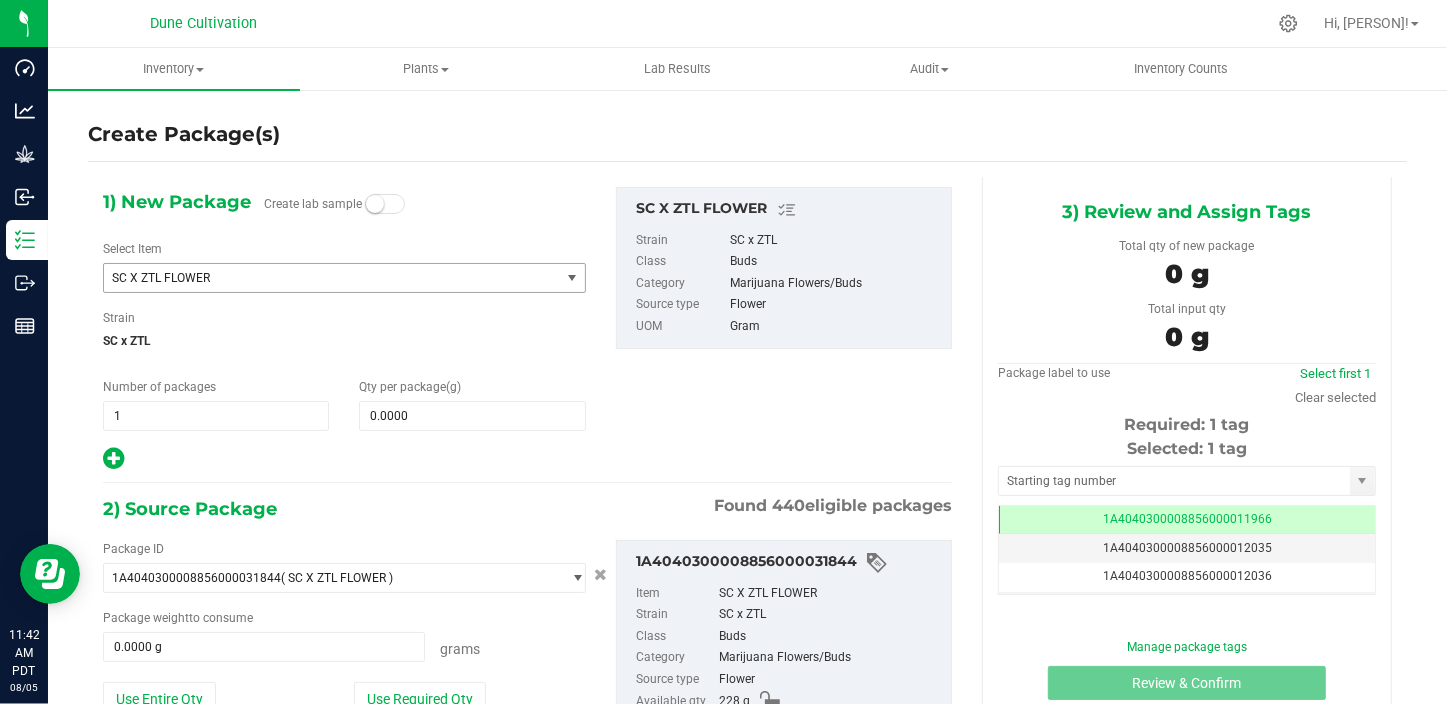 click on "SC X ZTL FLOWER" at bounding box center [323, 278] 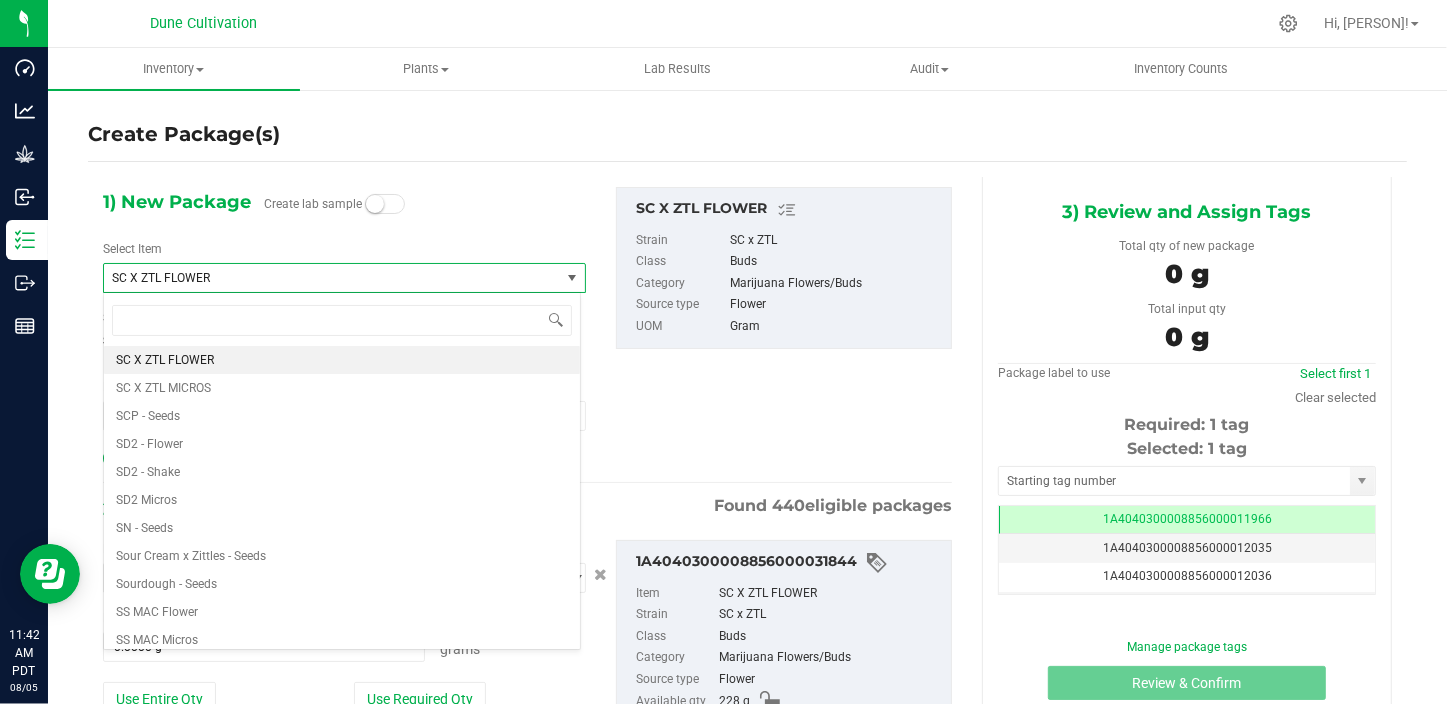 click on "SC X ZTL FLOWER" at bounding box center (323, 278) 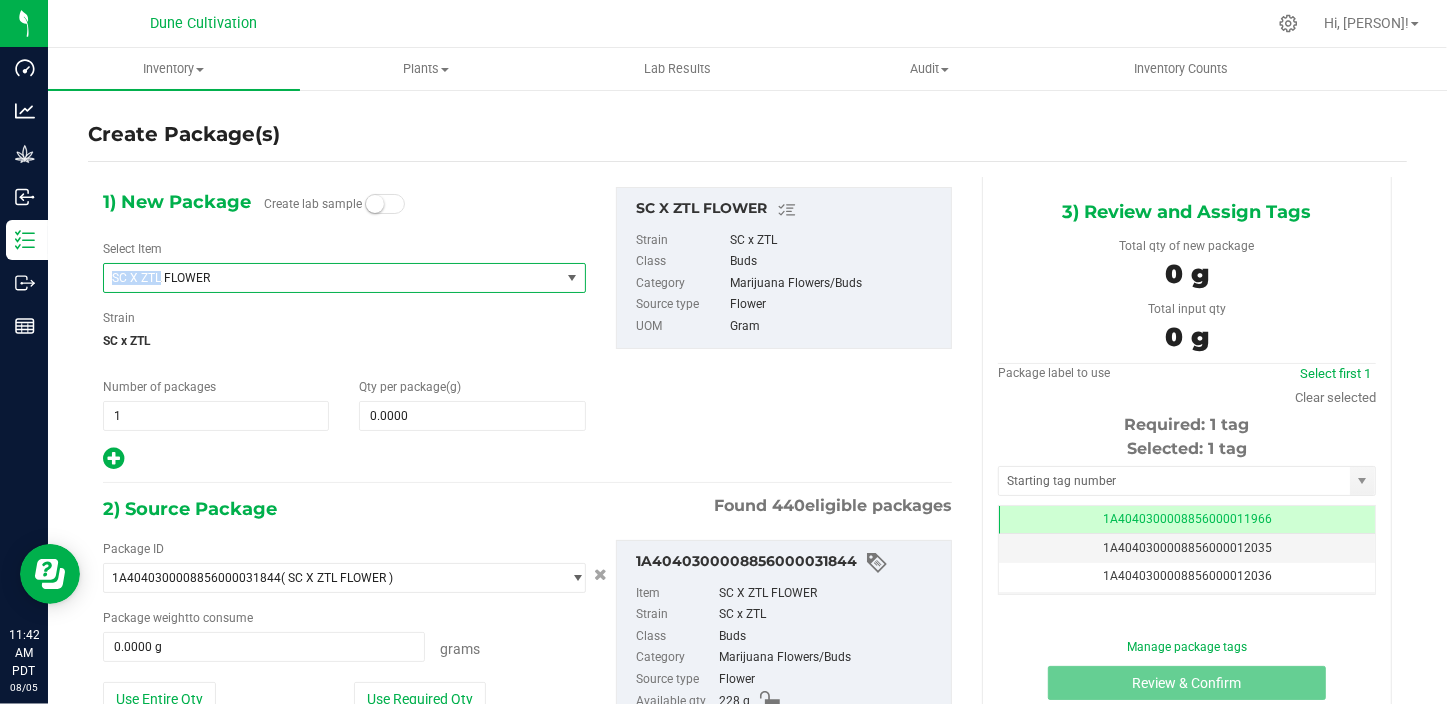 drag, startPoint x: 109, startPoint y: 270, endPoint x: 158, endPoint y: 280, distance: 50.01 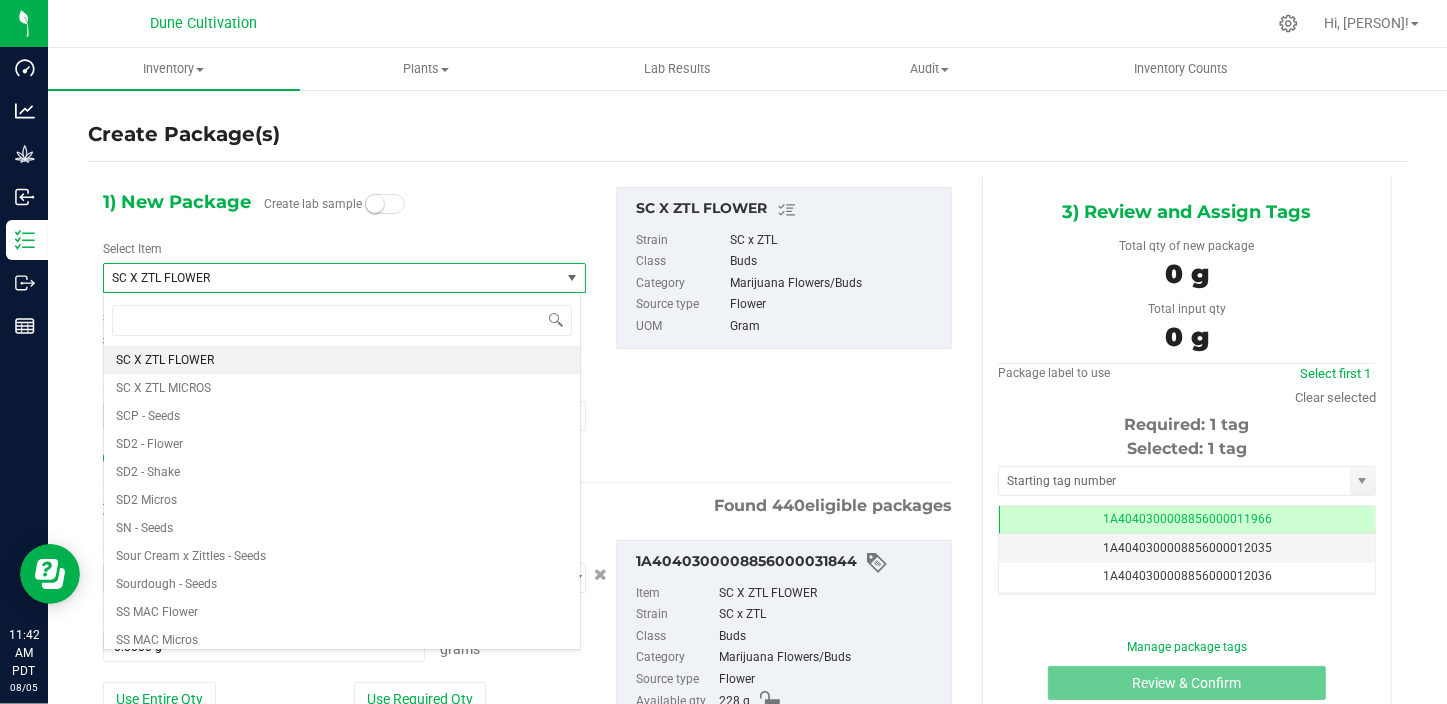 click on "Create lab sample" at bounding box center (313, 204) 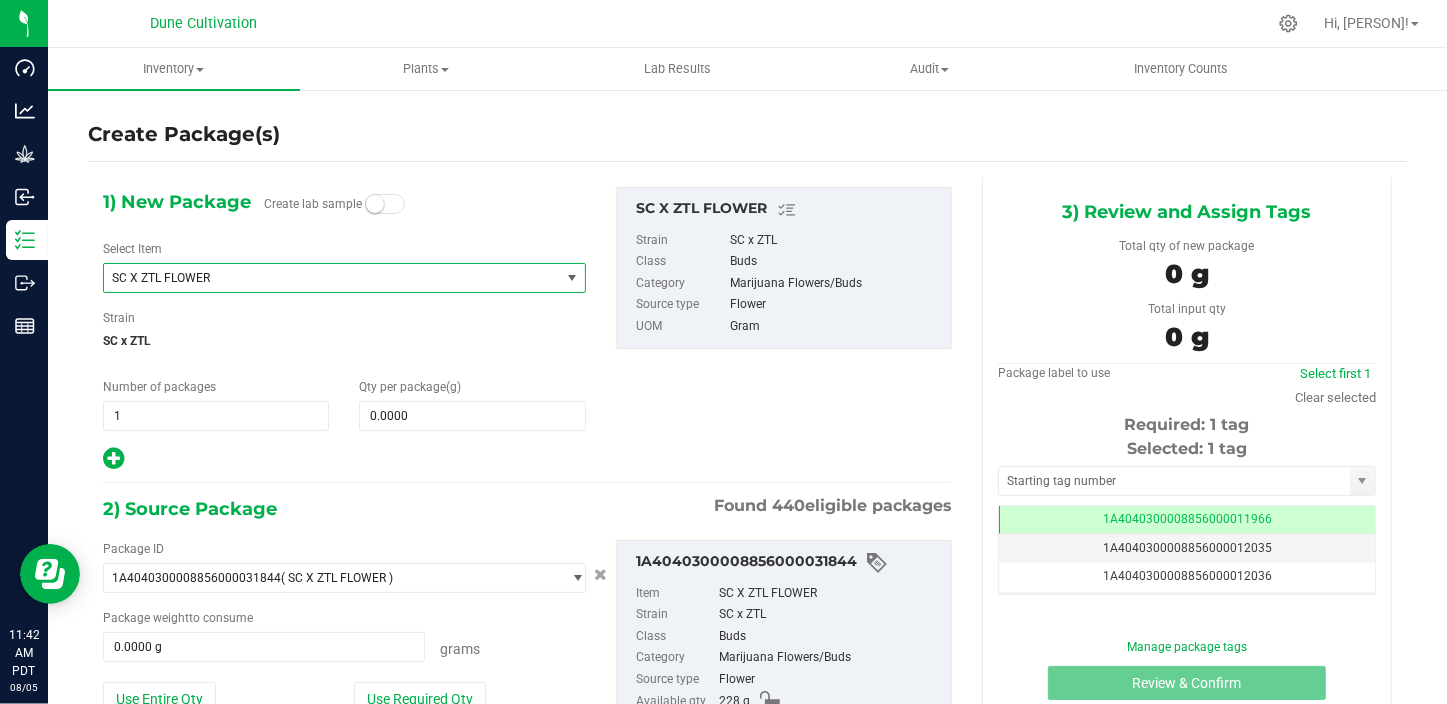 click on "SC X ZTL FLOWER" at bounding box center (344, 278) 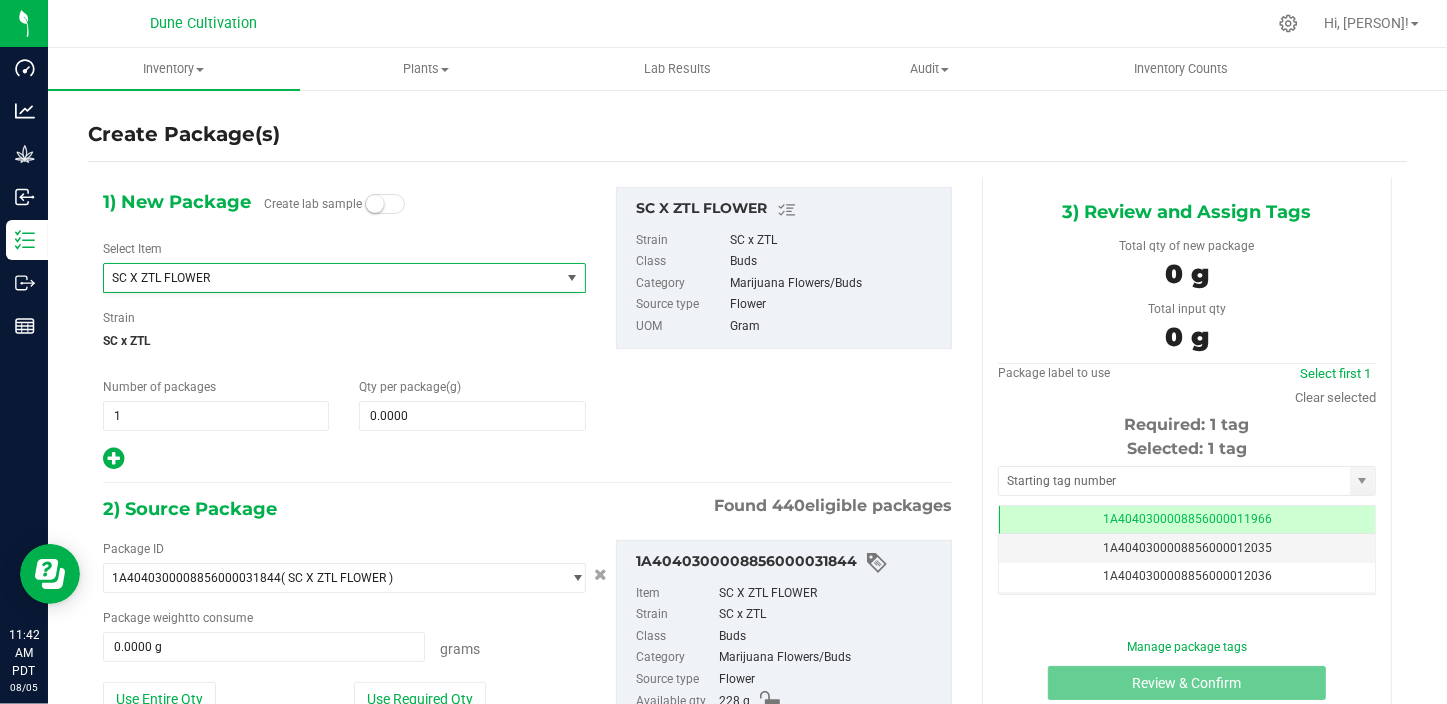 drag, startPoint x: 163, startPoint y: 291, endPoint x: 236, endPoint y: 249, distance: 84.21995 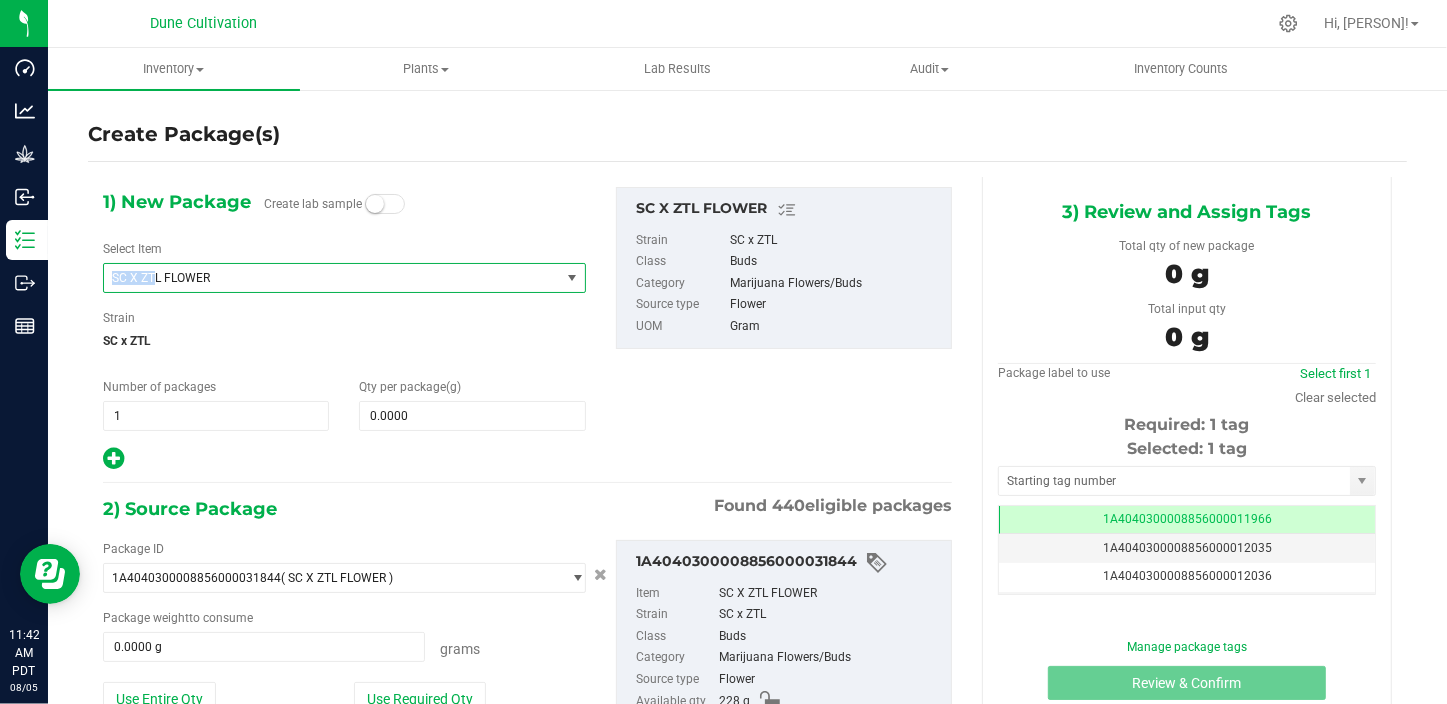 drag, startPoint x: 156, startPoint y: 275, endPoint x: 58, endPoint y: 263, distance: 98.731964 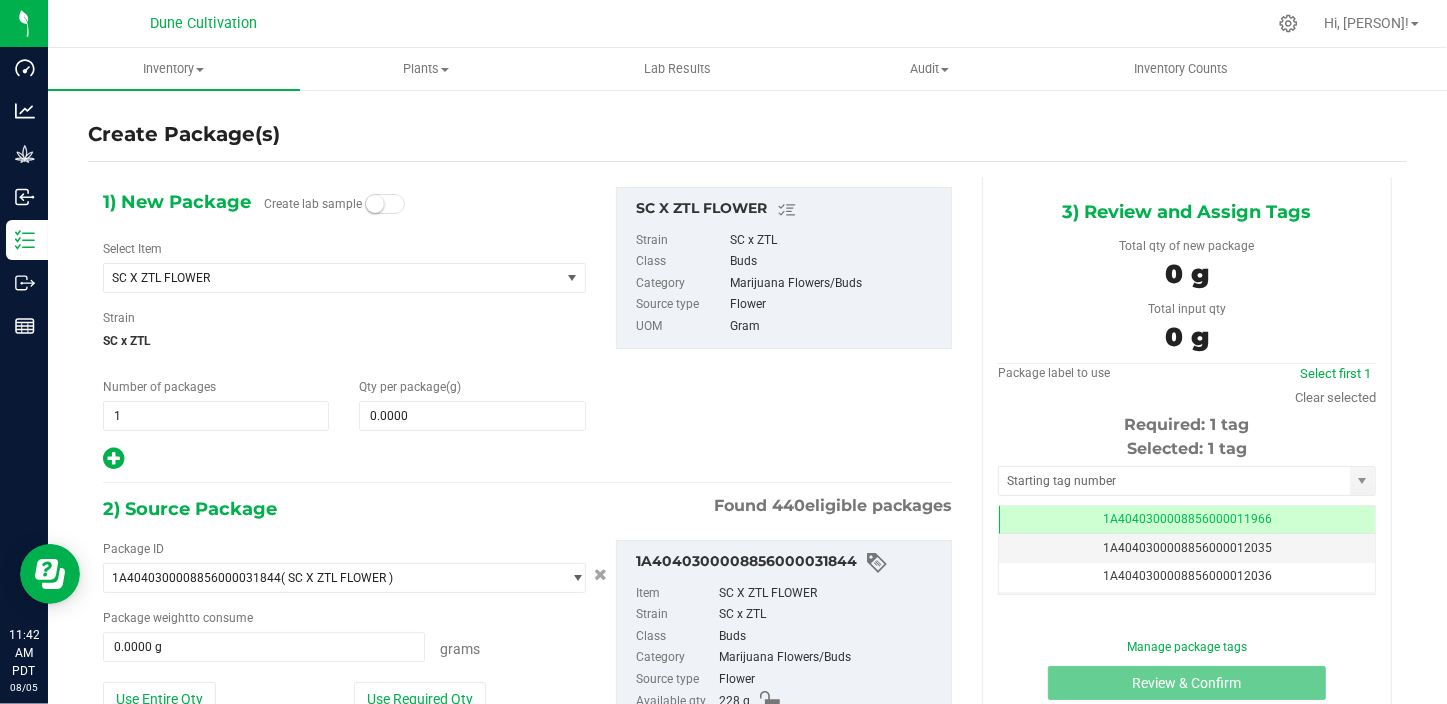 drag, startPoint x: 58, startPoint y: 263, endPoint x: 158, endPoint y: 303, distance: 107.70329 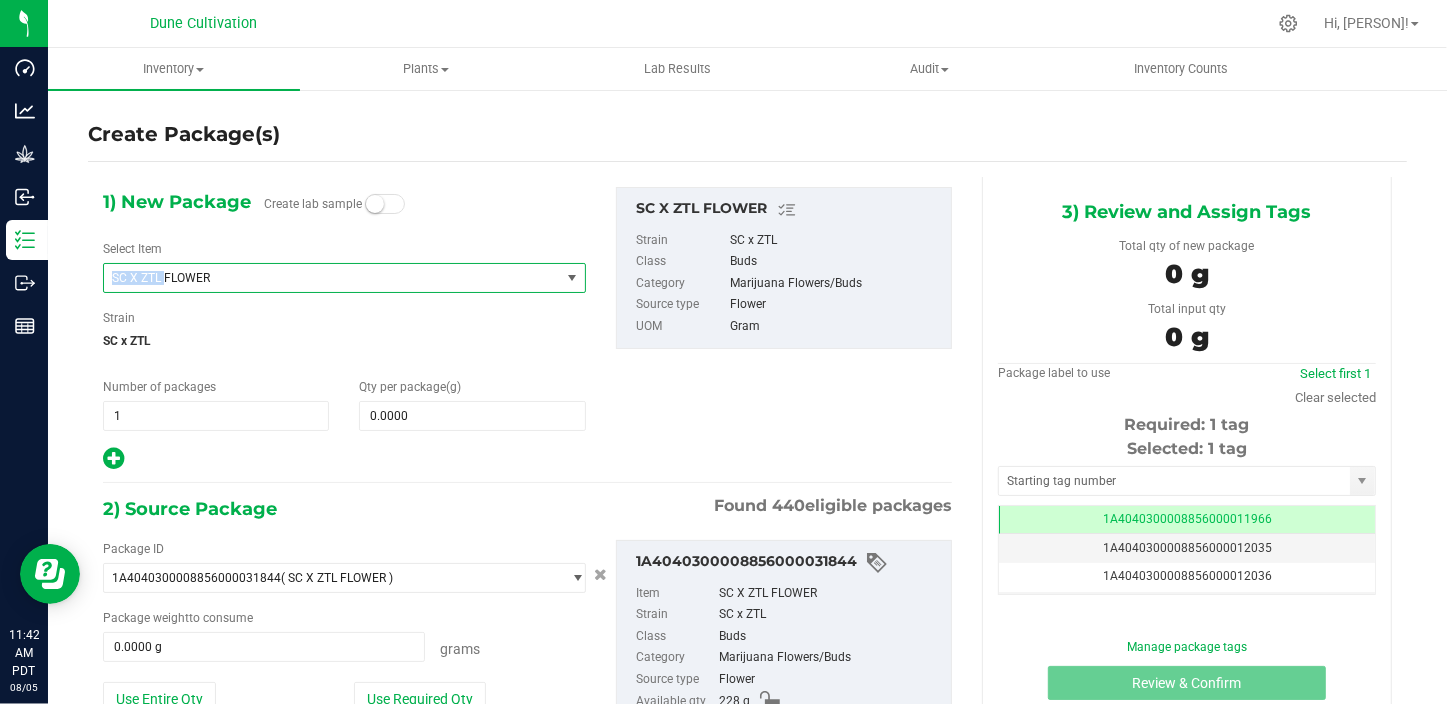 drag, startPoint x: 109, startPoint y: 277, endPoint x: 163, endPoint y: 290, distance: 55.542778 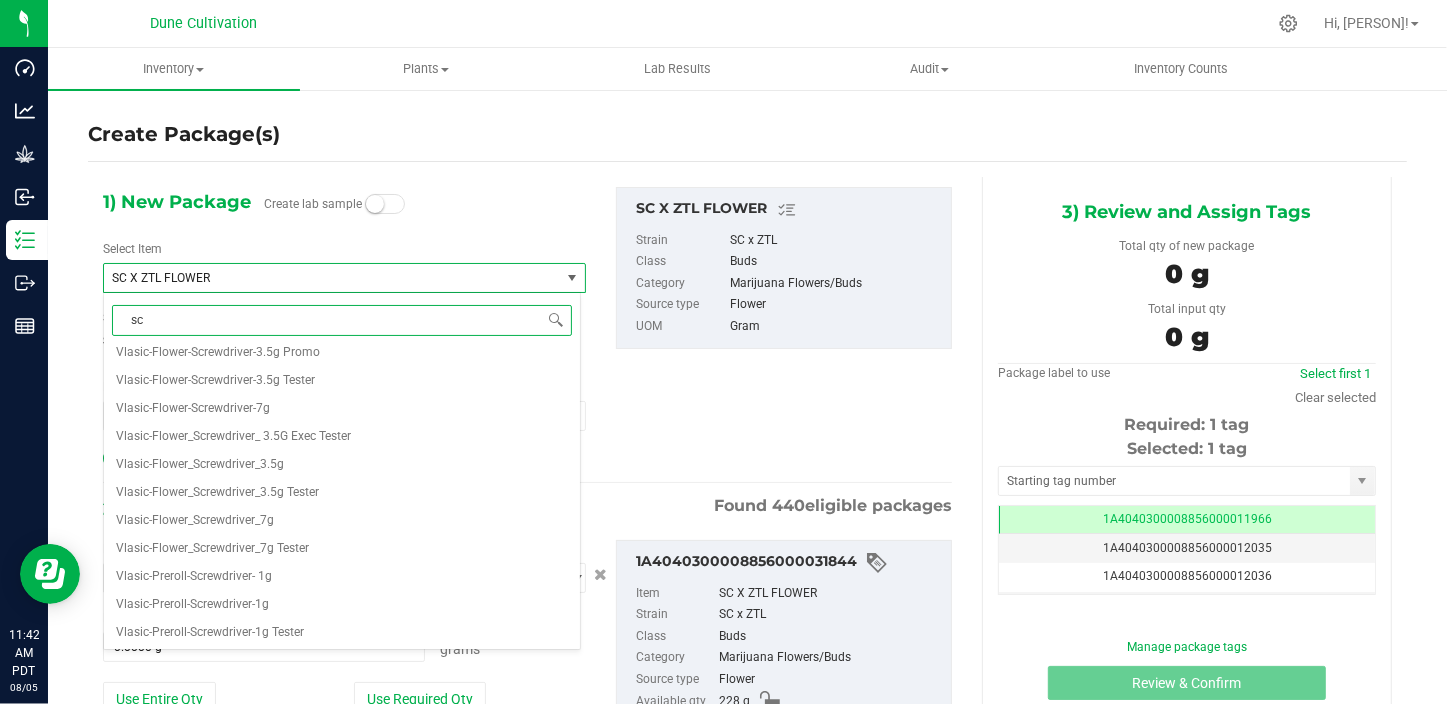 scroll, scrollTop: 0, scrollLeft: 0, axis: both 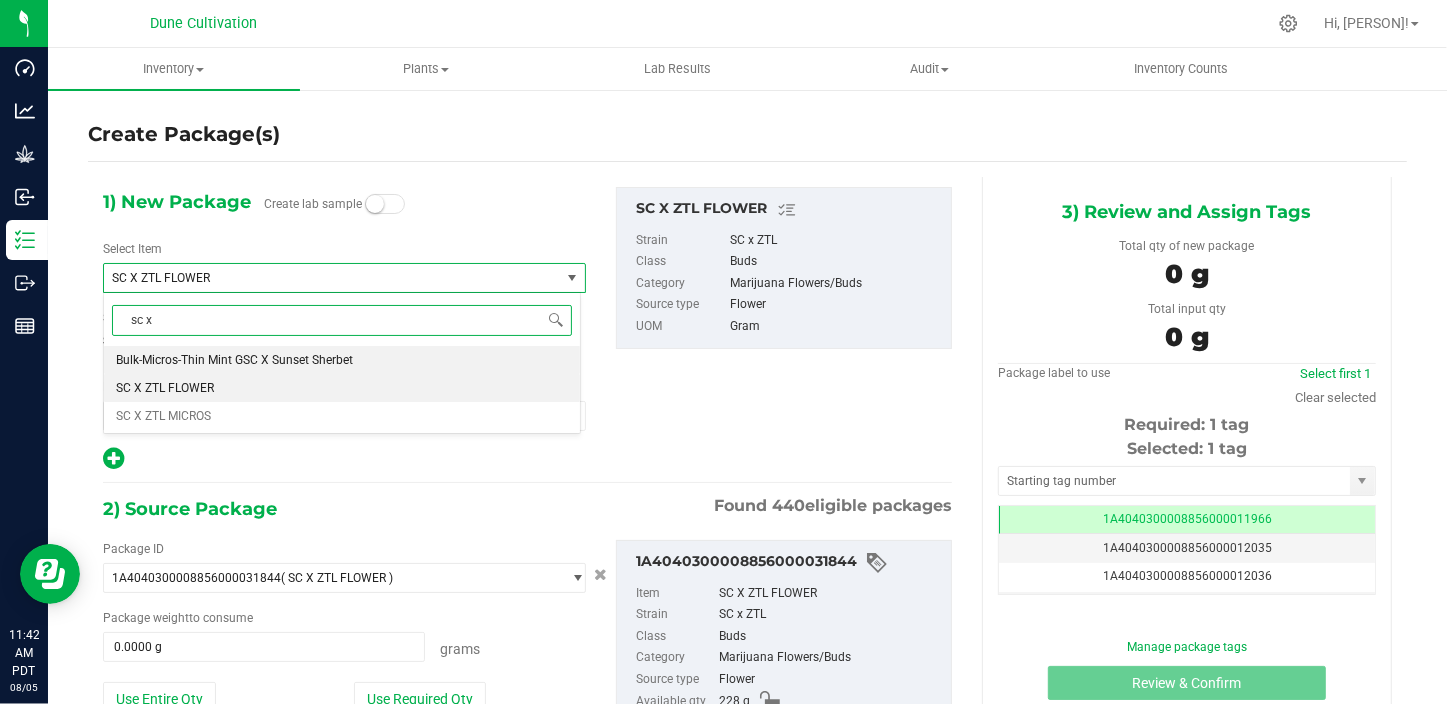 type on "sc x" 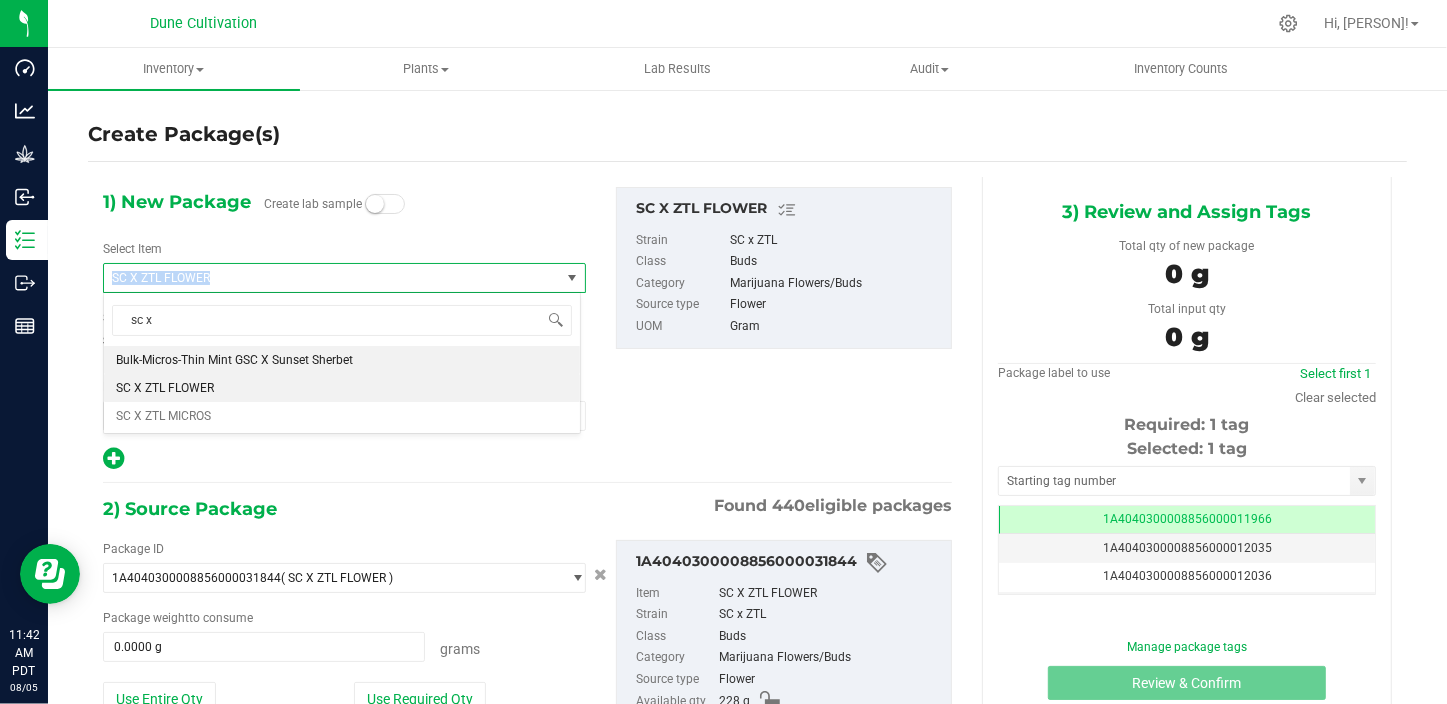 copy on "SC X ZTL FLOWER" 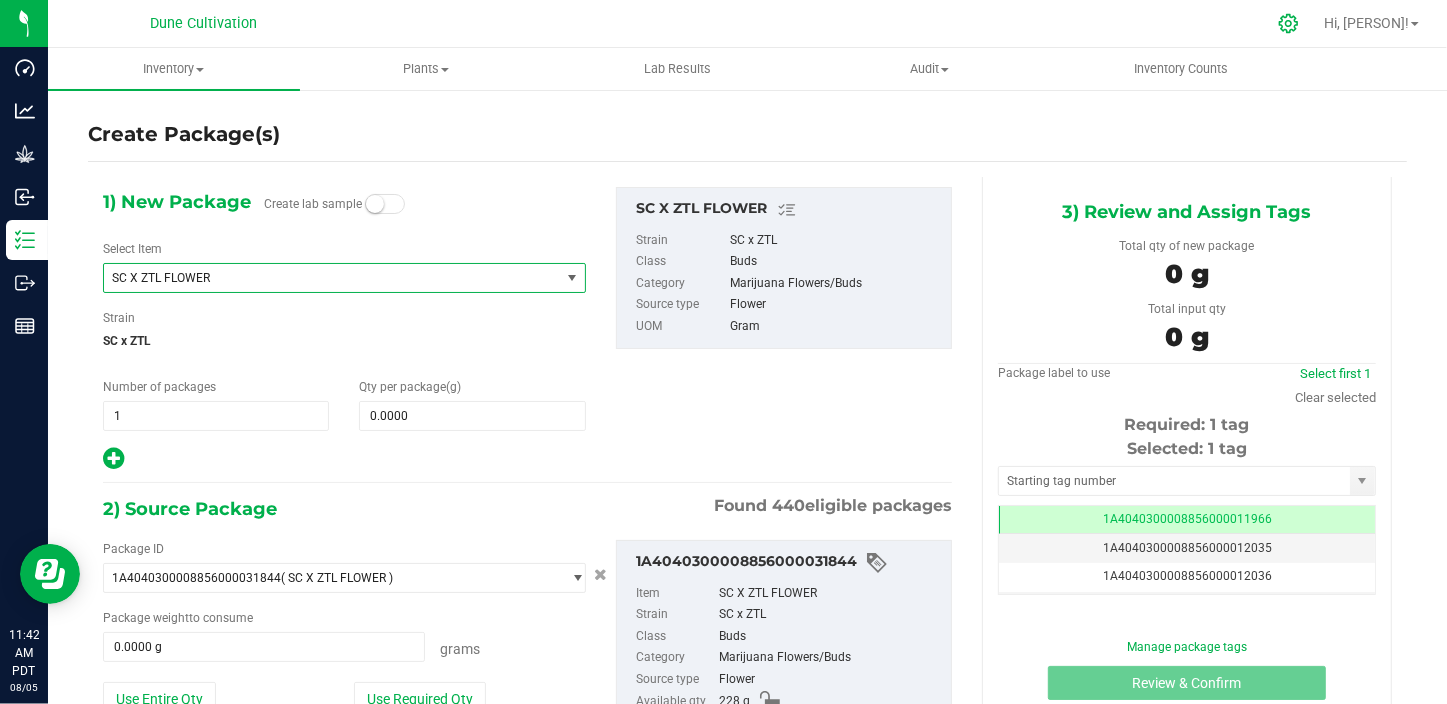 click 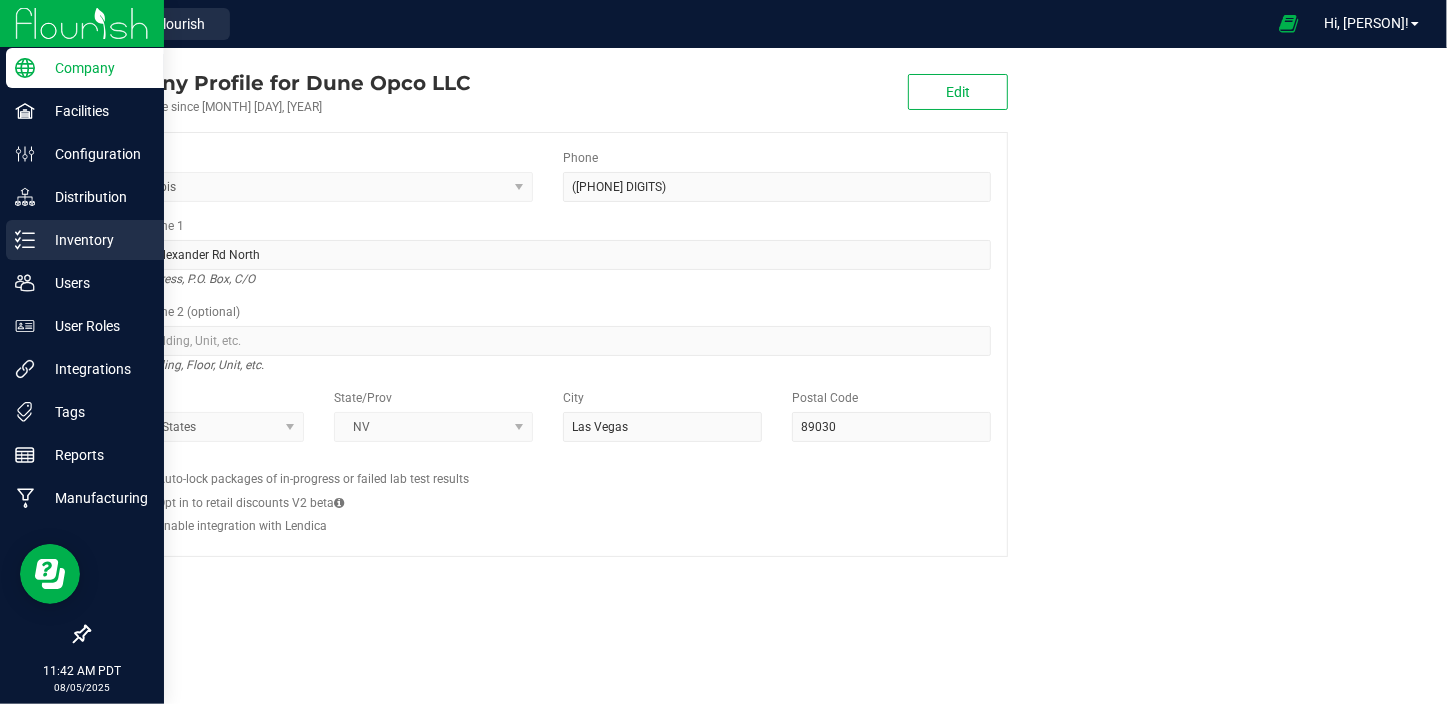 click on "Inventory" at bounding box center (95, 240) 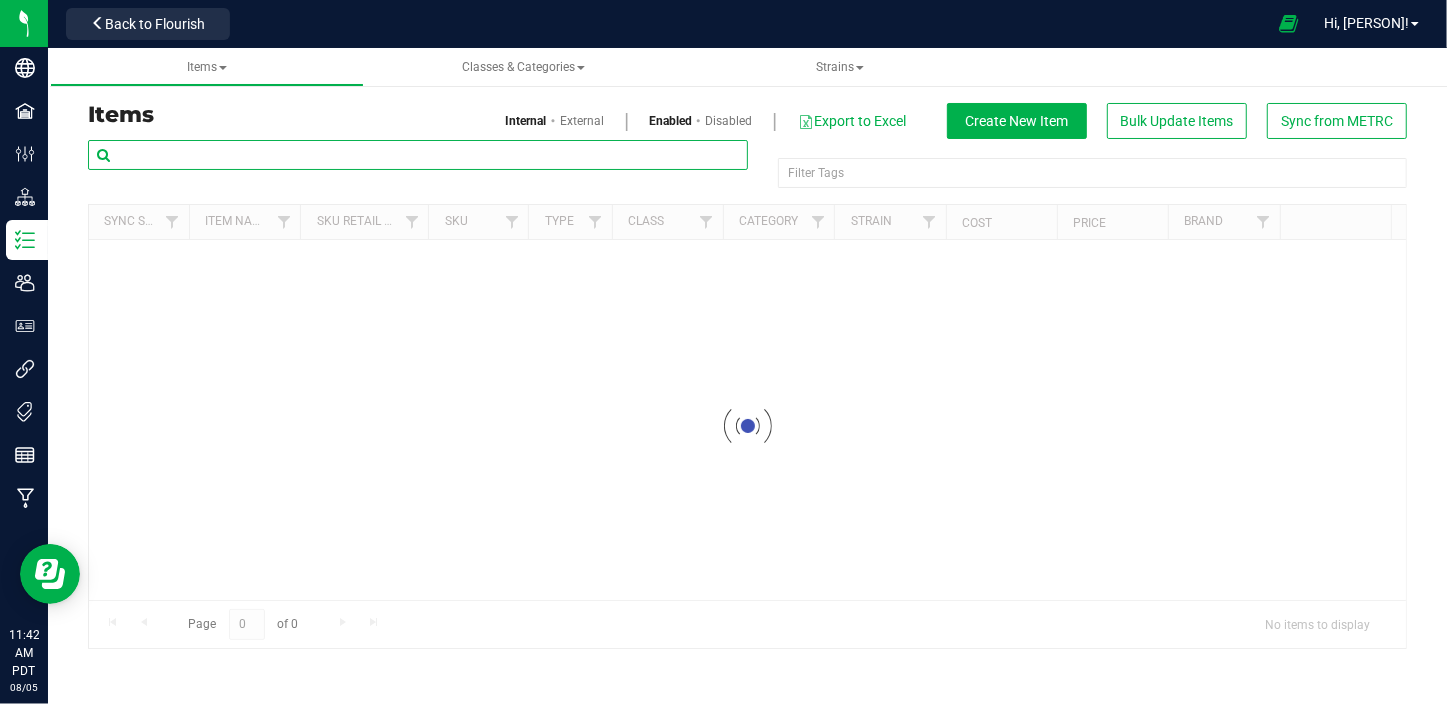 click at bounding box center (418, 155) 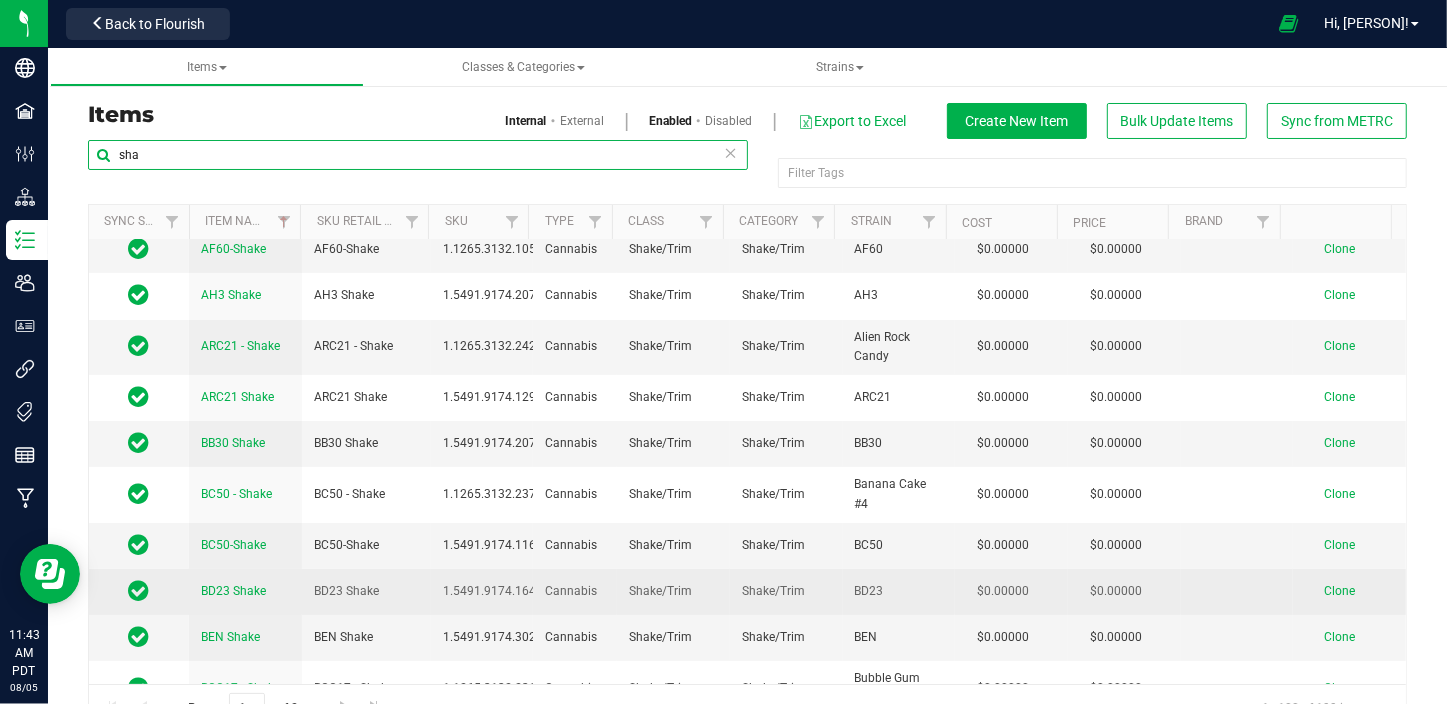 scroll, scrollTop: 90, scrollLeft: 0, axis: vertical 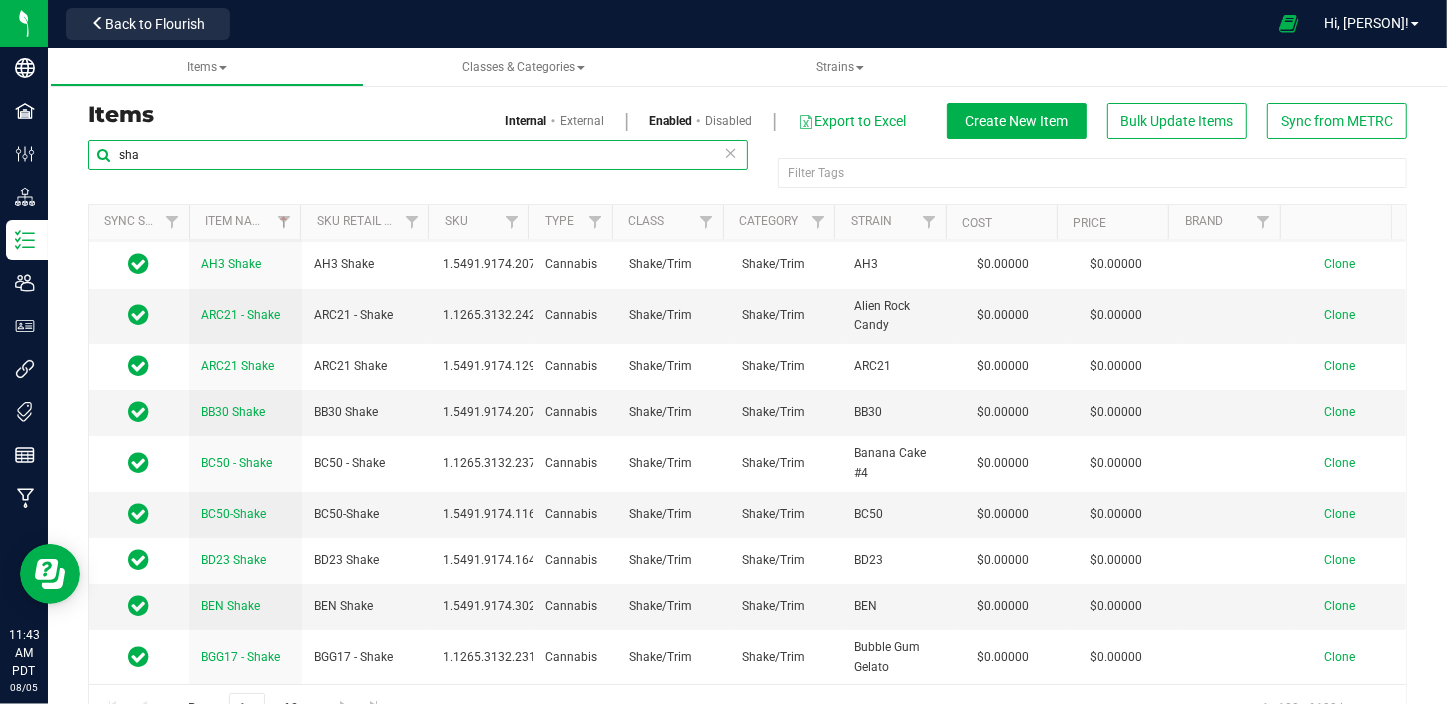 type on "sha" 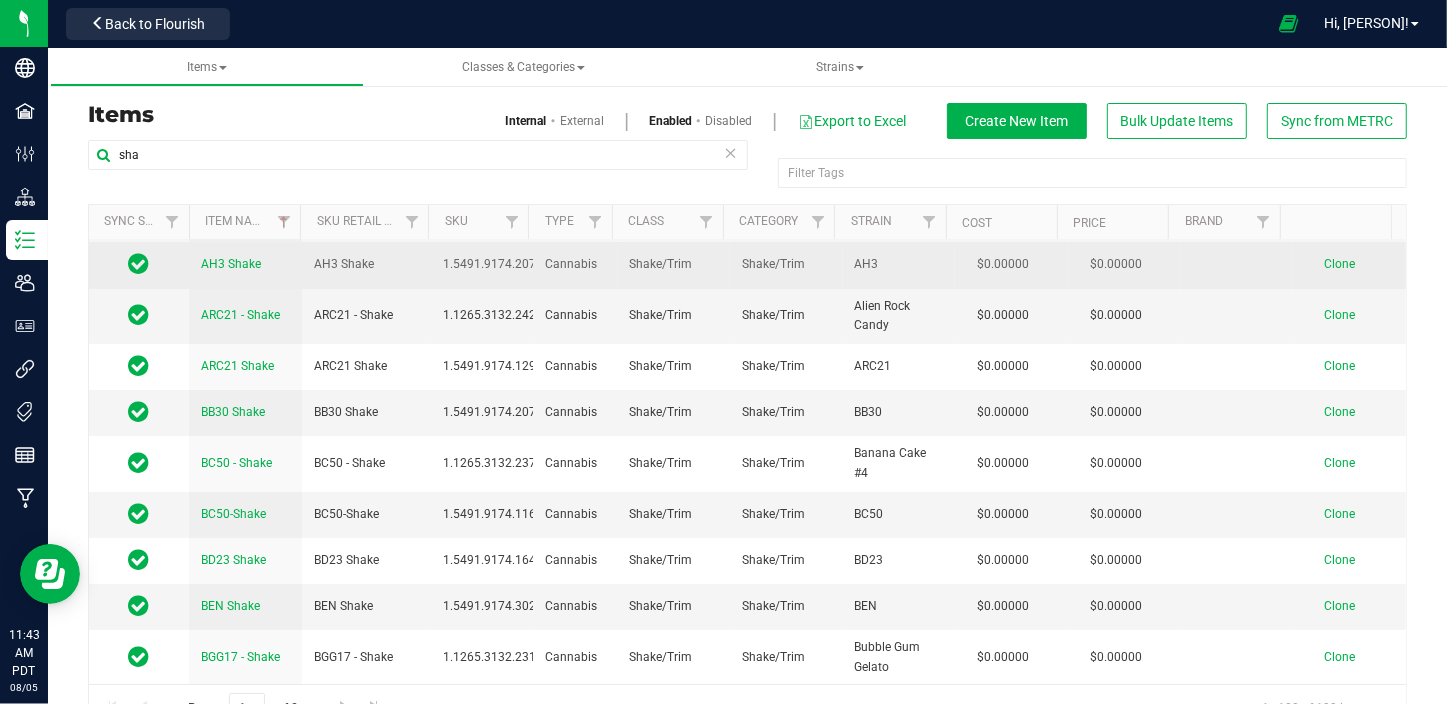 click on "Clone" at bounding box center (1349, 265) 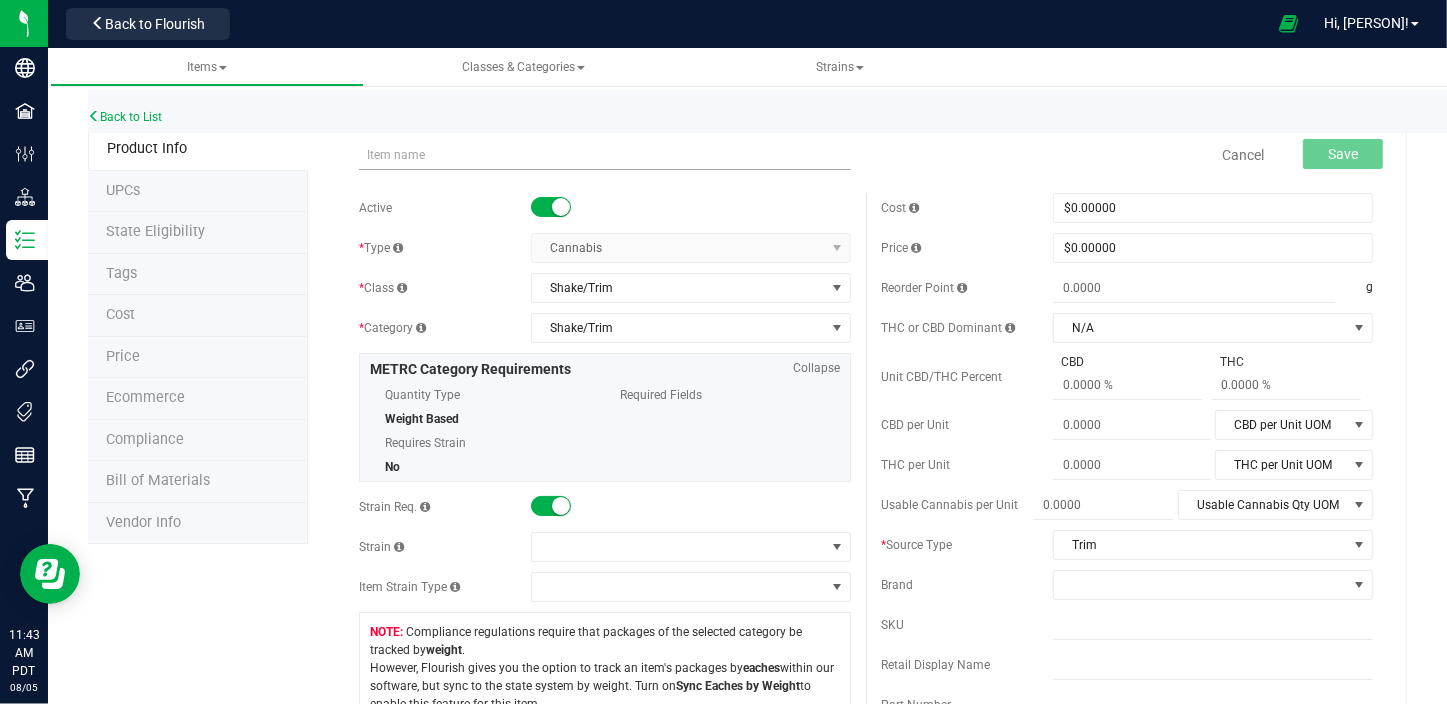 click at bounding box center (605, 155) 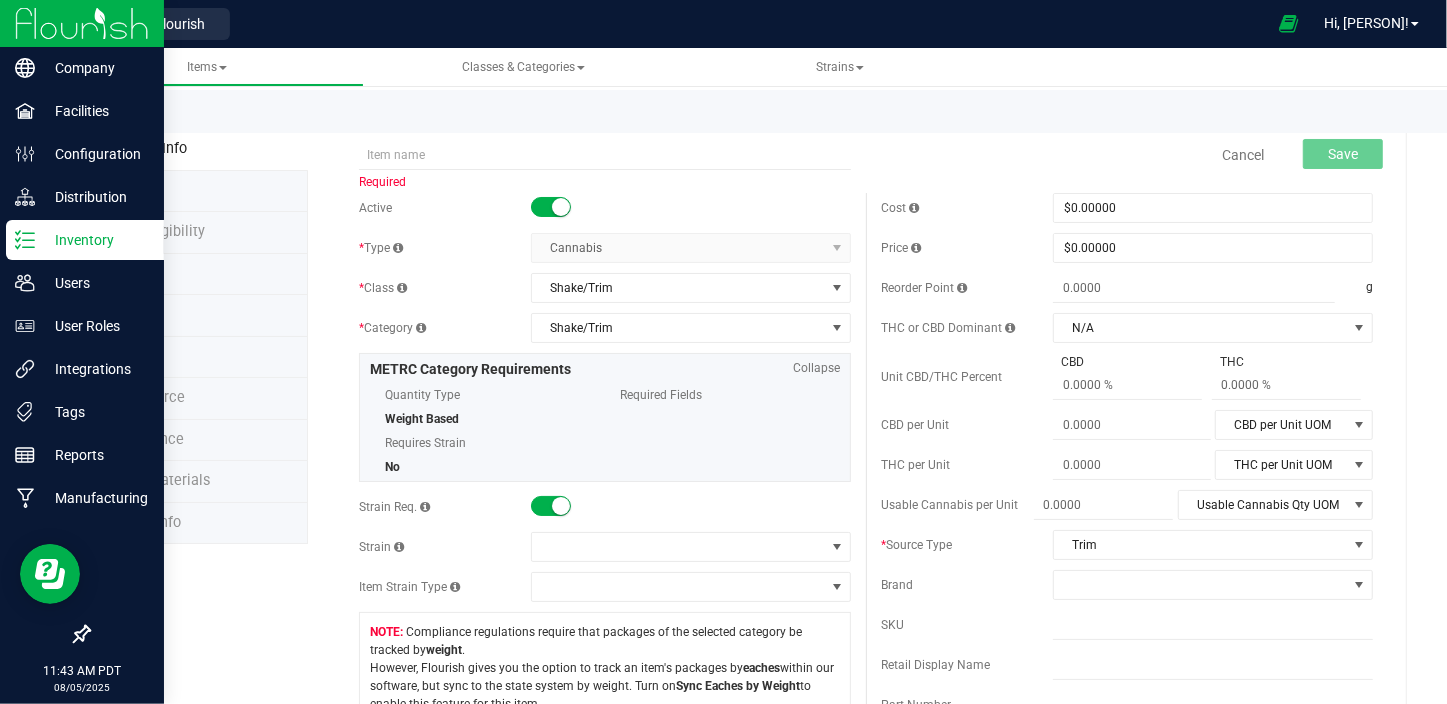click at bounding box center [82, 23] 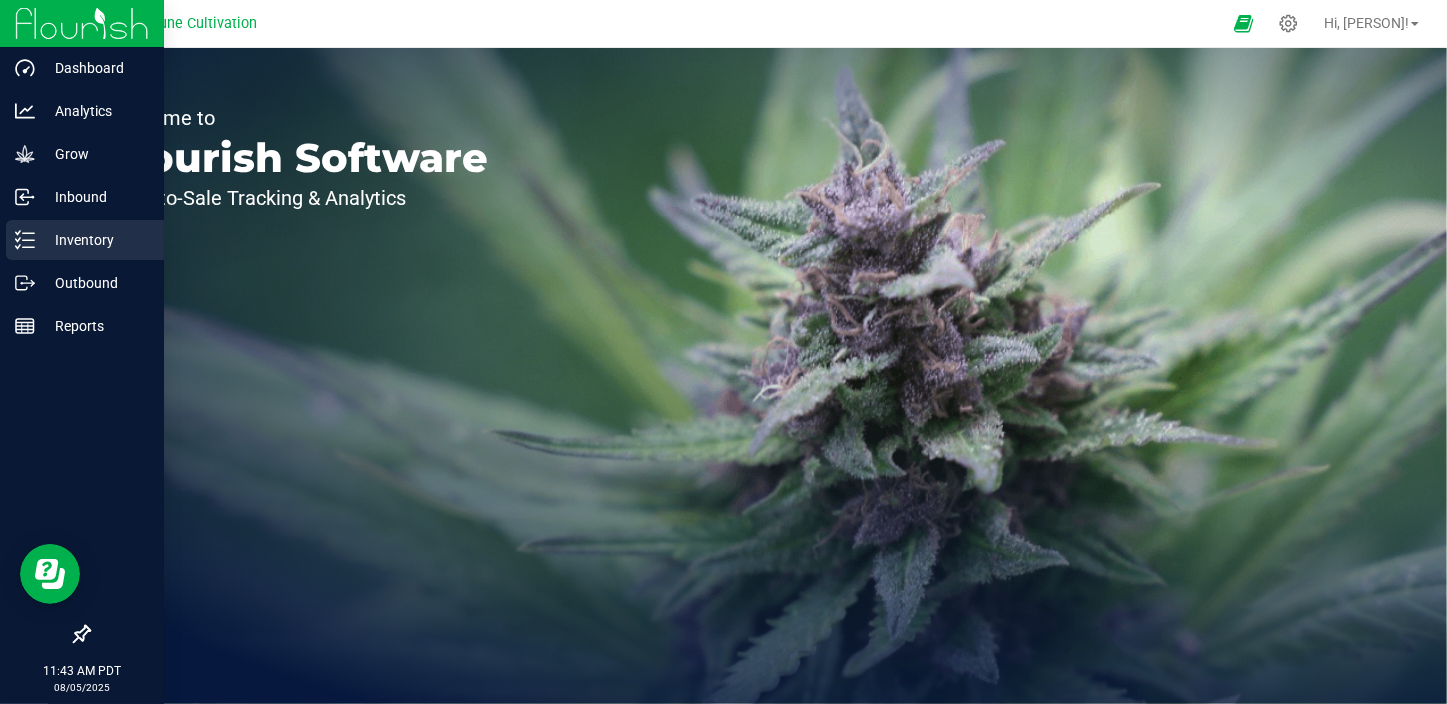 click on "Inventory" at bounding box center (95, 240) 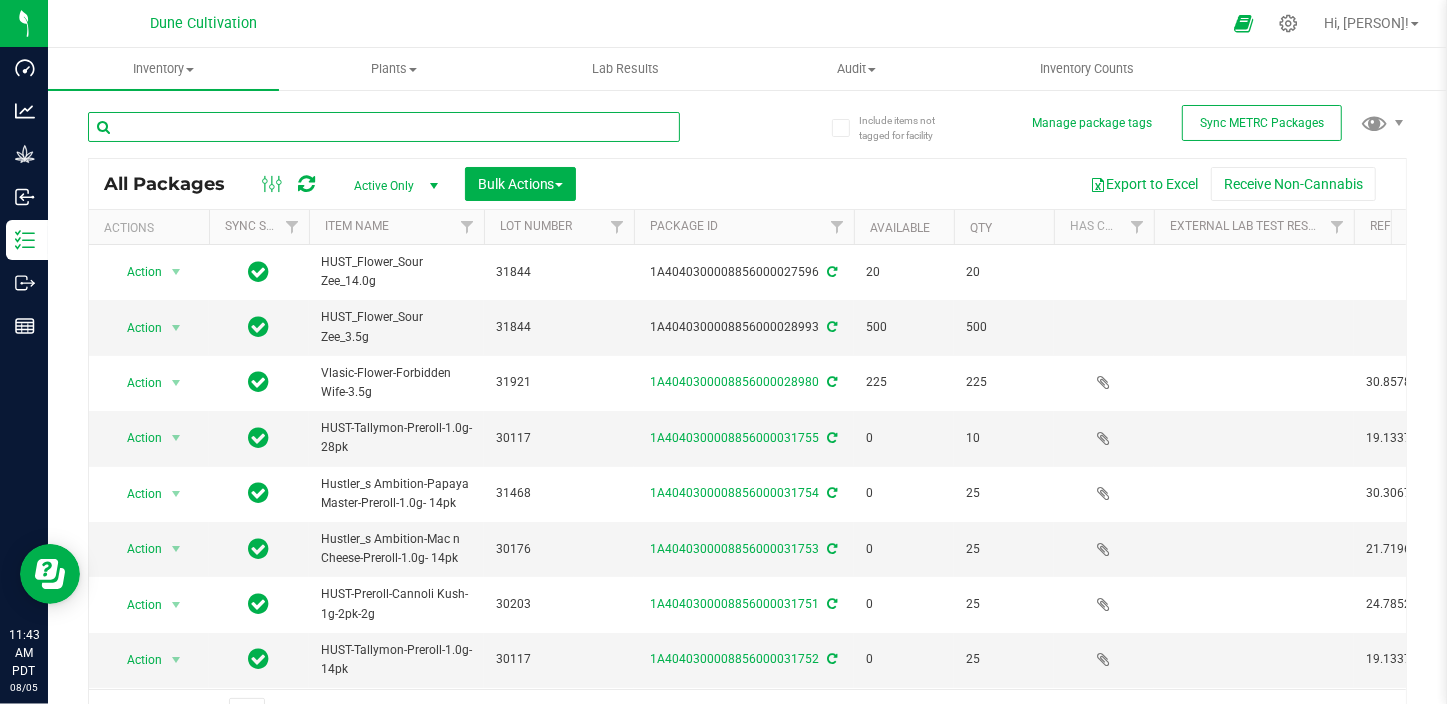 click at bounding box center [384, 127] 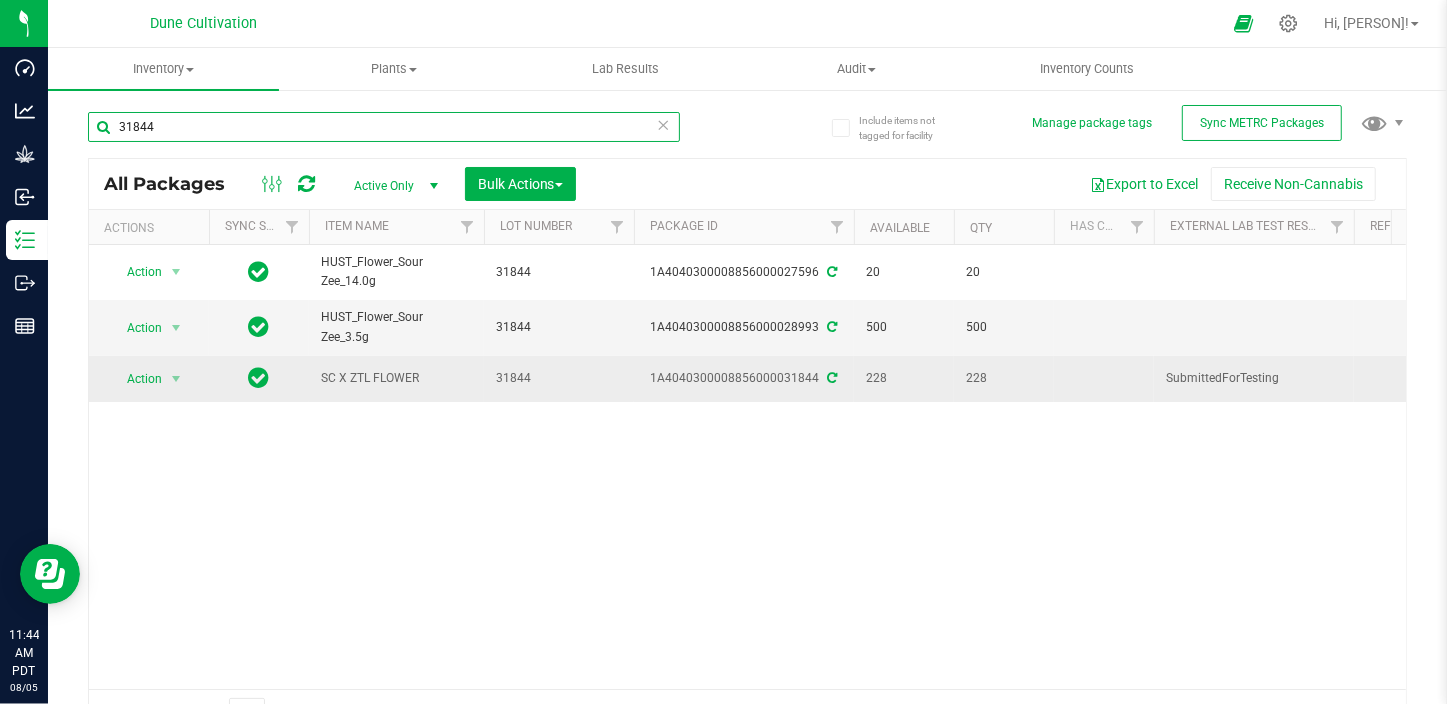 type on "31844" 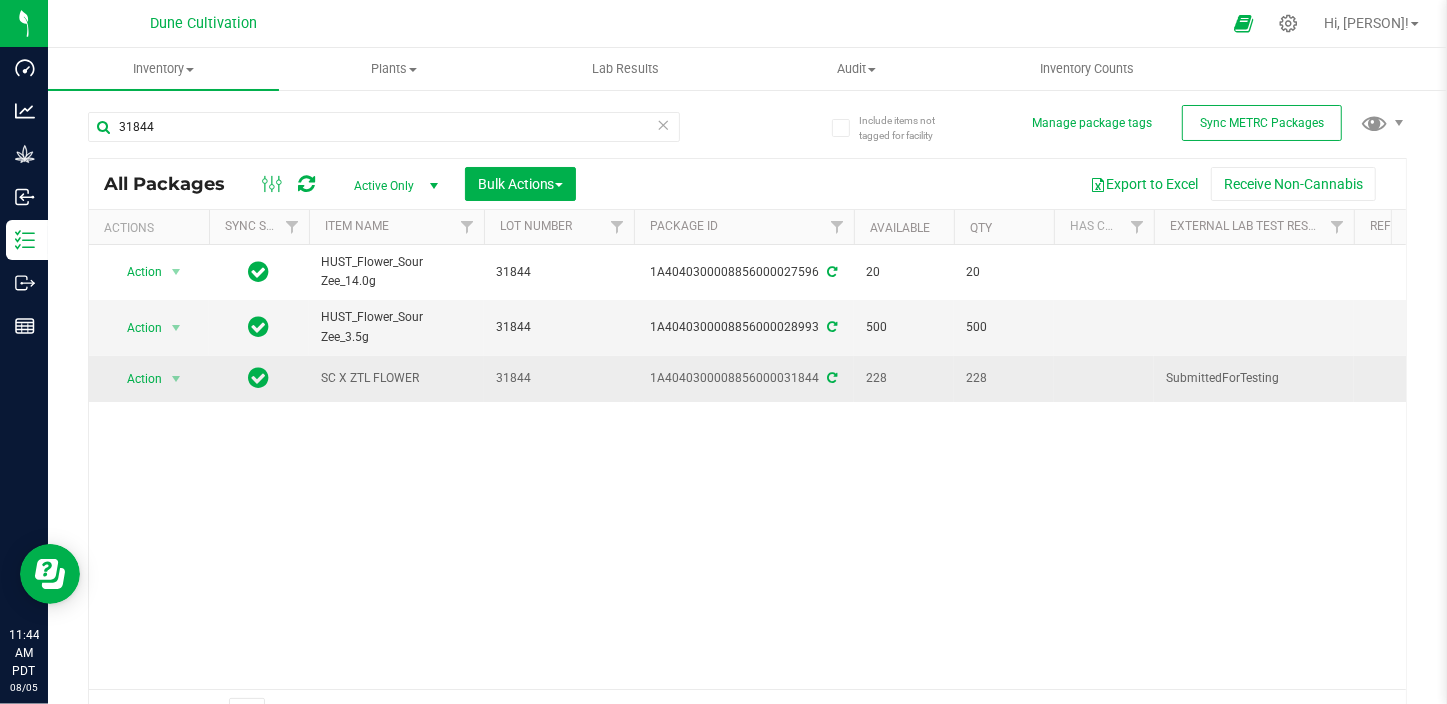 drag, startPoint x: 317, startPoint y: 374, endPoint x: 370, endPoint y: 382, distance: 53.600372 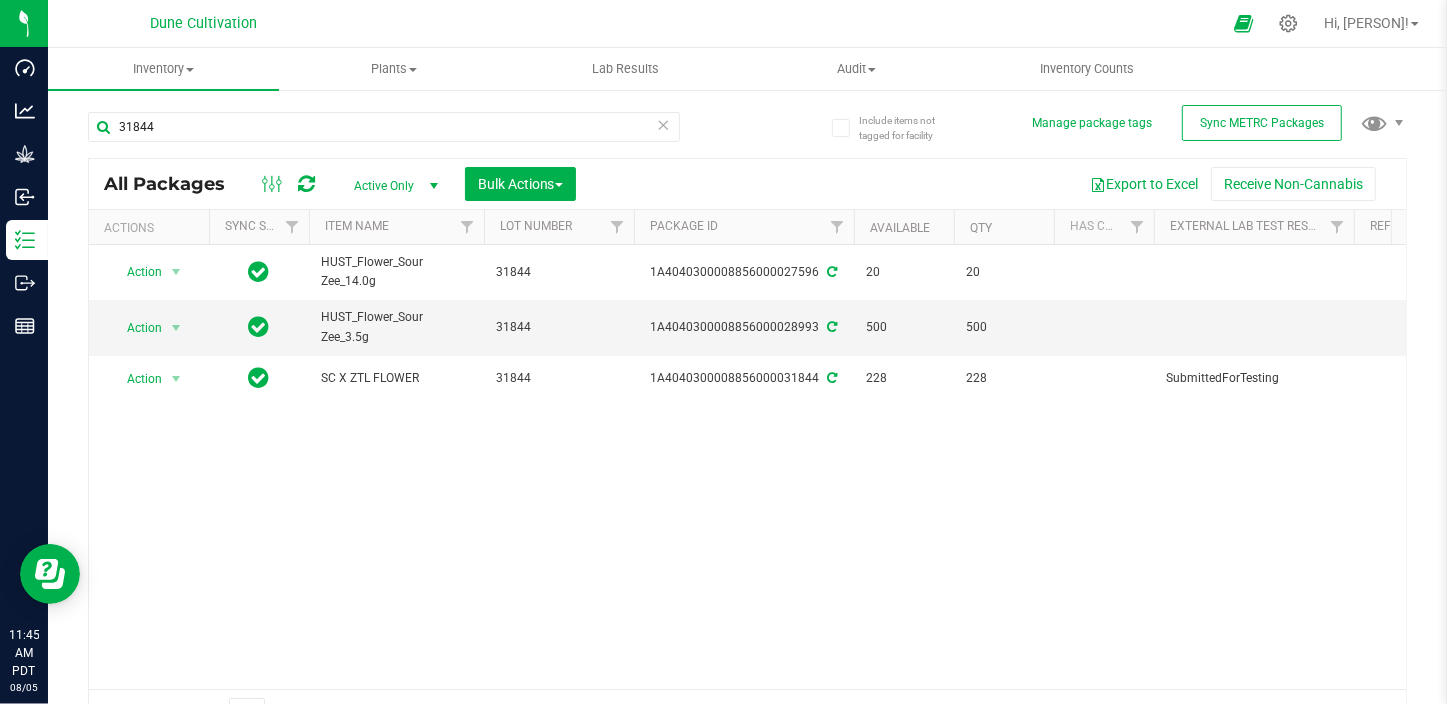 click on "Action Action Adjust qty Create package Edit attributes Global inventory Locate package Package audit log Print package label Record a lab result Retag package See history Take lab sample
HUST_Flower_Sour Zee_14.0g
31844
1A4040300008856000027596
20
20
Sour Zee
Created
Sour Zee
Each
(14 g ea.)
Finished Product Vault
1.1281.1304.4046.0" at bounding box center [747, 467] 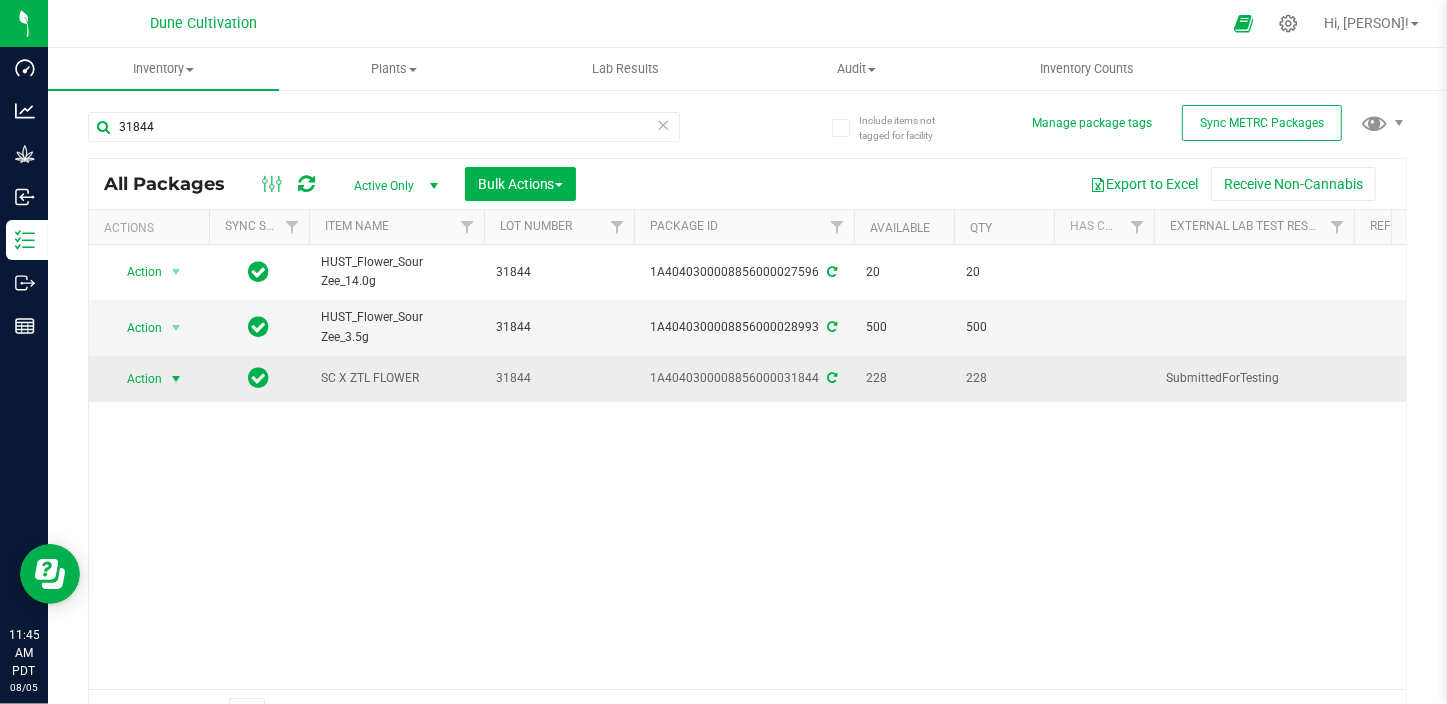 click on "Action" at bounding box center (136, 379) 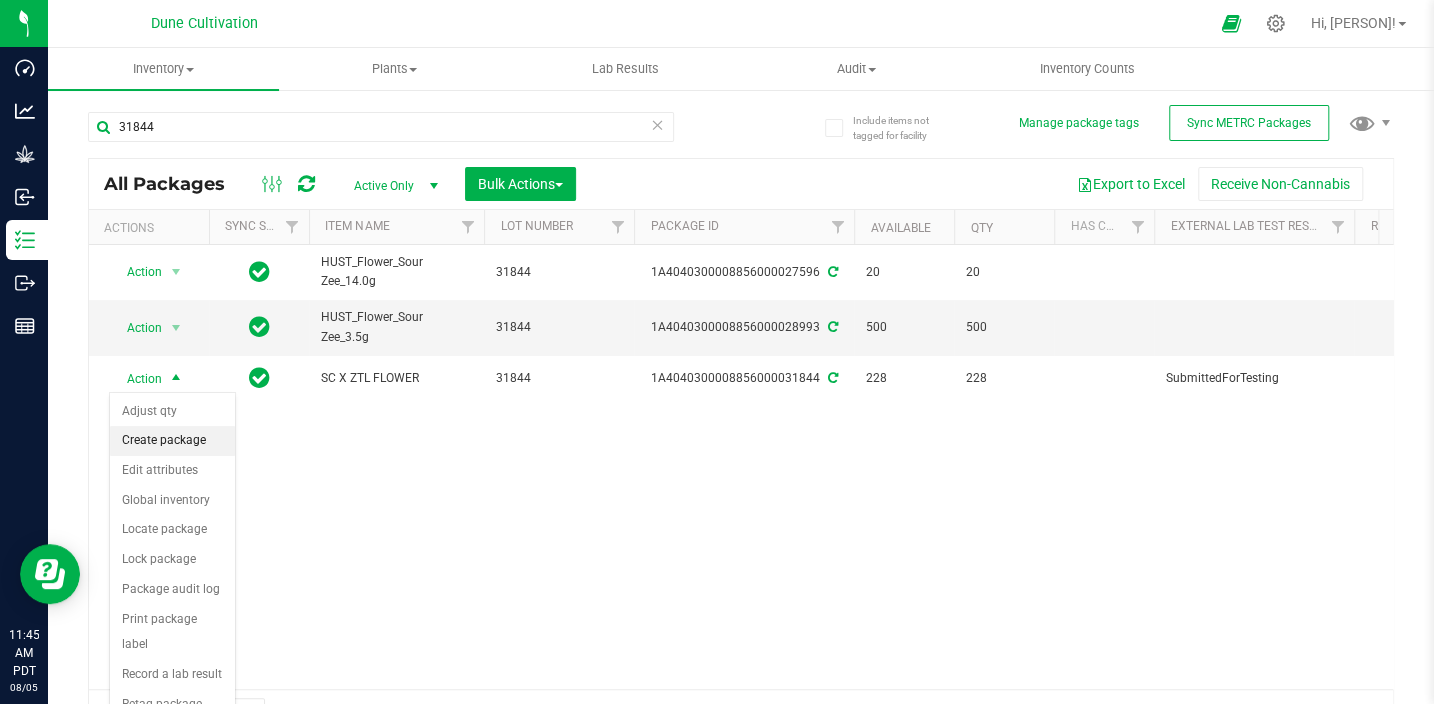 click on "Create package" at bounding box center (172, 441) 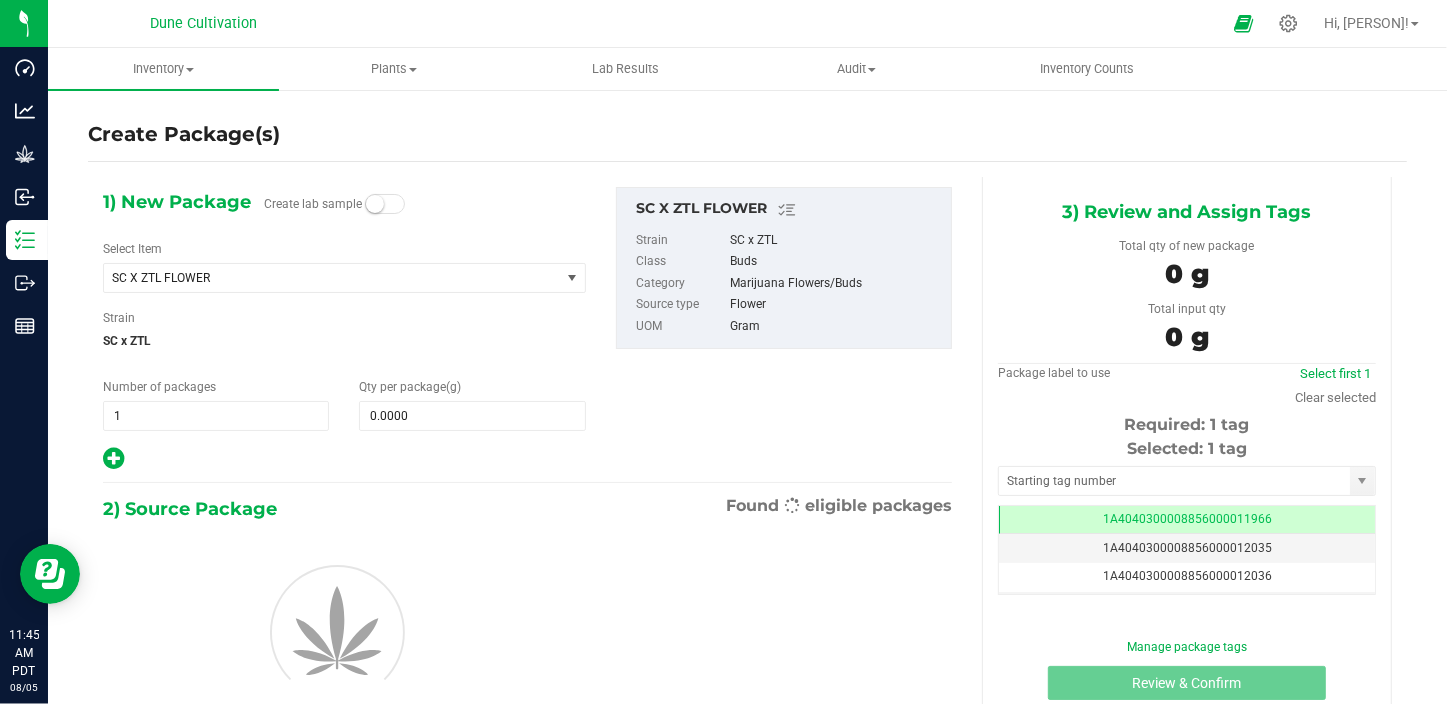 scroll, scrollTop: 0, scrollLeft: 0, axis: both 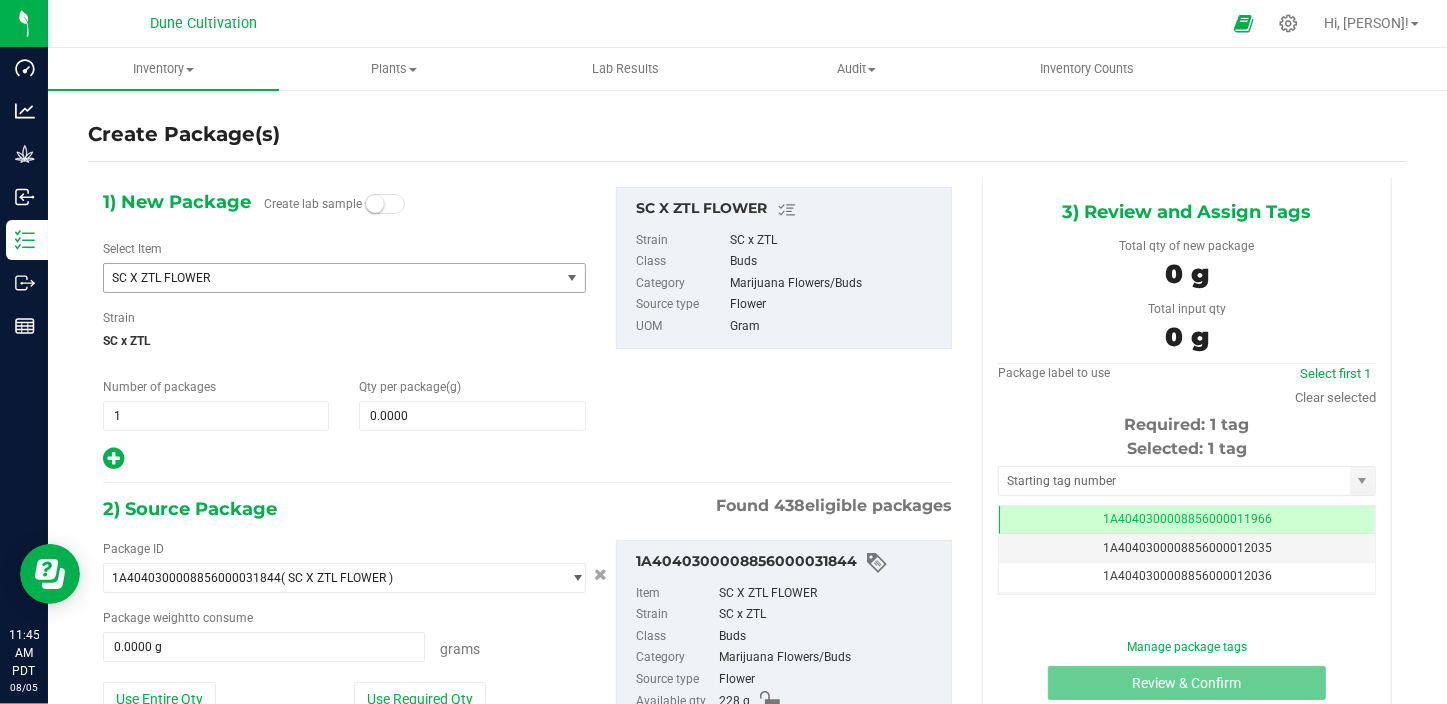 click on "SC X ZTL FLOWER" at bounding box center (323, 278) 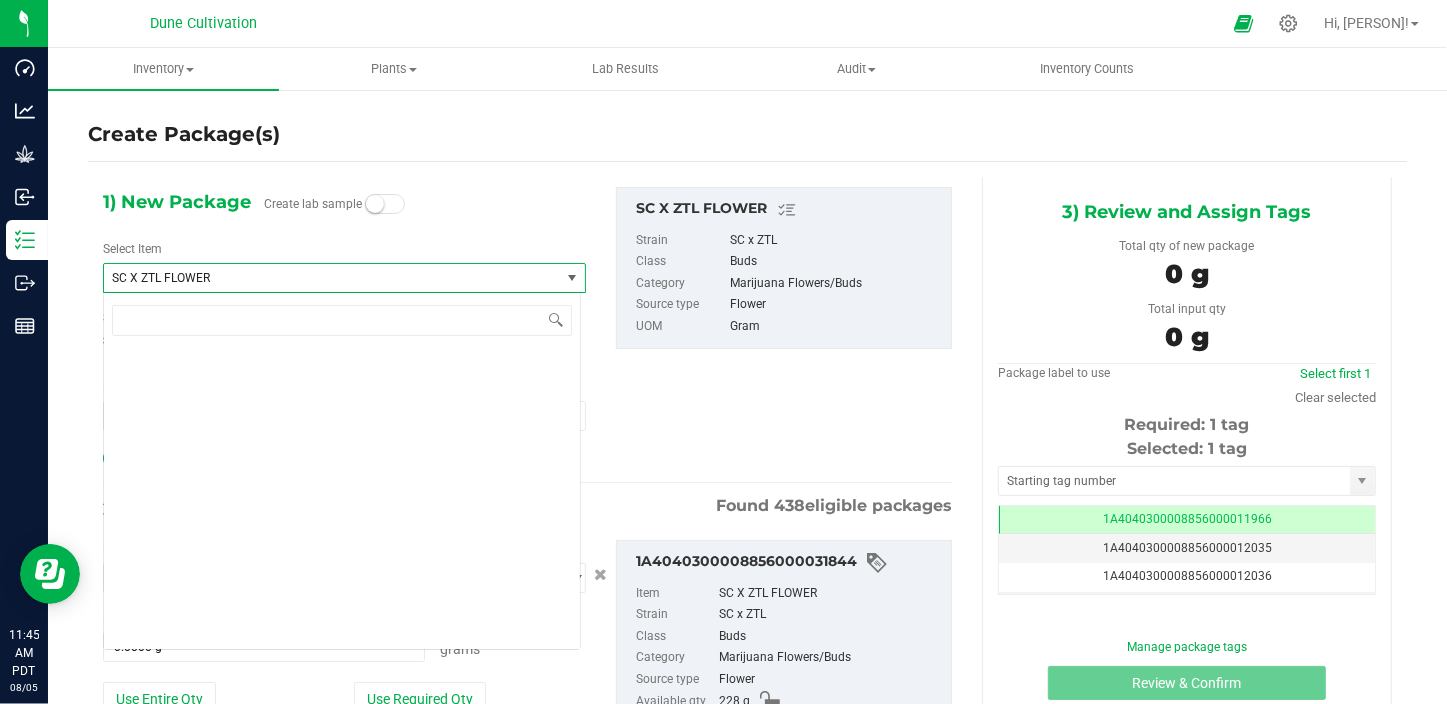 scroll, scrollTop: 58128, scrollLeft: 0, axis: vertical 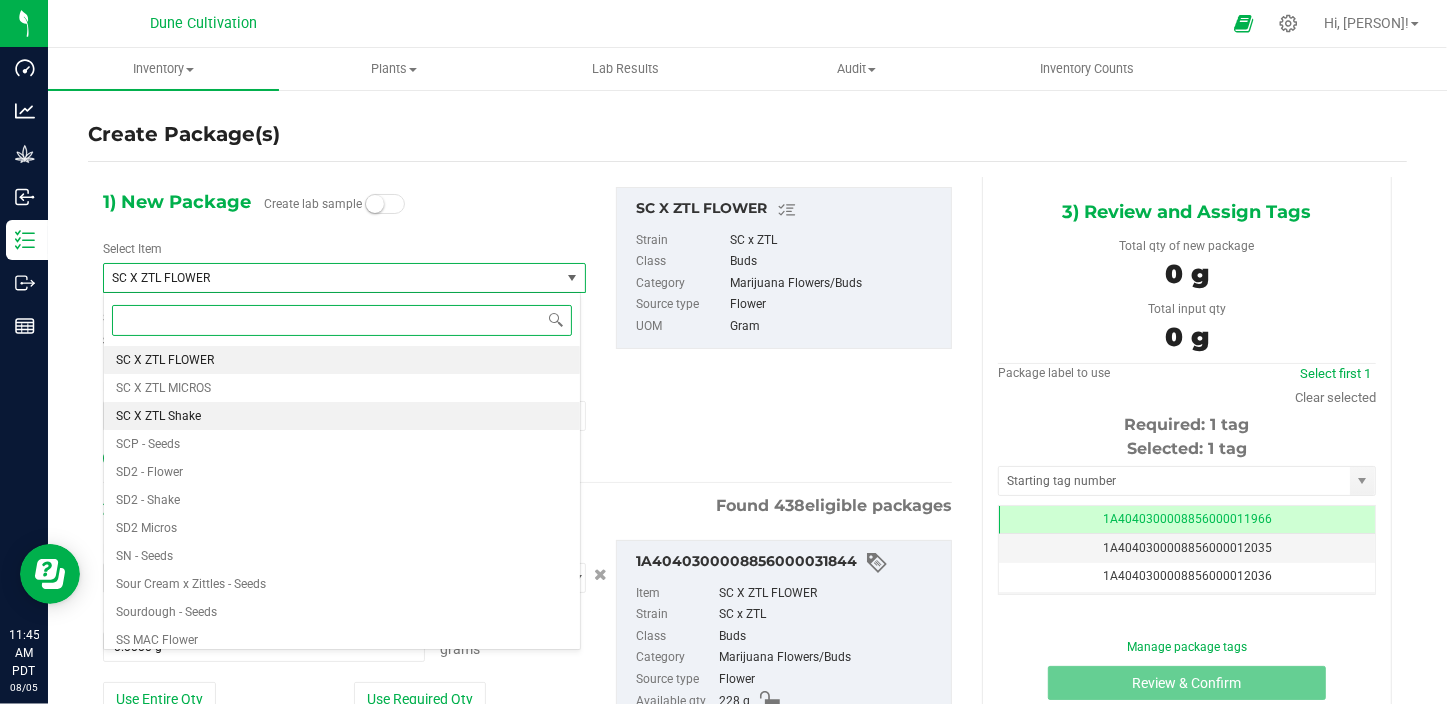 click on "SC X ZTL Shake" at bounding box center [158, 416] 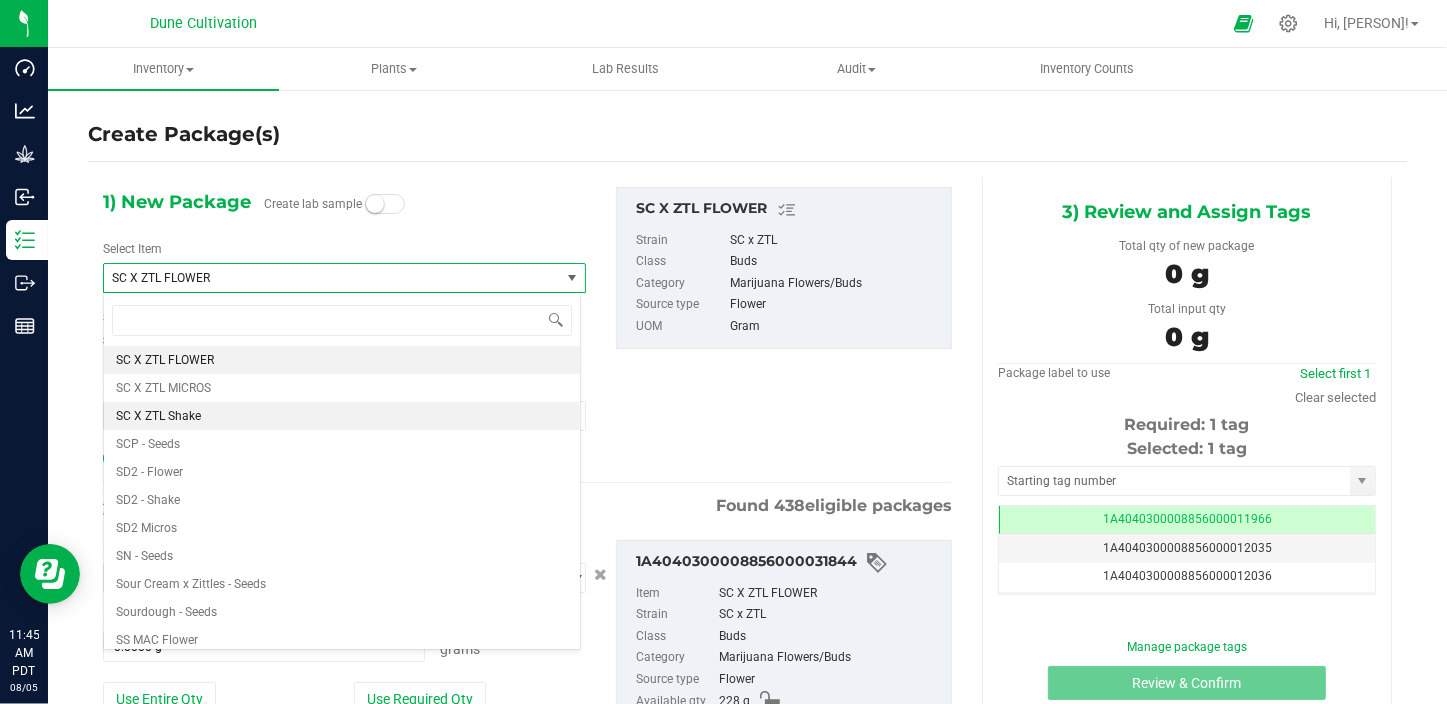 type on "0.0000" 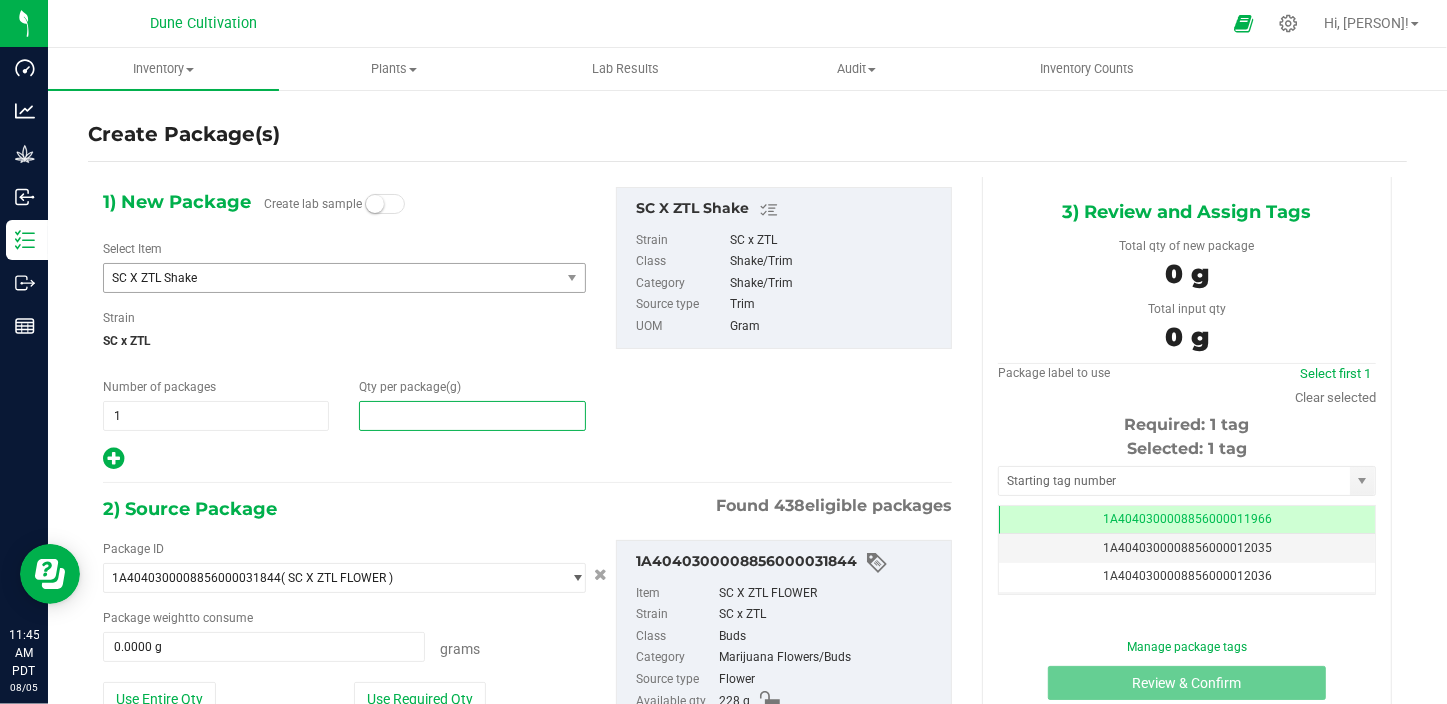 click at bounding box center (472, 416) 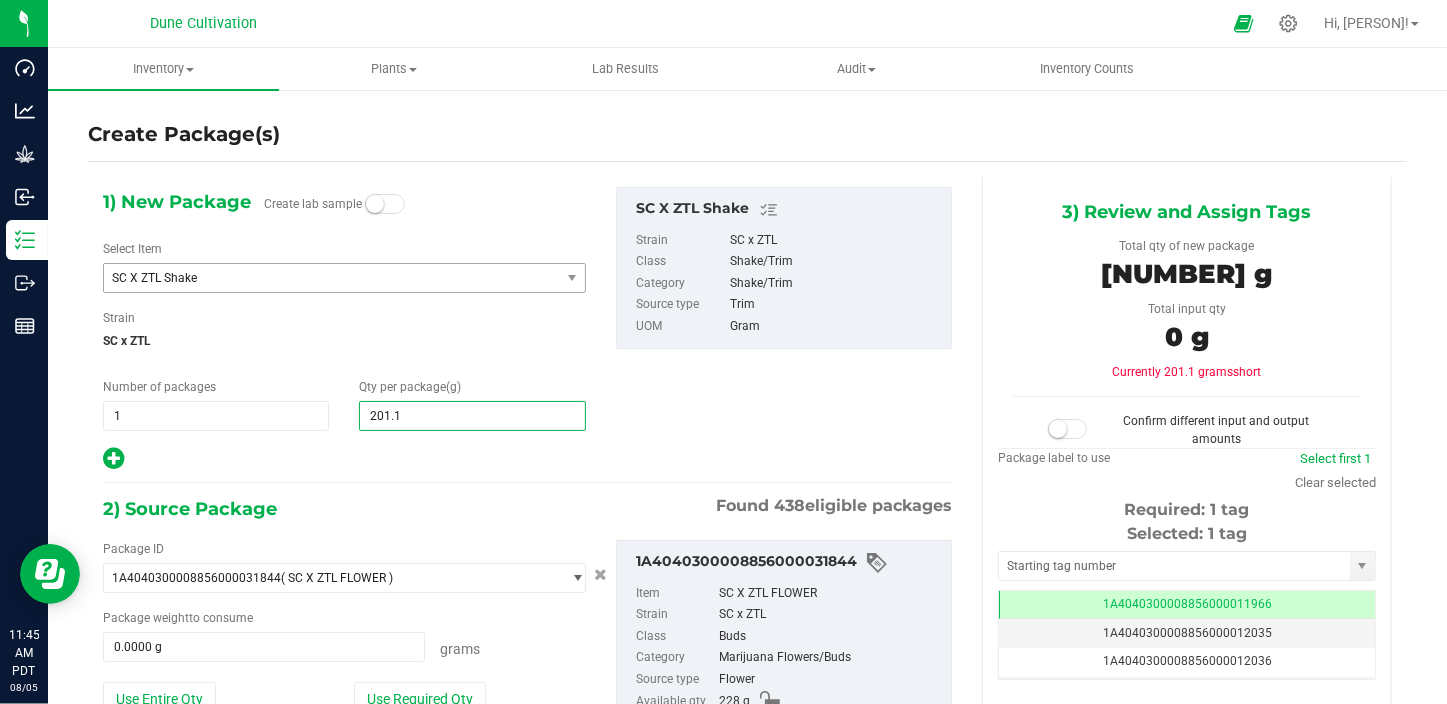 type on "201.15" 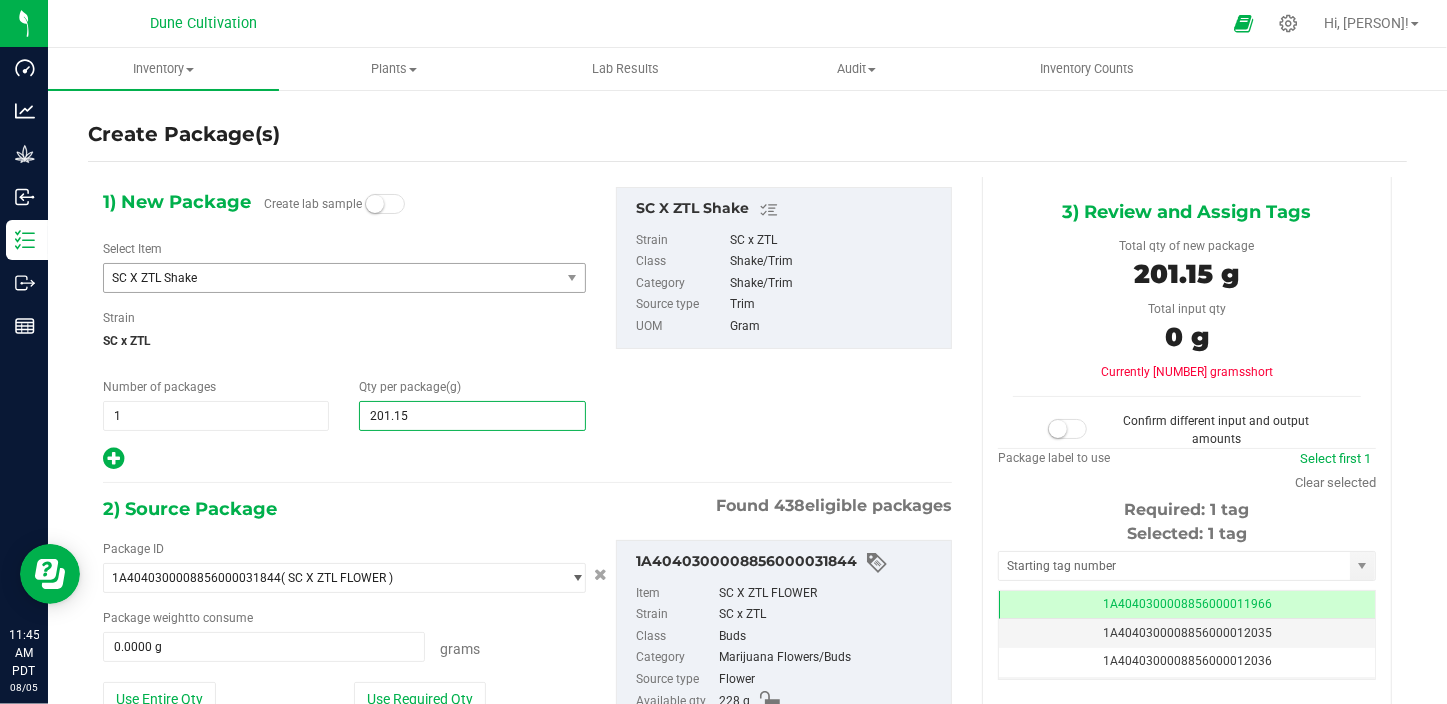 type on "201.1500" 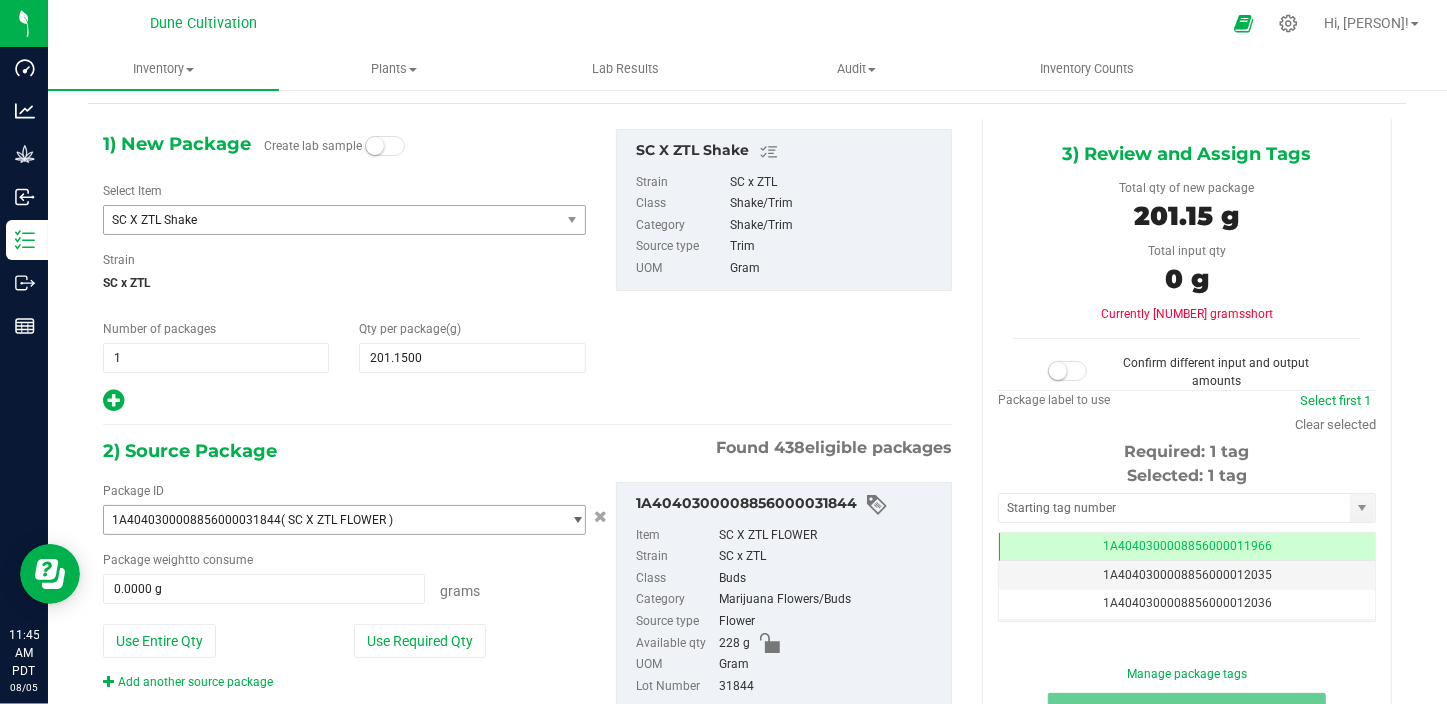 scroll, scrollTop: 90, scrollLeft: 0, axis: vertical 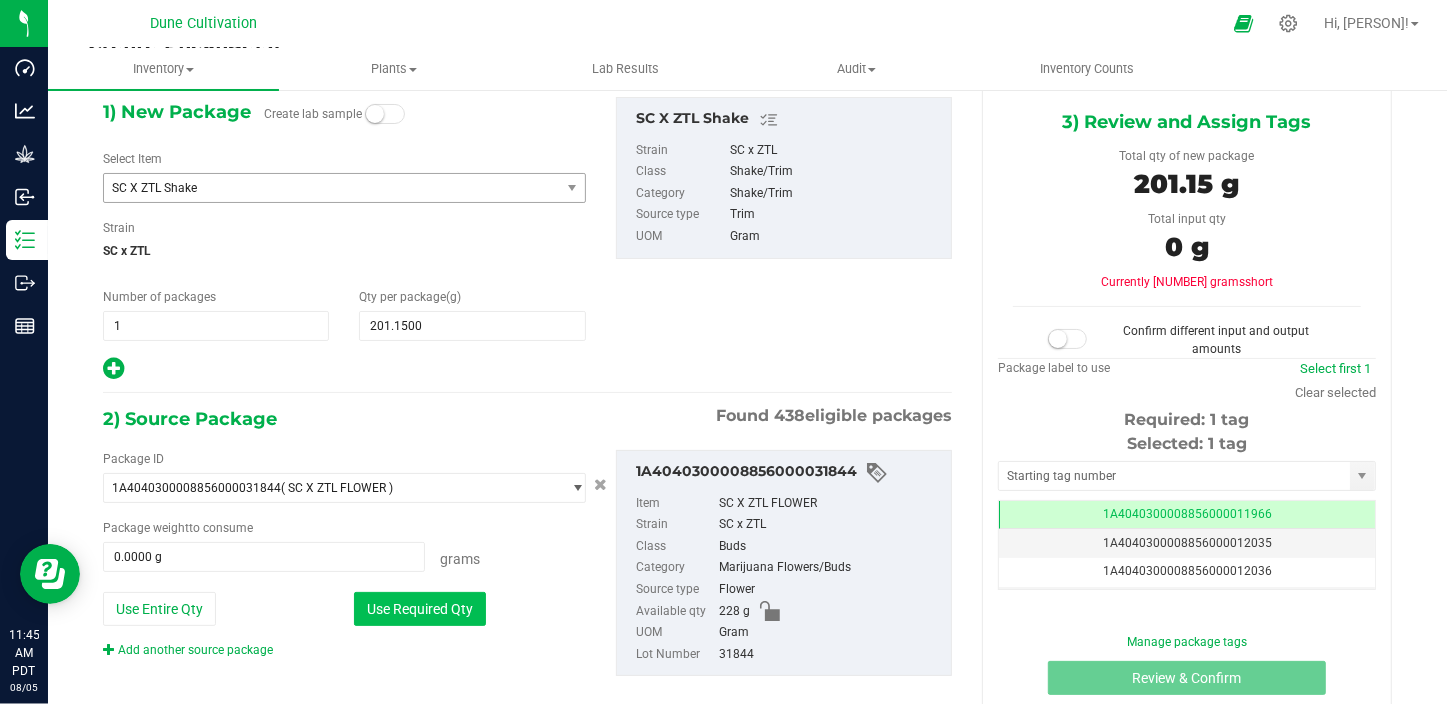 click on "Use Required Qty" at bounding box center (420, 609) 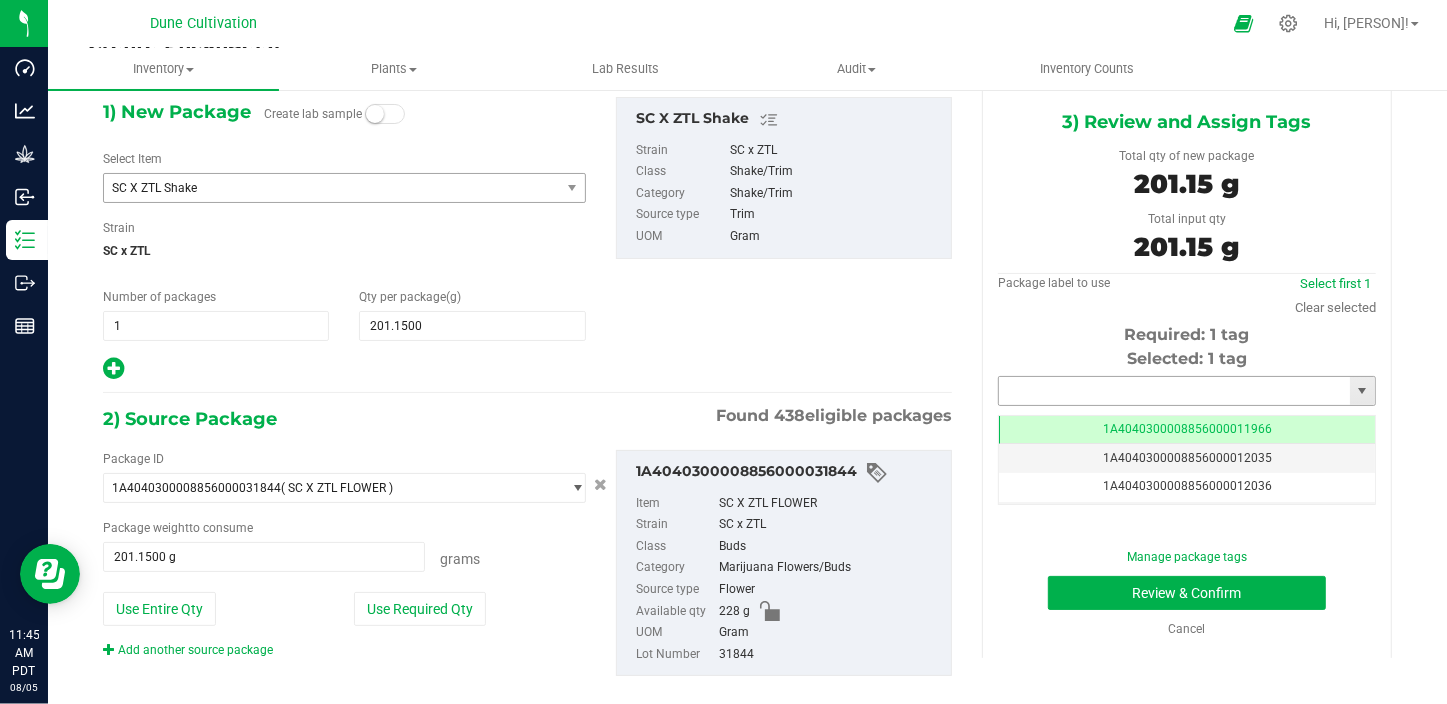 click at bounding box center [1174, 391] 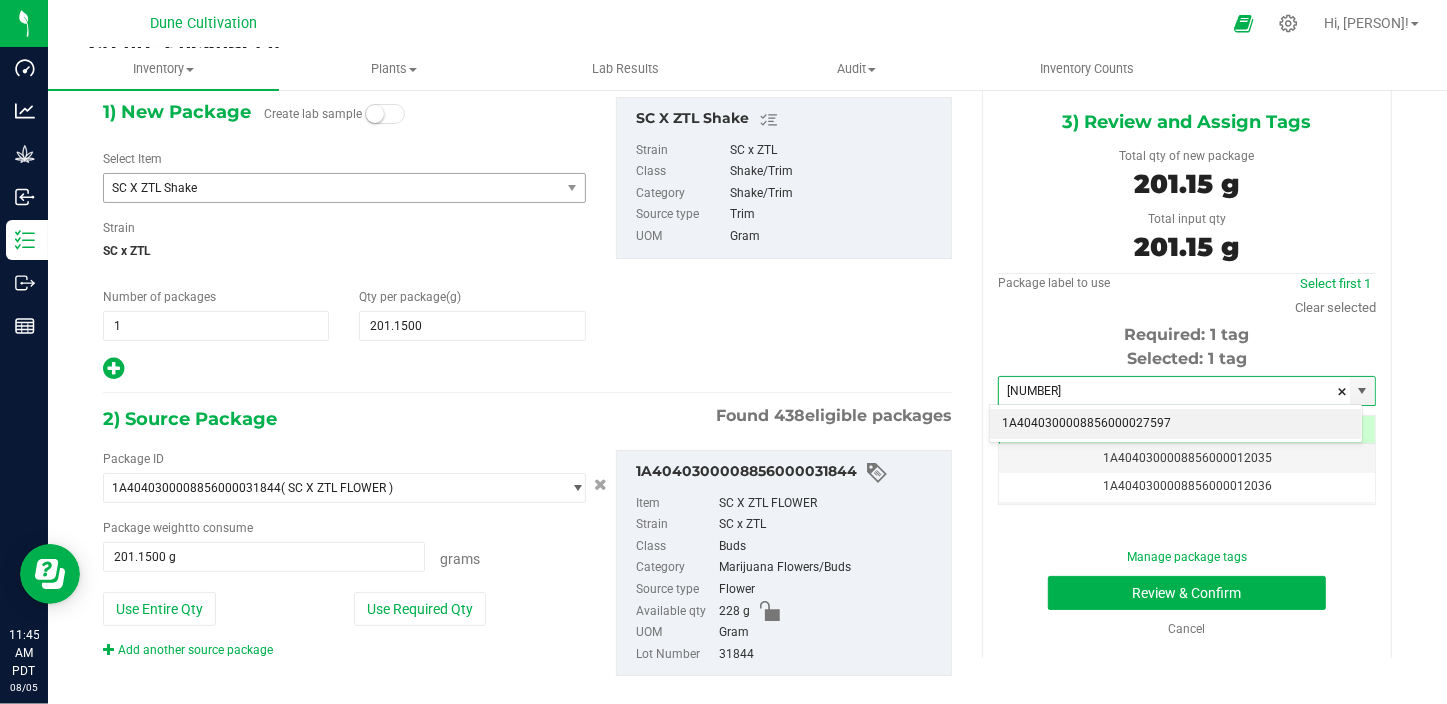 click on "1A4040300008856000027597" at bounding box center [1175, 424] 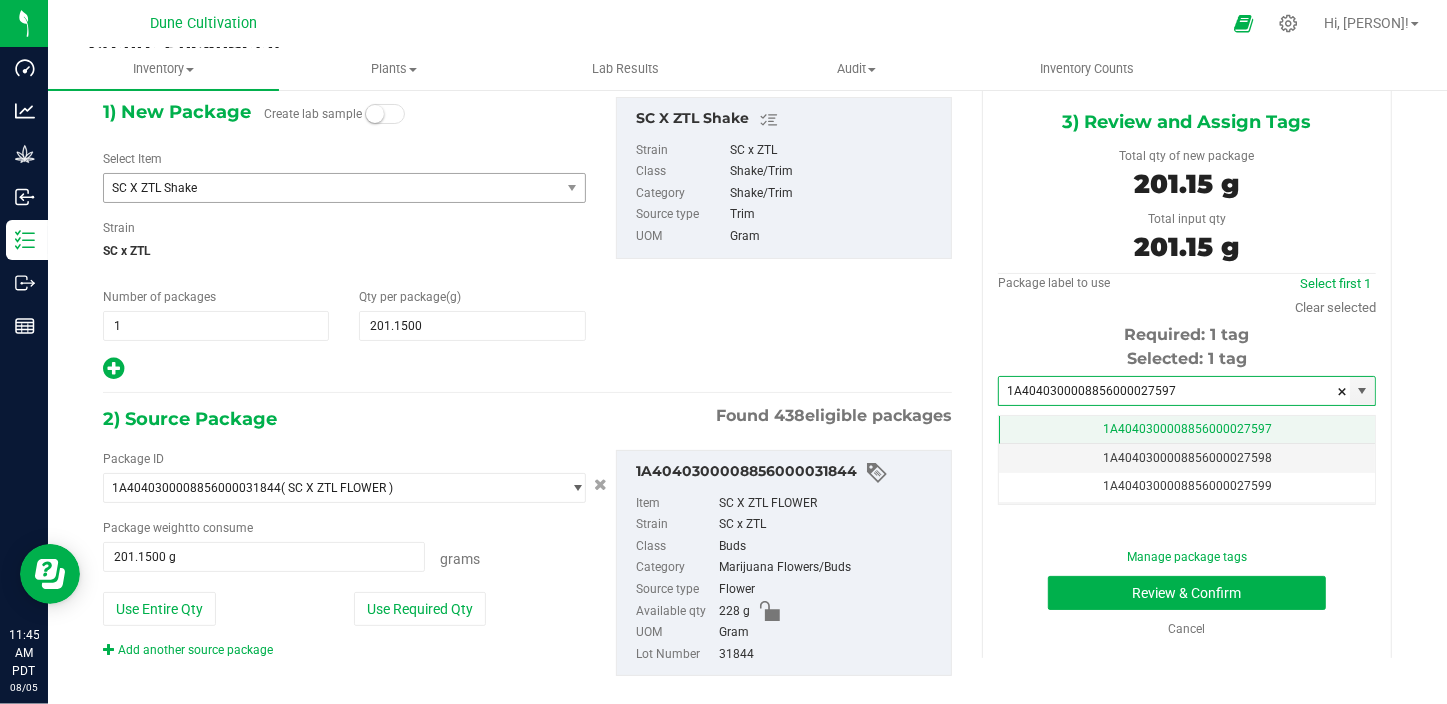 scroll, scrollTop: 0, scrollLeft: 0, axis: both 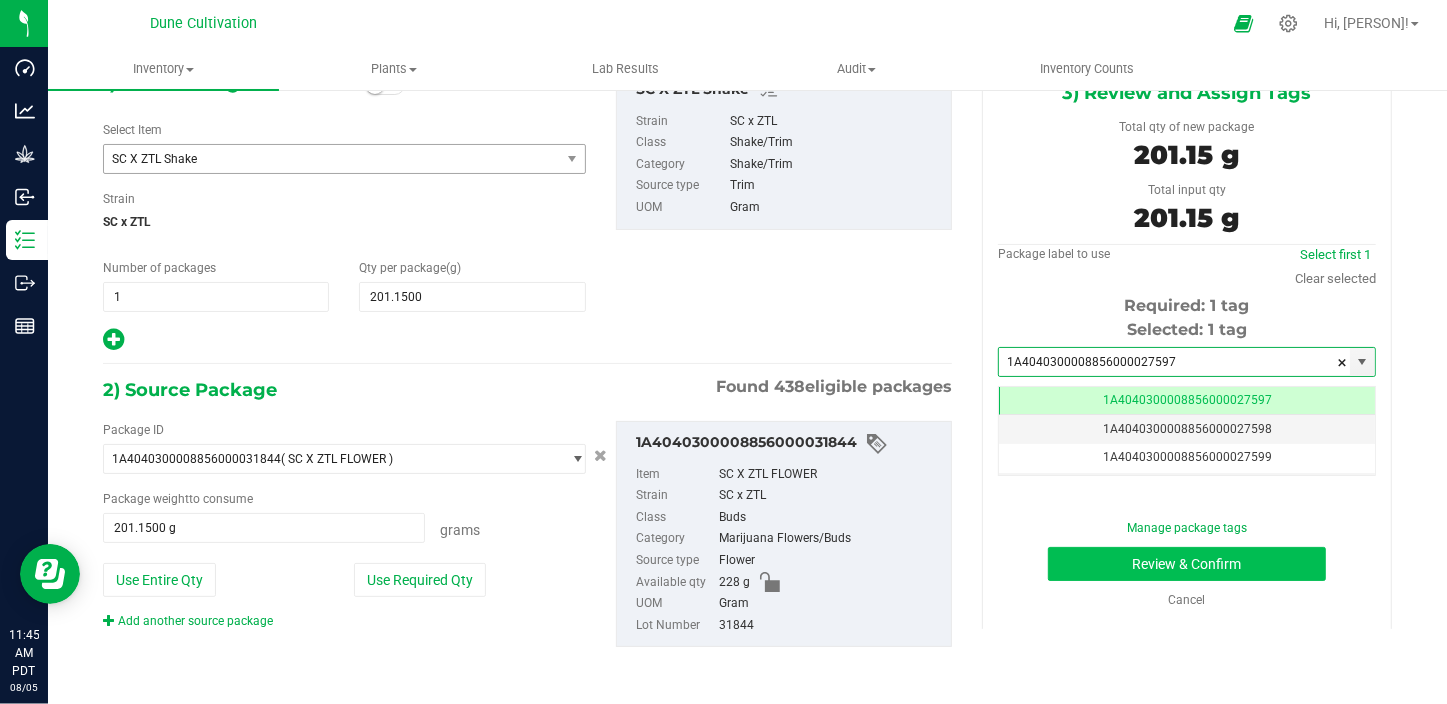 type on "1A4040300008856000027597" 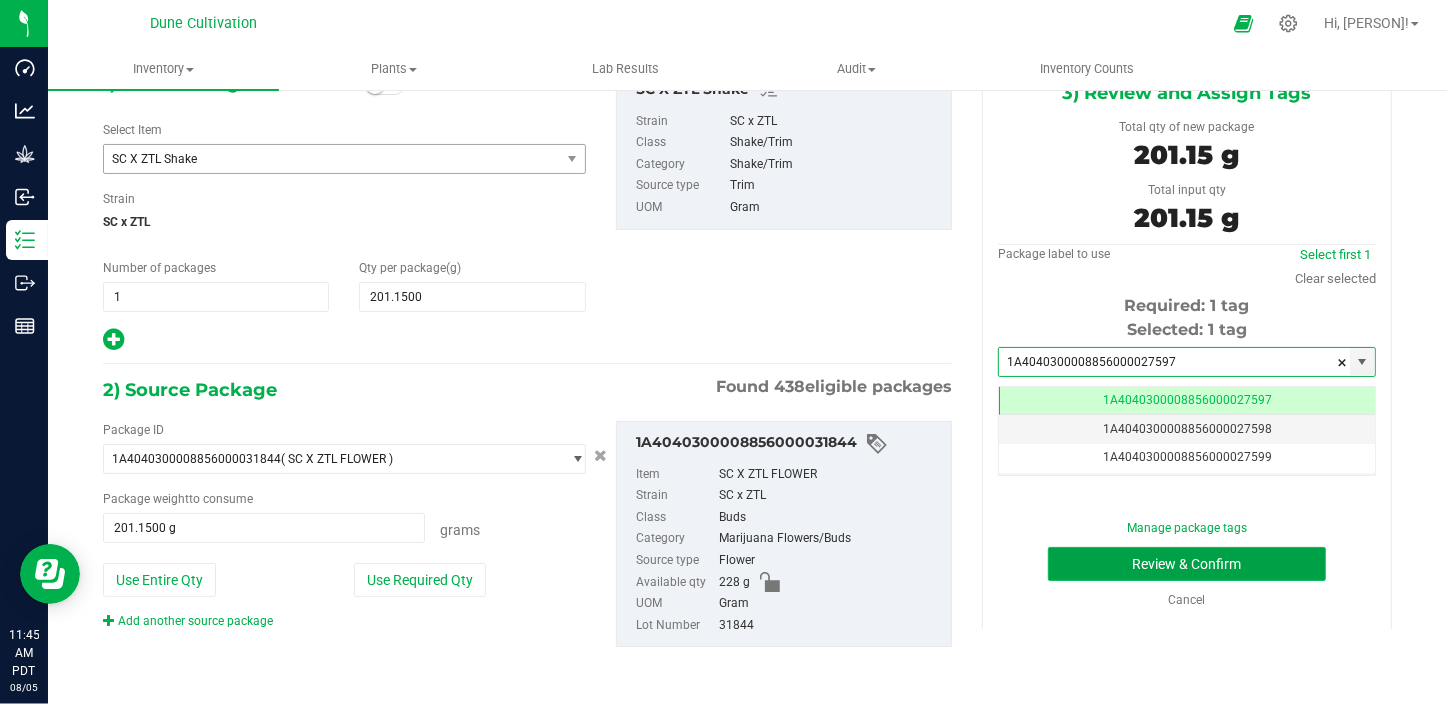 click on "Review & Confirm" at bounding box center (1187, 564) 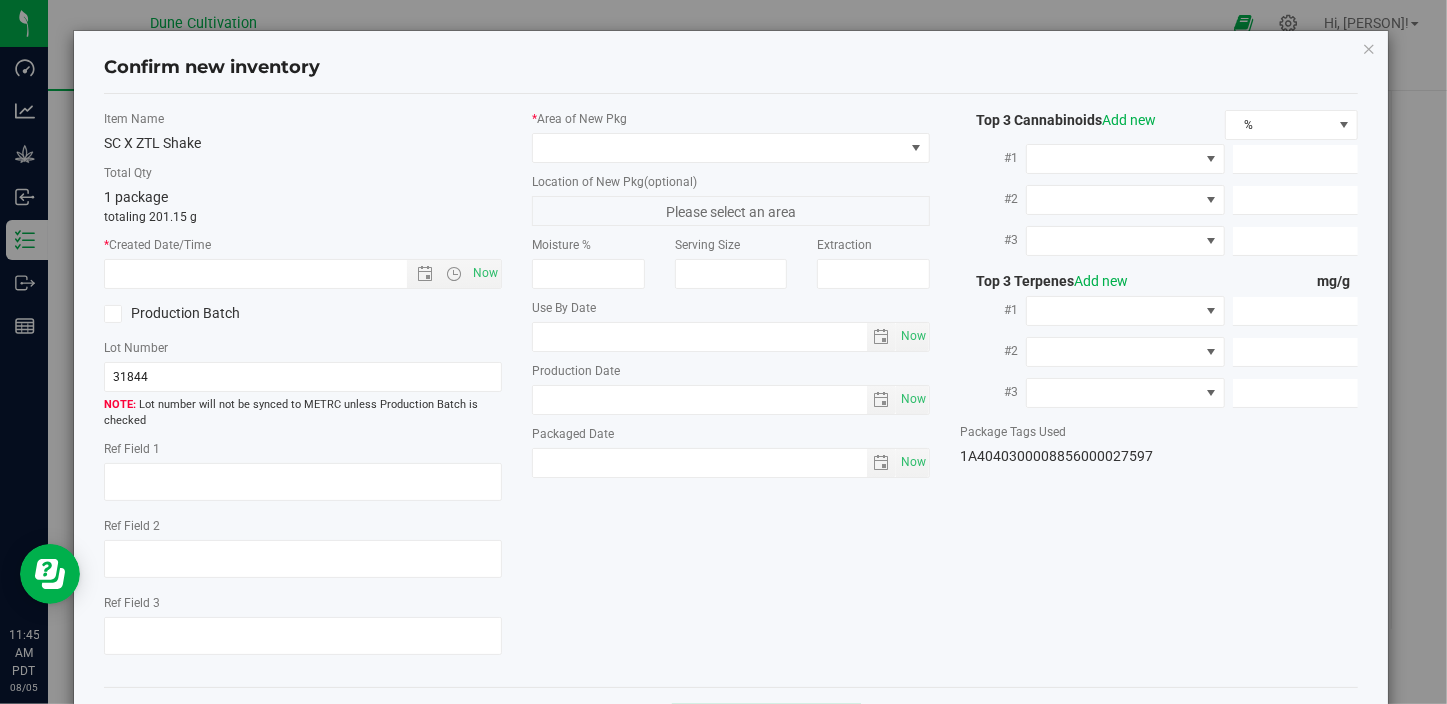 type on "Sour Zee" 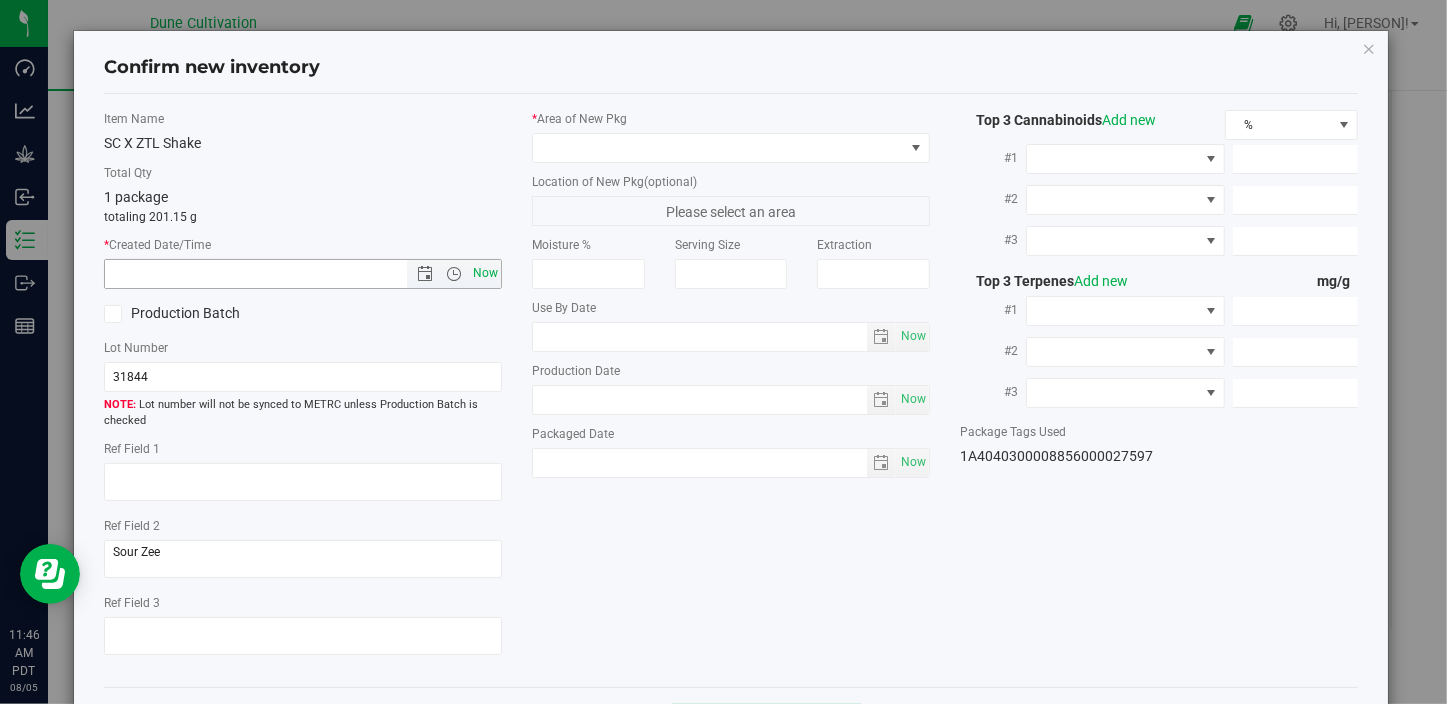 click on "Now" at bounding box center (486, 273) 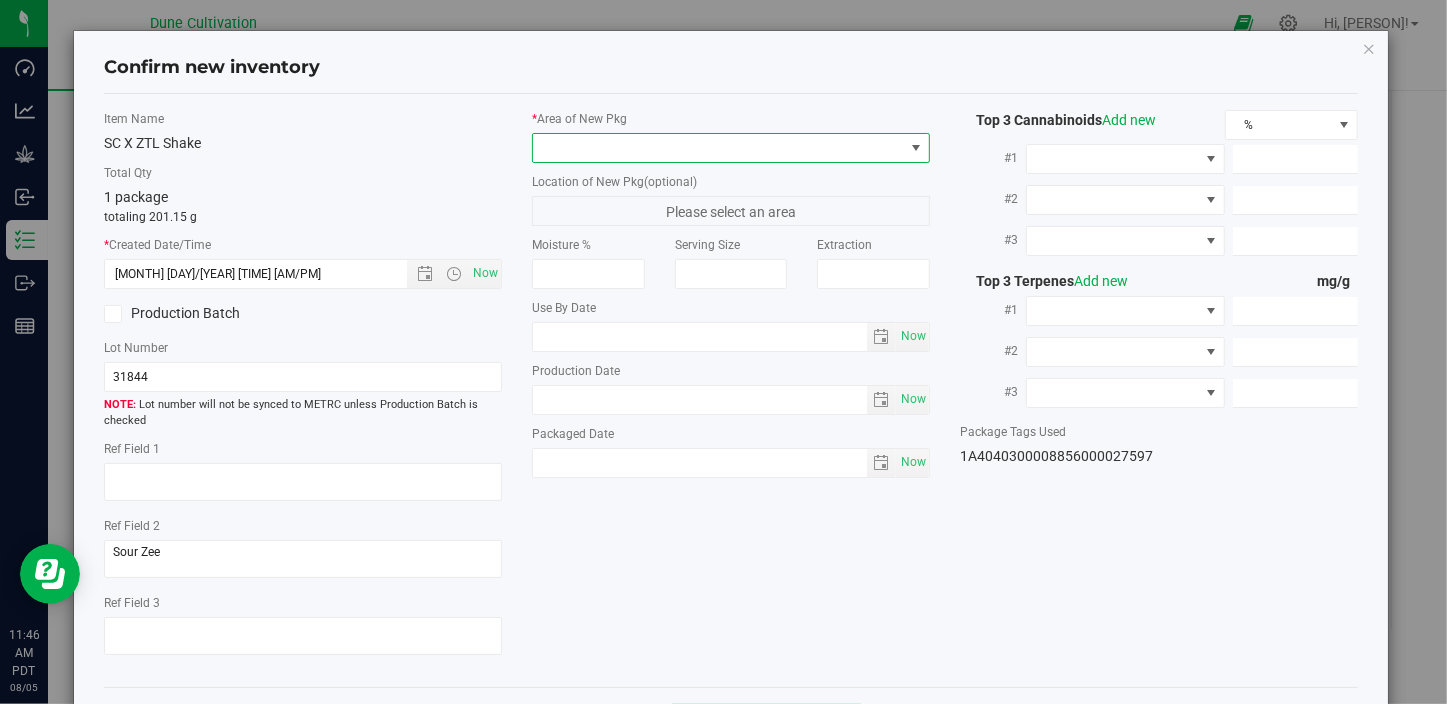 click at bounding box center [718, 148] 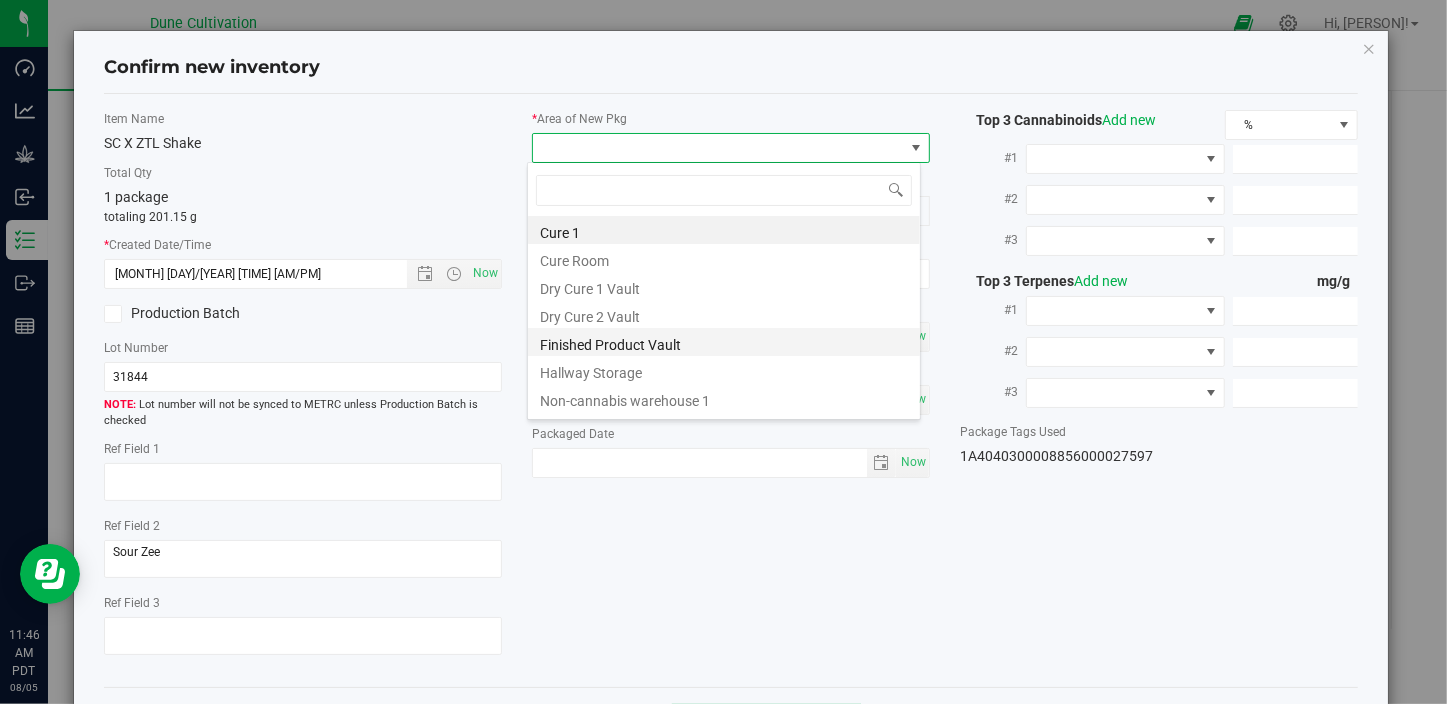 click on "Finished Product Vault" at bounding box center [724, 342] 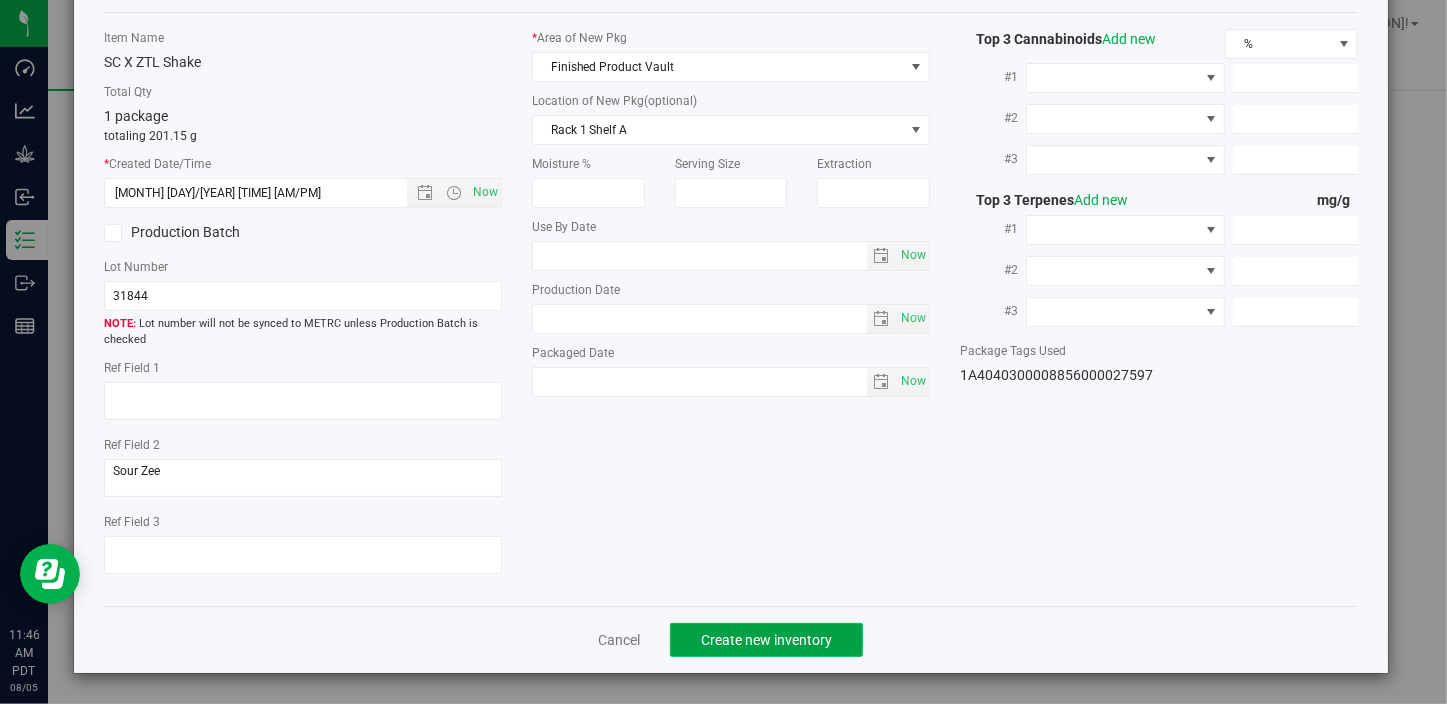 click on "Create new inventory" 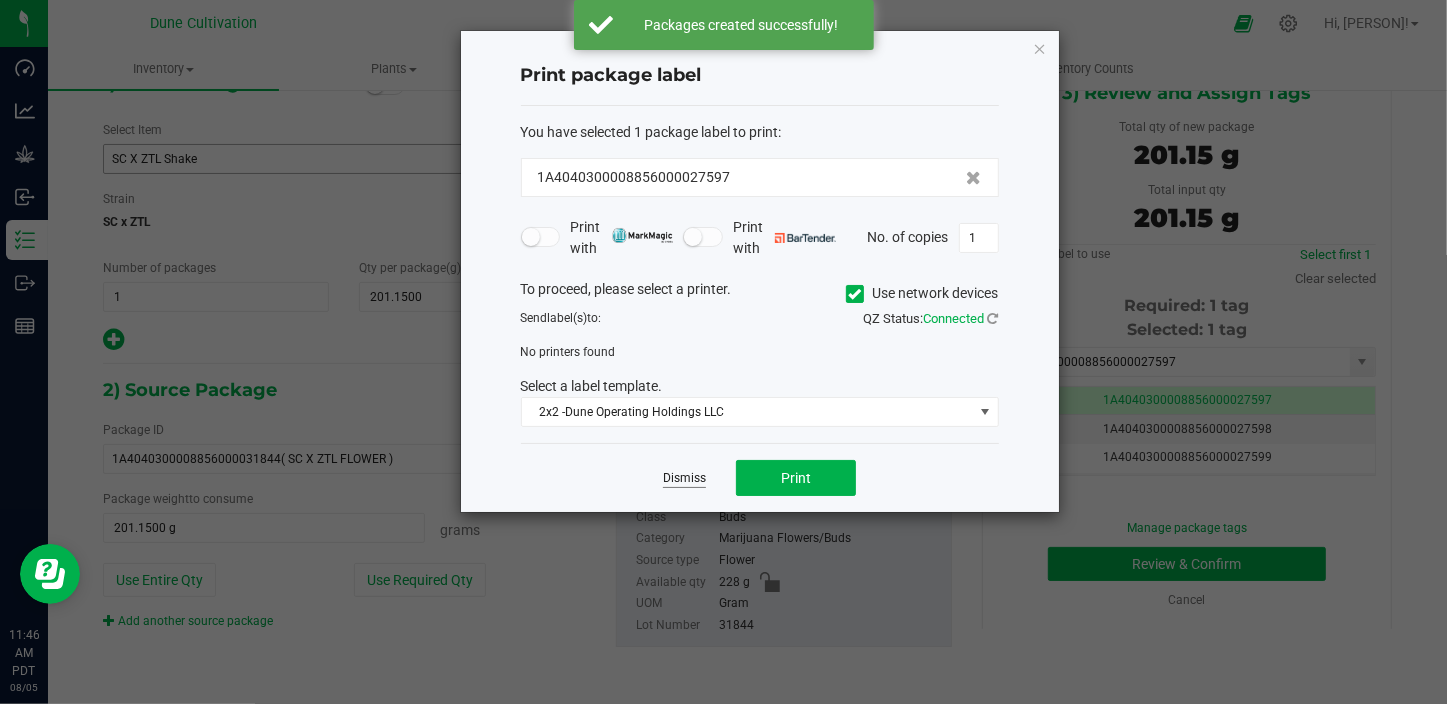 click on "Dismiss" 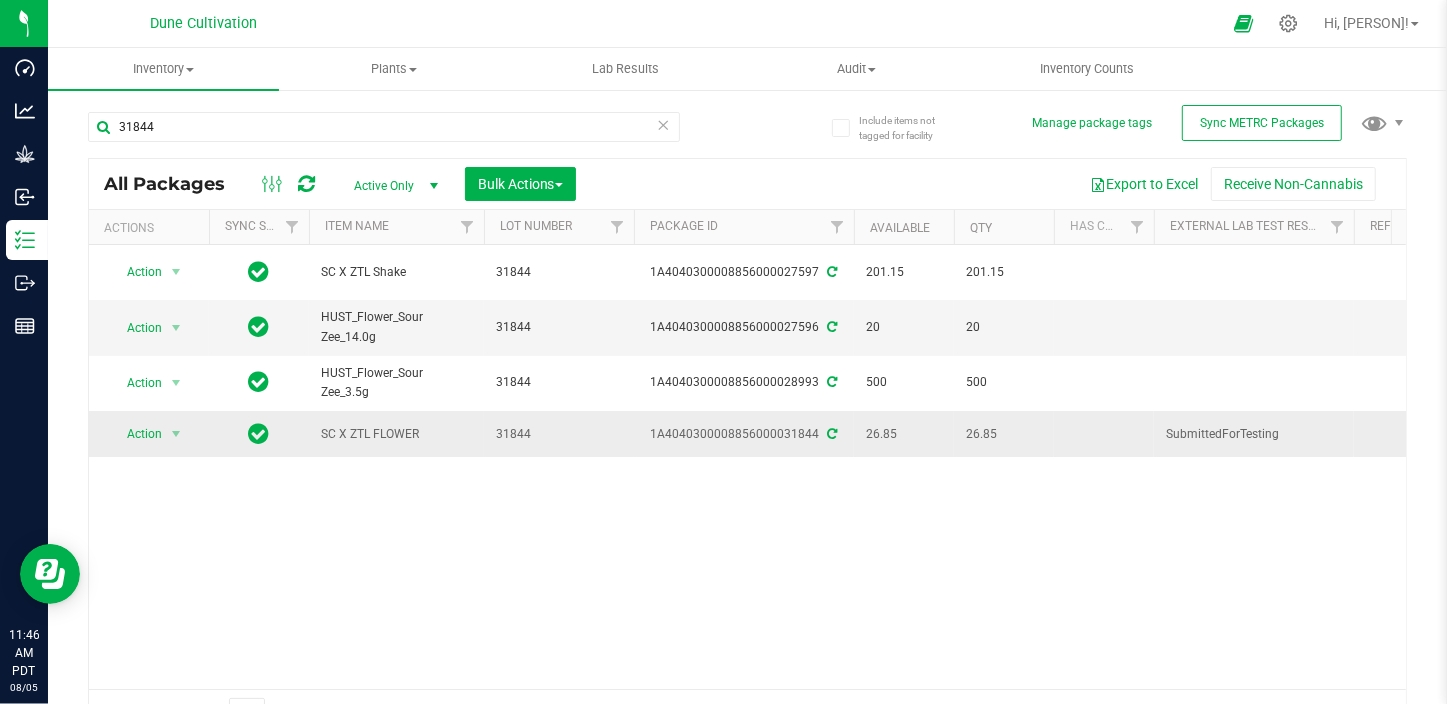 drag, startPoint x: 865, startPoint y: 430, endPoint x: 899, endPoint y: 430, distance: 34 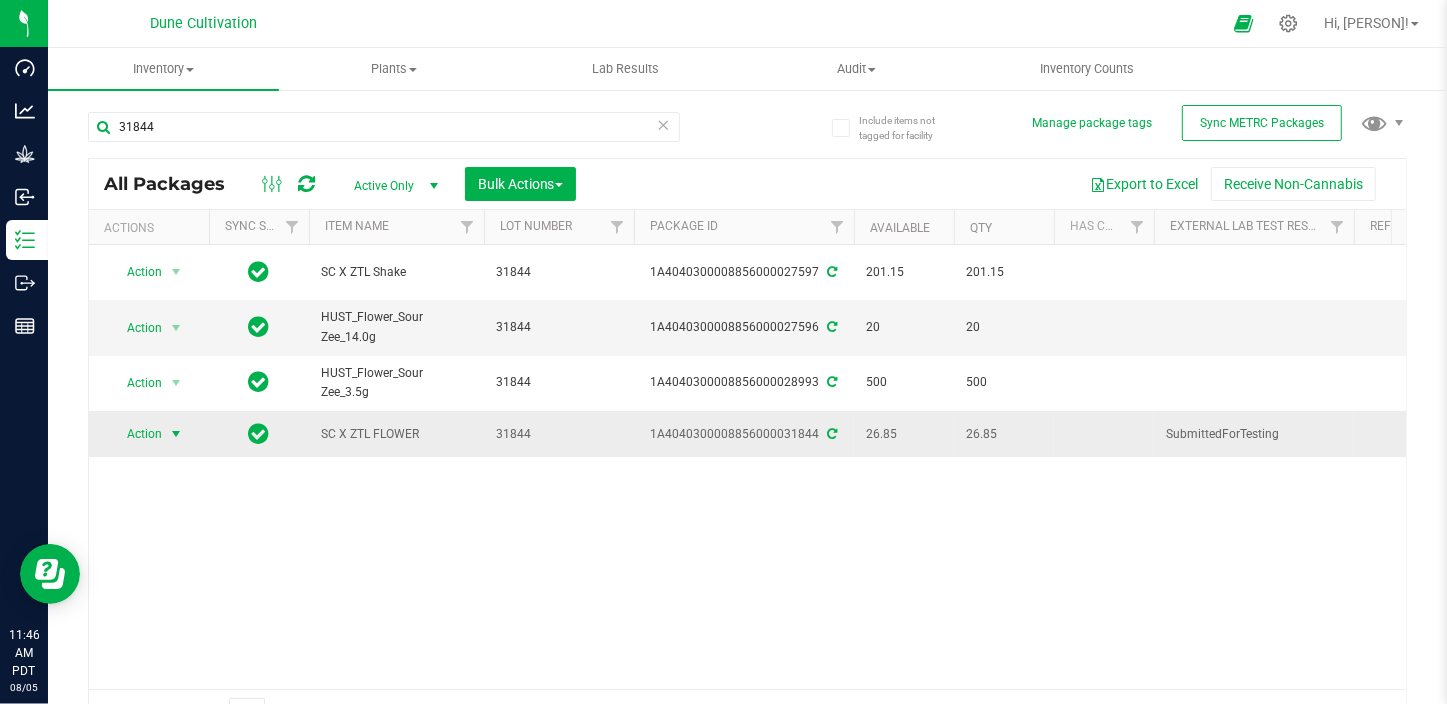 click on "Action" at bounding box center (136, 434) 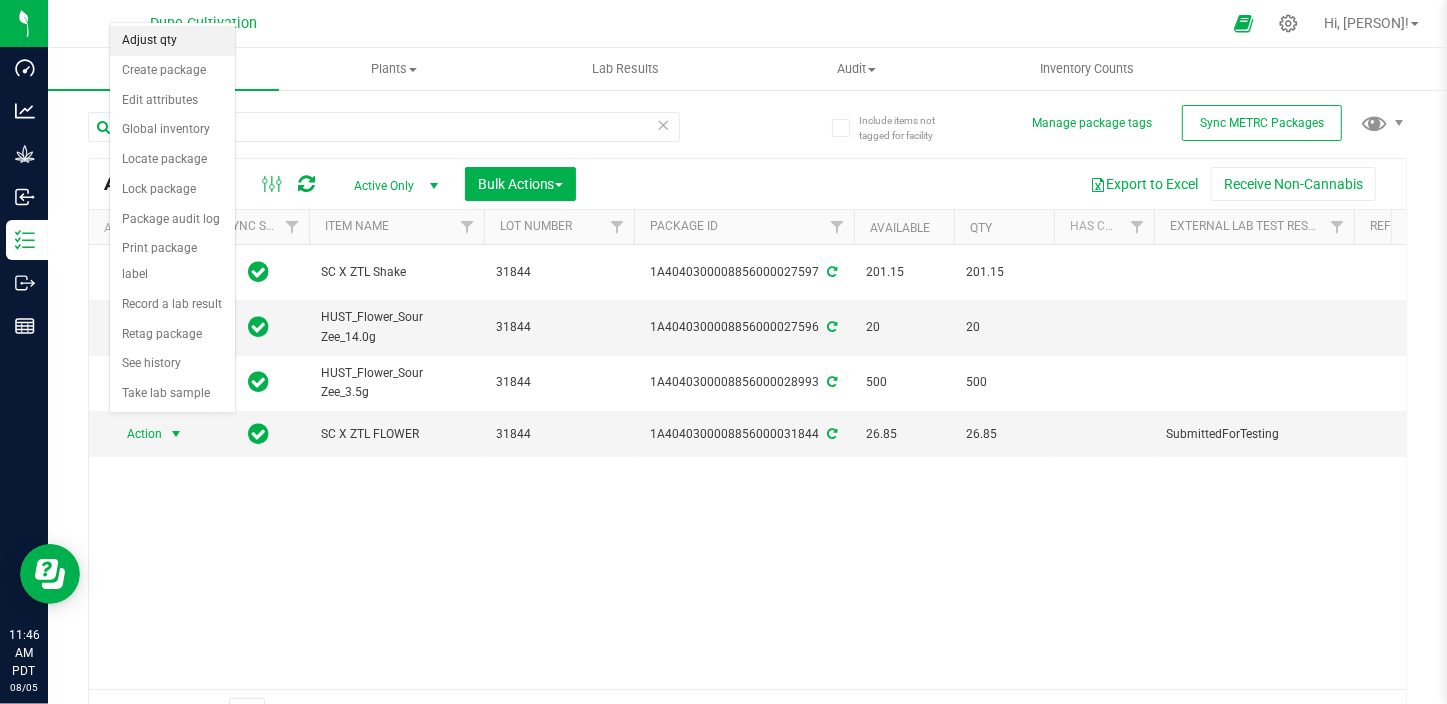click on "Adjust qty" at bounding box center [172, 41] 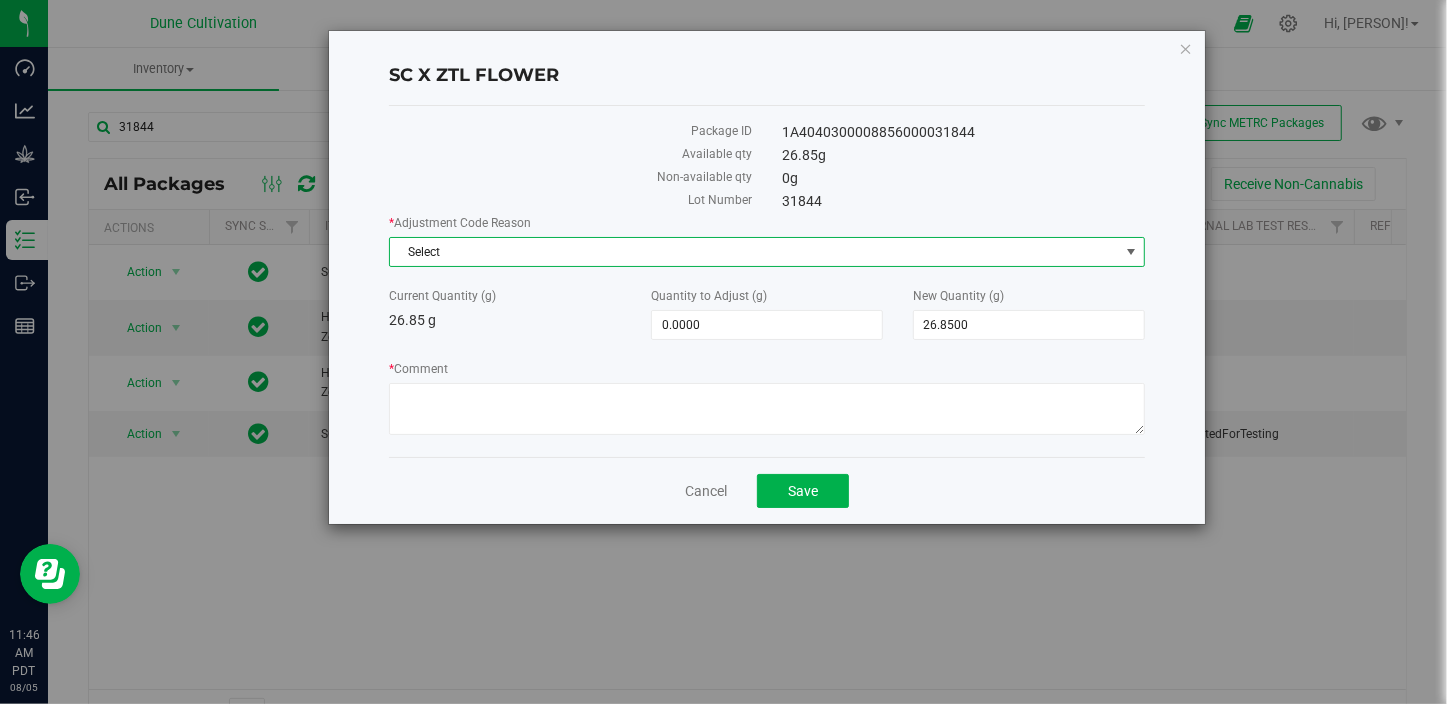 click on "Select" at bounding box center [754, 252] 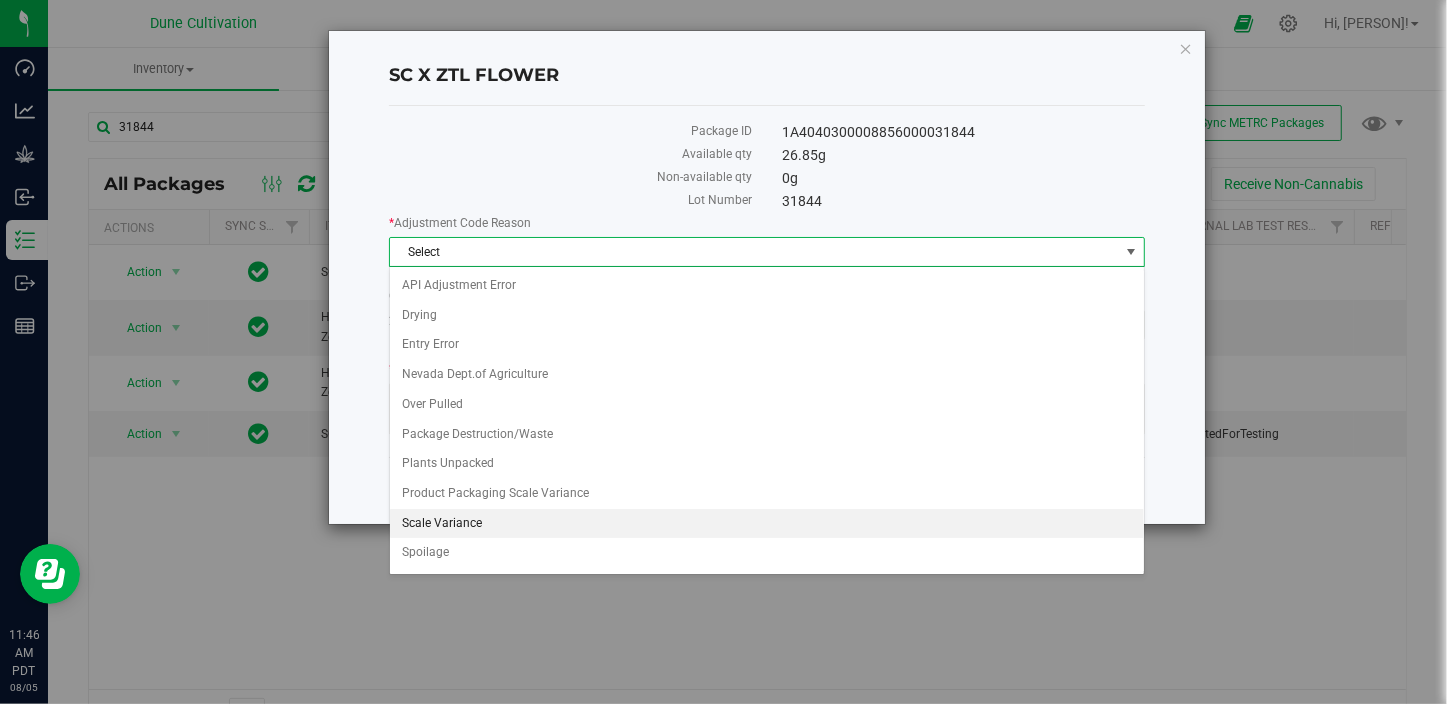 click on "Scale Variance" at bounding box center [767, 524] 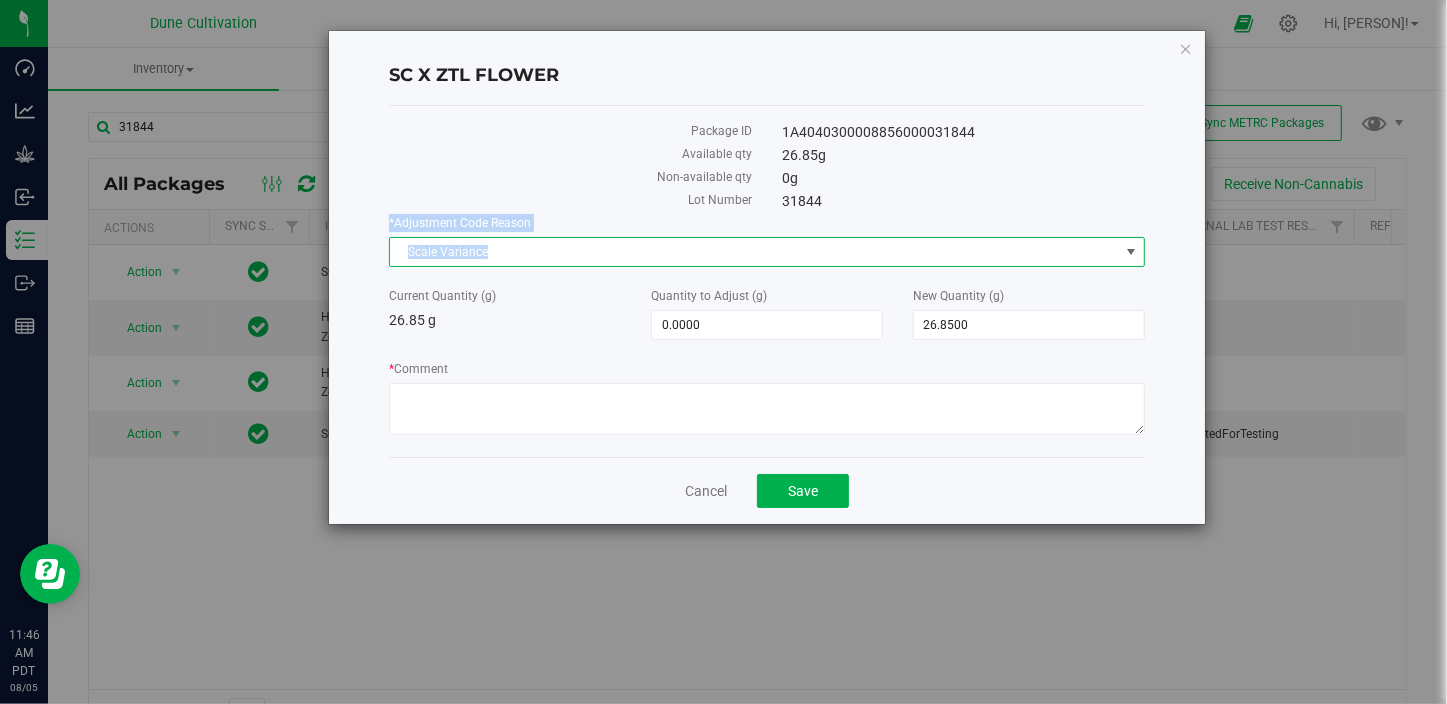drag, startPoint x: 499, startPoint y: 245, endPoint x: 370, endPoint y: 227, distance: 130.24976 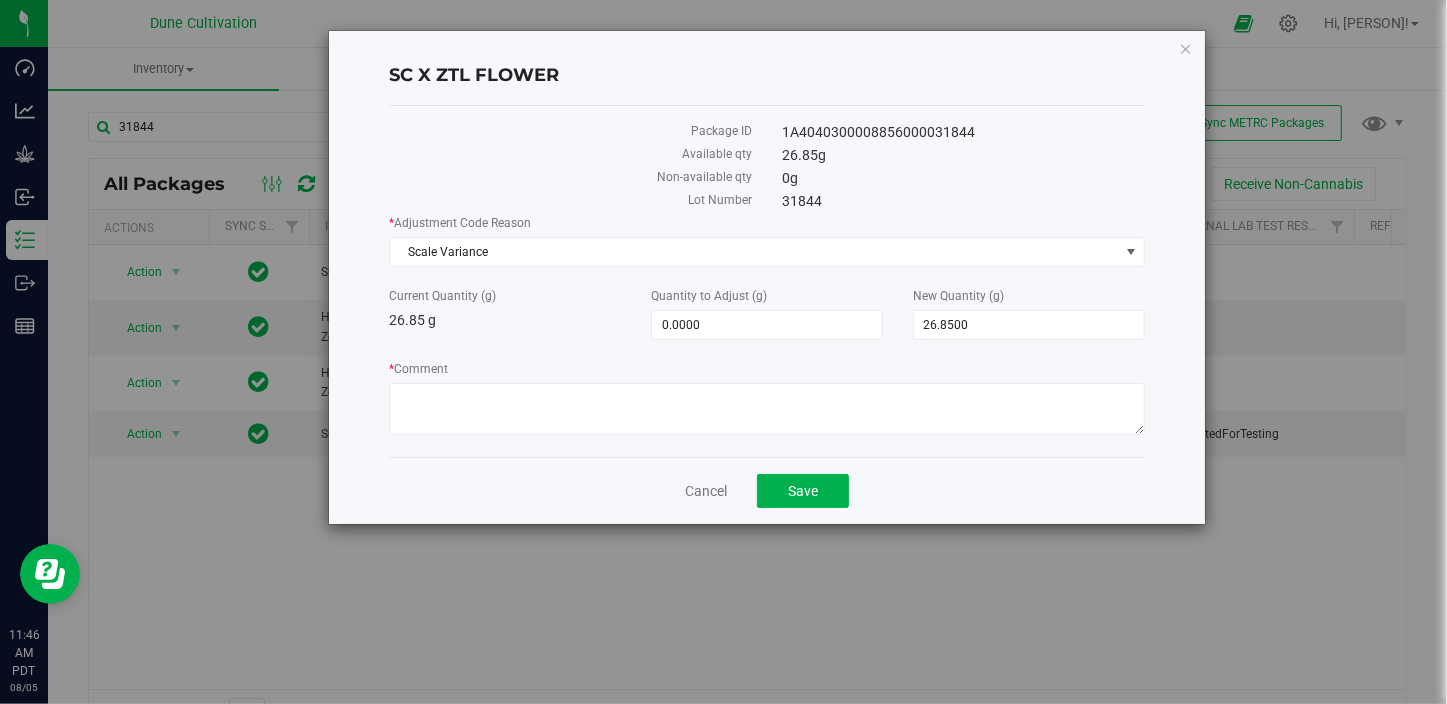 drag, startPoint x: 407, startPoint y: 310, endPoint x: 429, endPoint y: 310, distance: 22 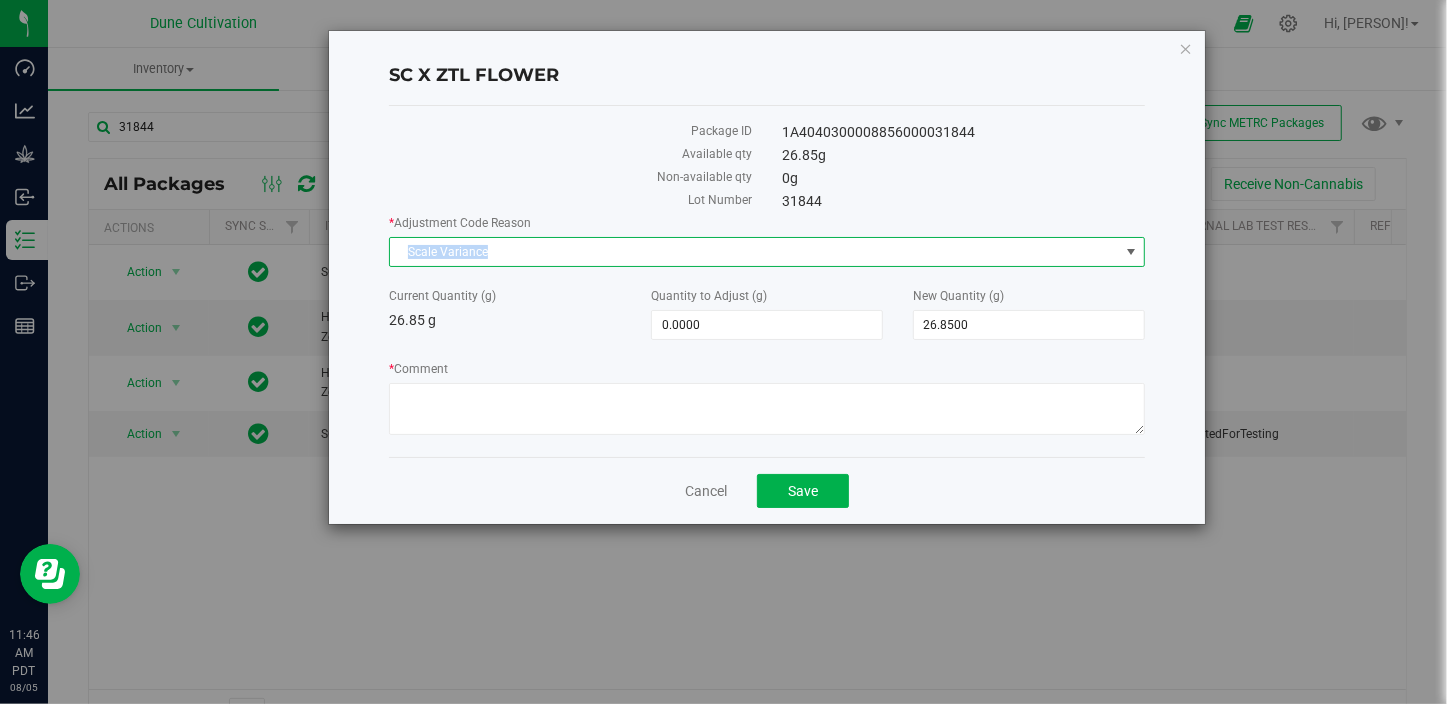 drag, startPoint x: 409, startPoint y: 251, endPoint x: 512, endPoint y: 251, distance: 103 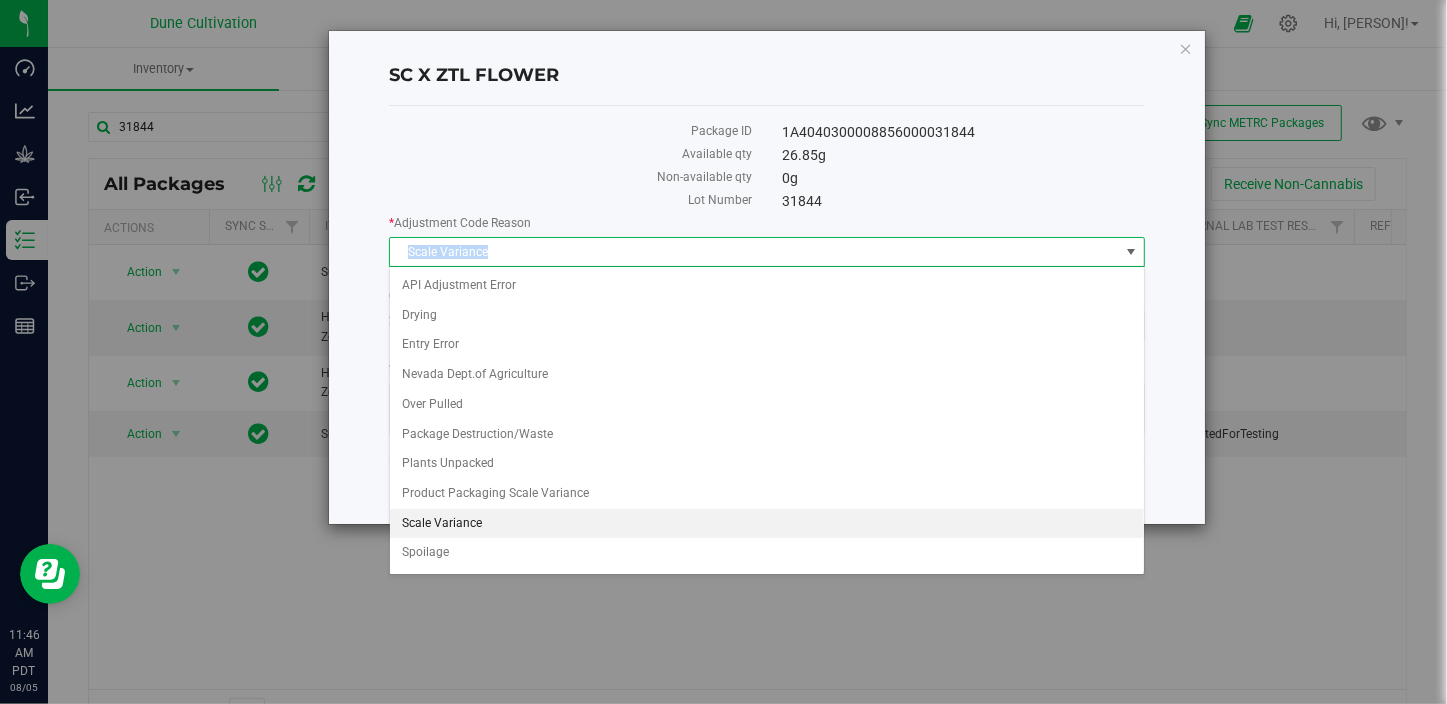 copy on "Scale Variance" 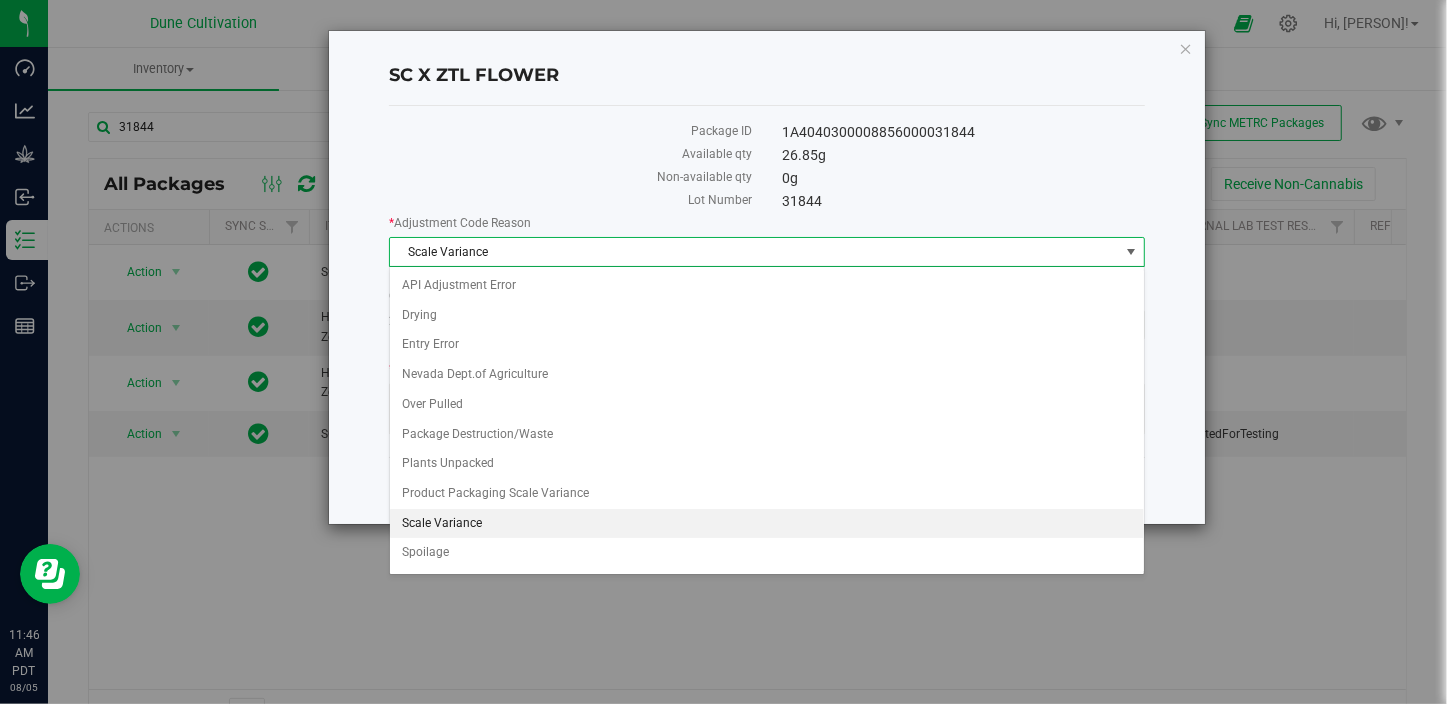 click on "Non-available qty" at bounding box center [570, 179] 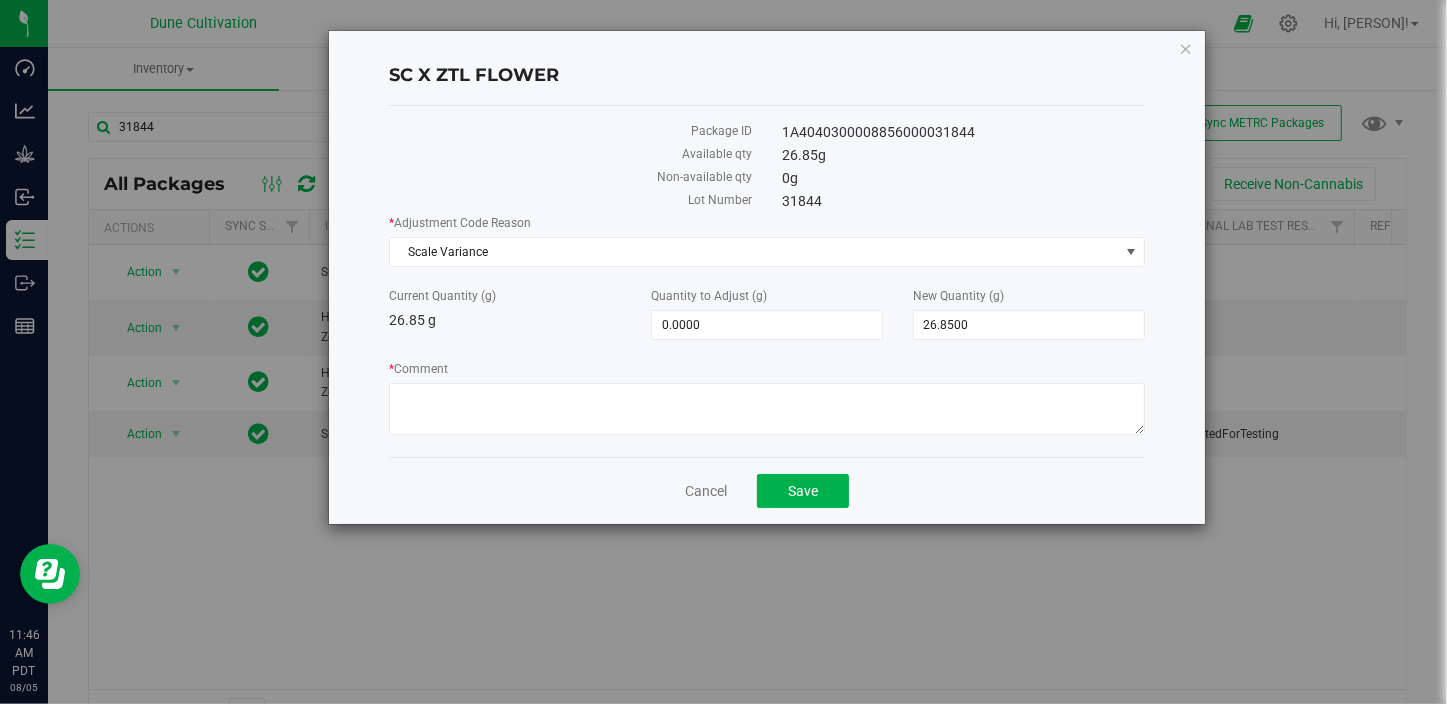 click on "*
Adjustment Code Reason
Scale Variance Select API Adjustment Error Drying Entry Error Nevada Dept.of Agriculture Over Pulled Package Destruction/Waste Plants Unpacked Product Packaging Scale Variance Scale Variance Spoilage Theft Transfer Error Unaccounted Product Variance Under Pulled
Current Quantity (g)
26.85 g
Quantity to Adjust (g)
0.0000 0
New Quantity (g)
26.8500 26.85
*
Comment" at bounding box center [766, 327] 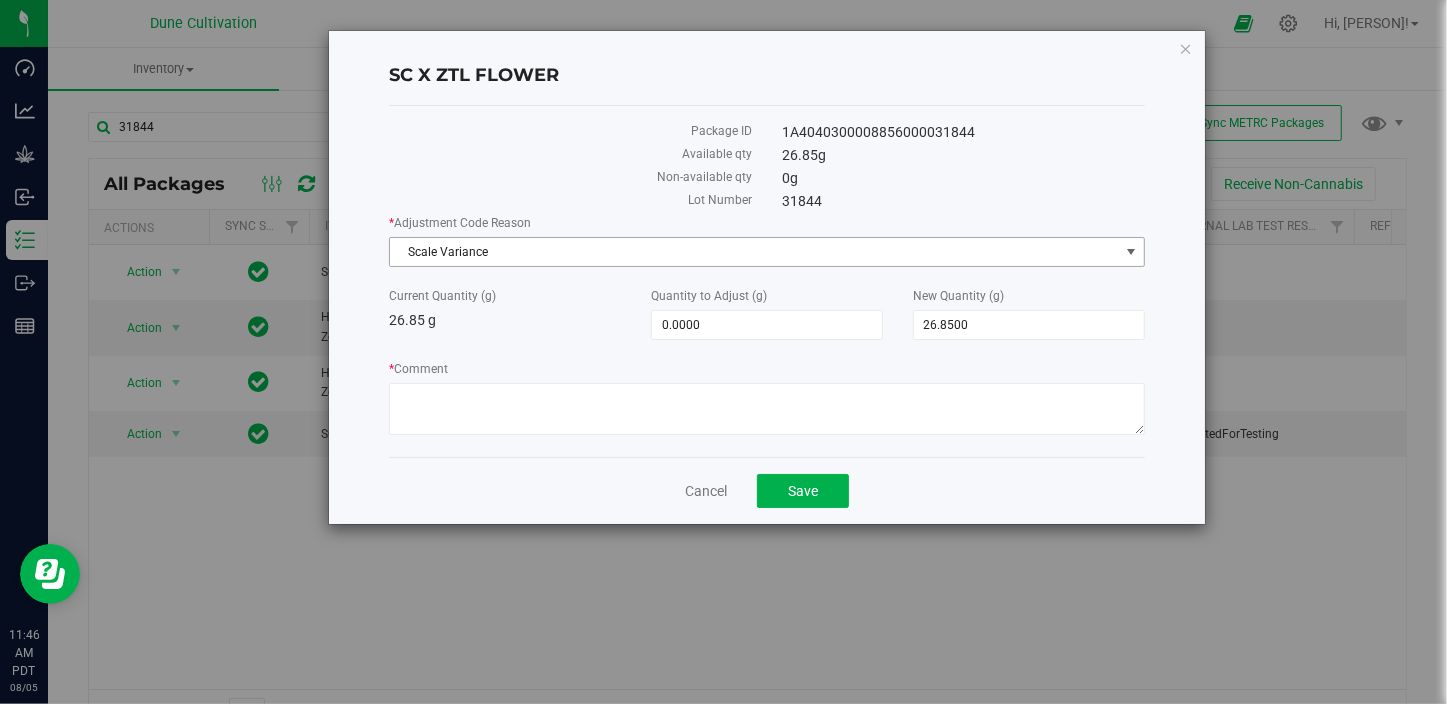 click on "Scale Variance" at bounding box center [754, 252] 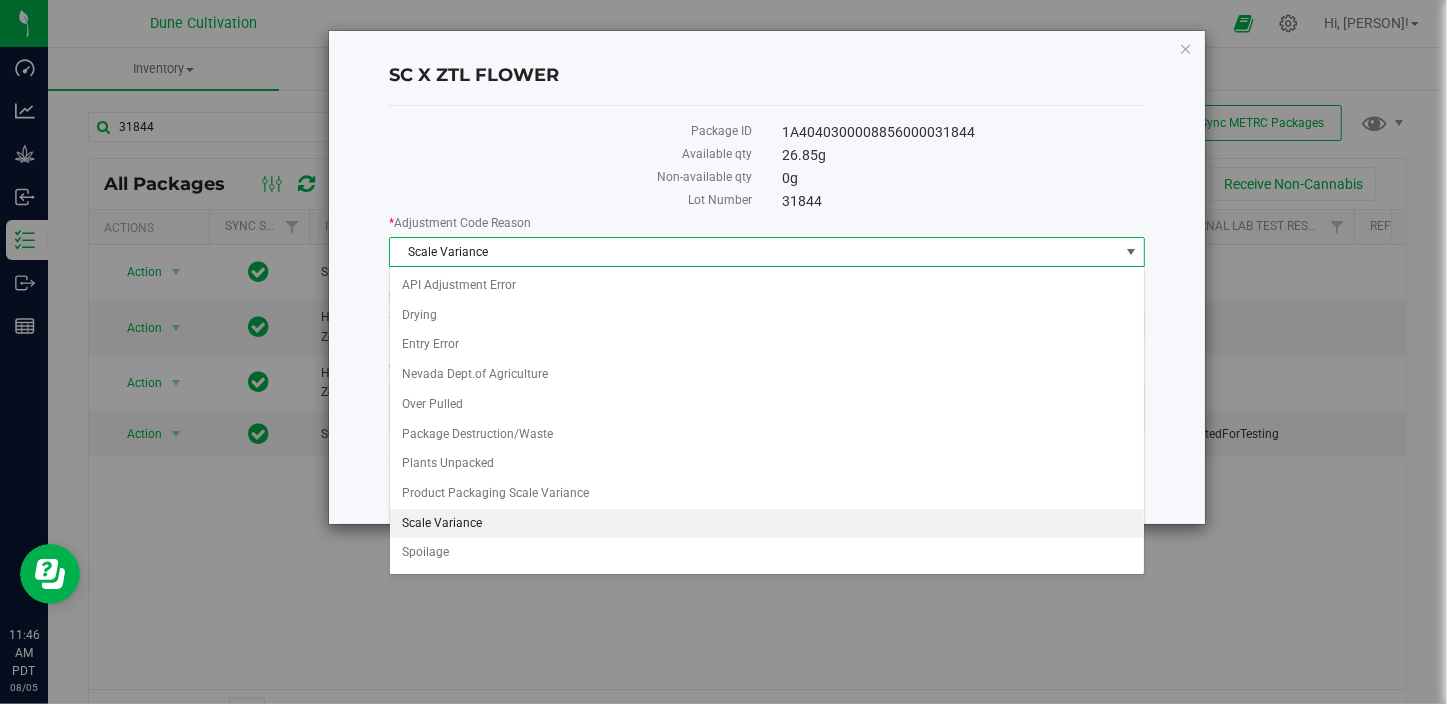click on "Scale Variance" at bounding box center (767, 524) 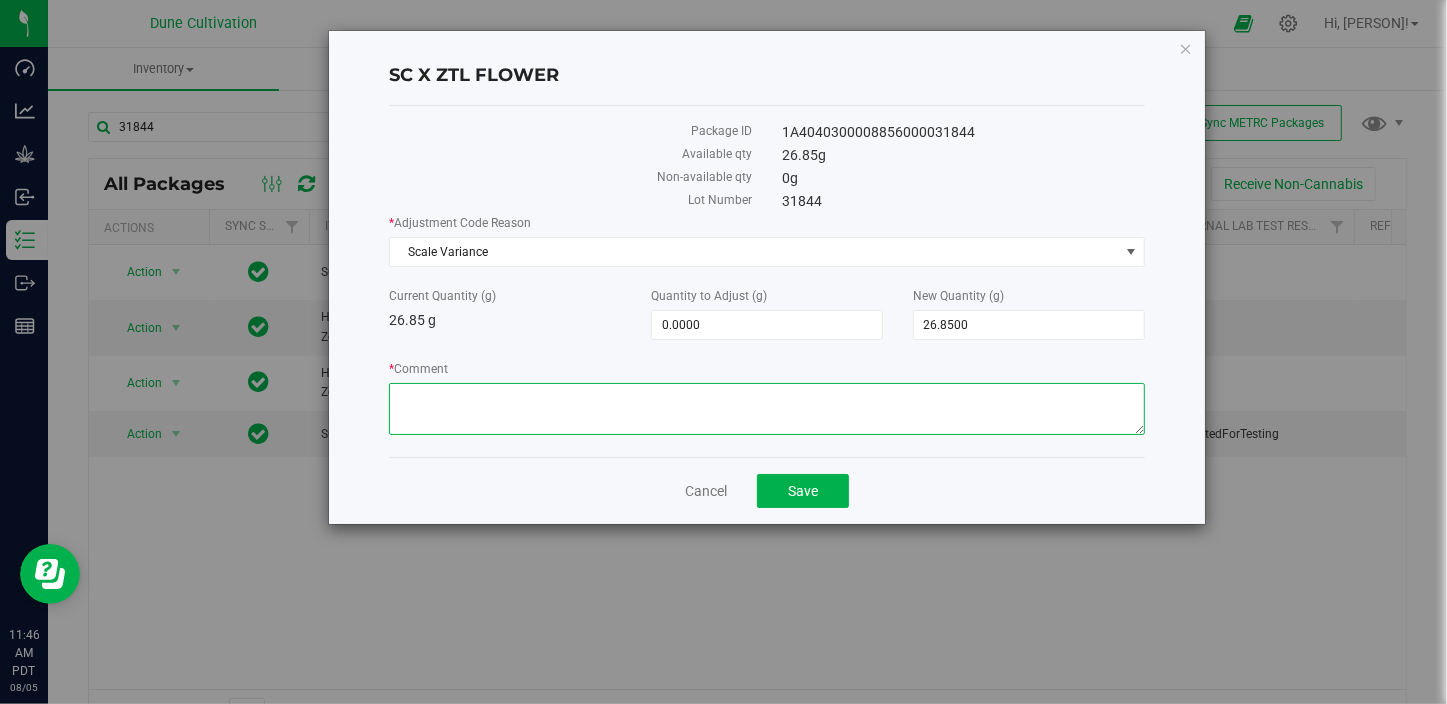 click on "*
Comment" at bounding box center (766, 409) 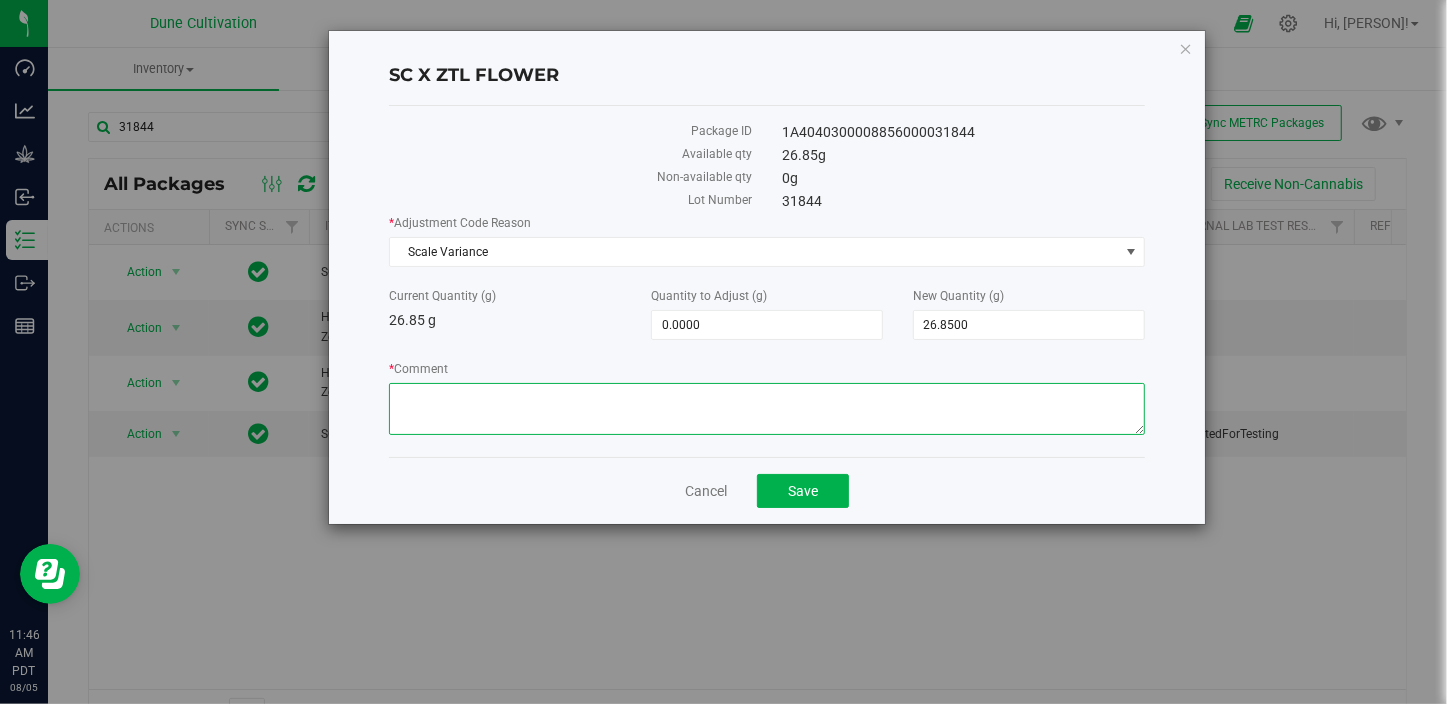 paste on "Scale Variance" 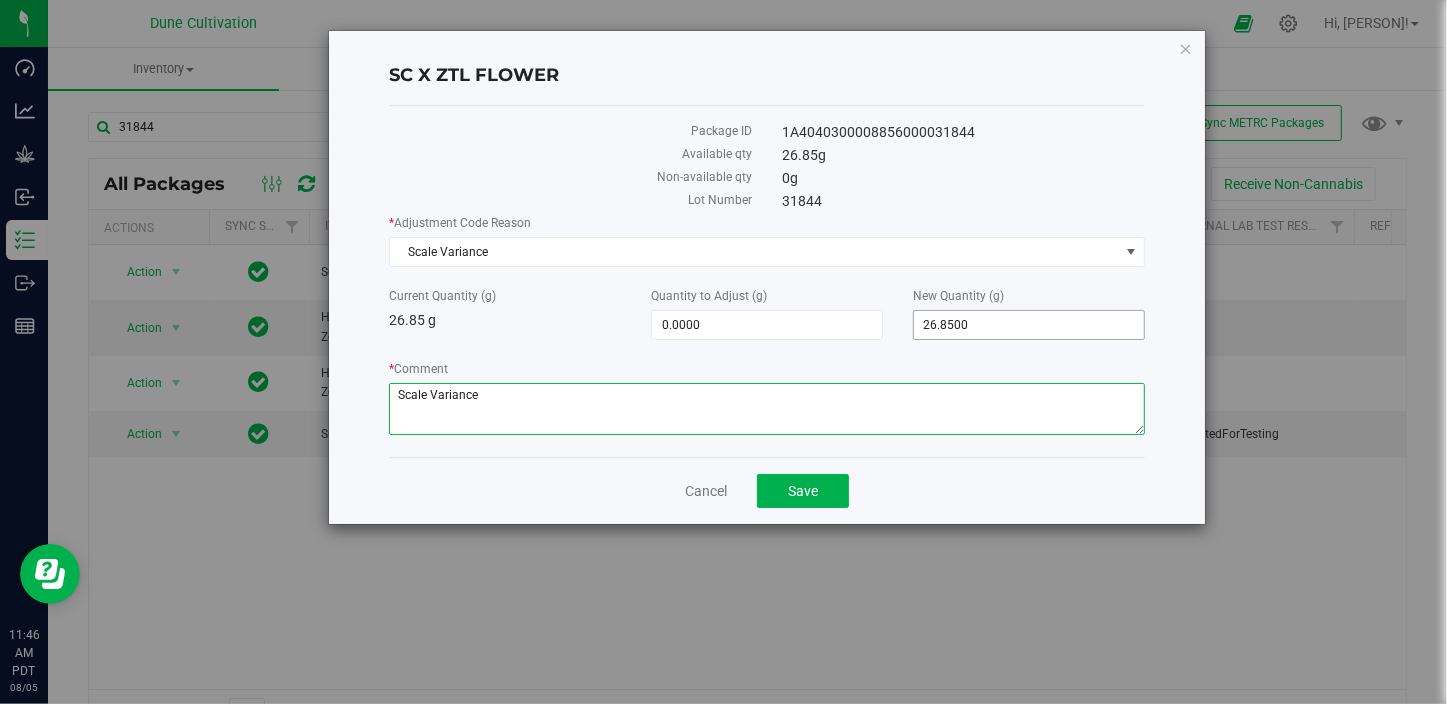 type on "Scale Variance" 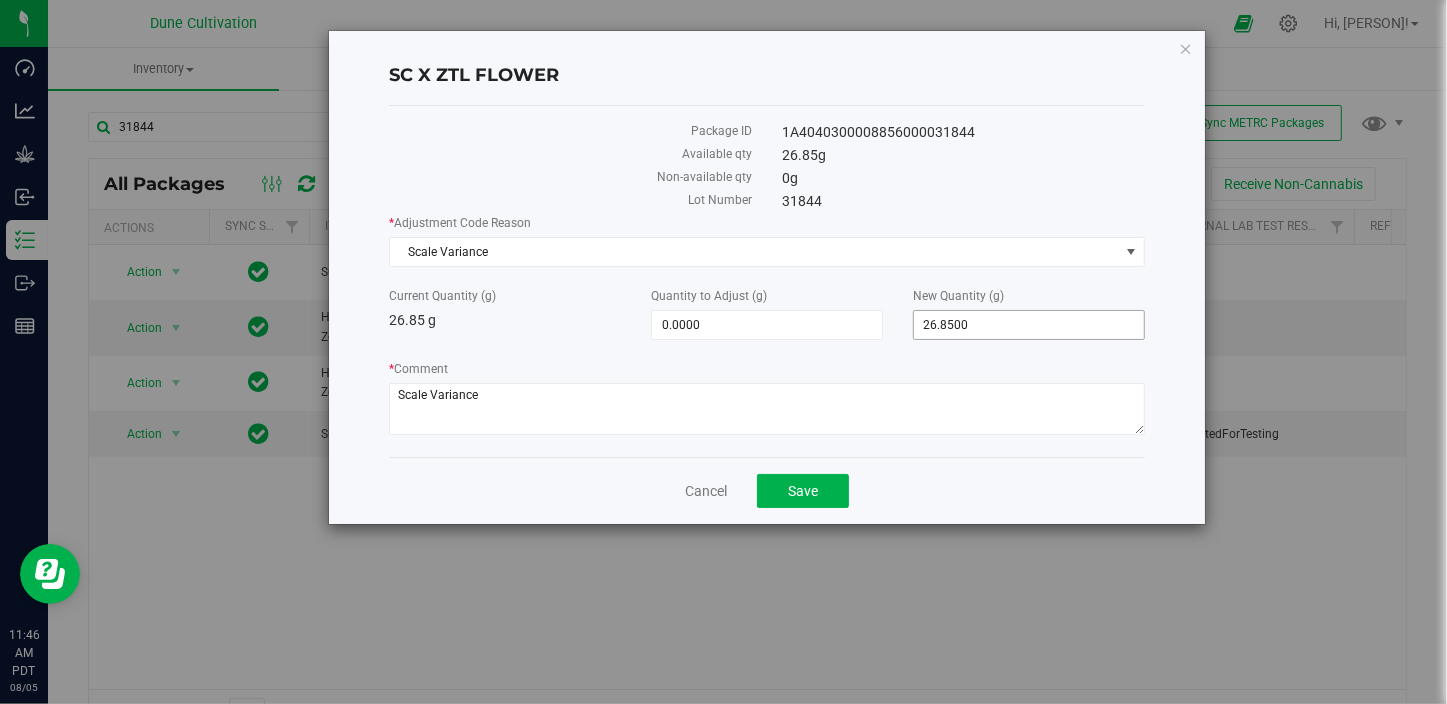 click on "[NUMBER] [NUMBER]" at bounding box center (1029, 325) 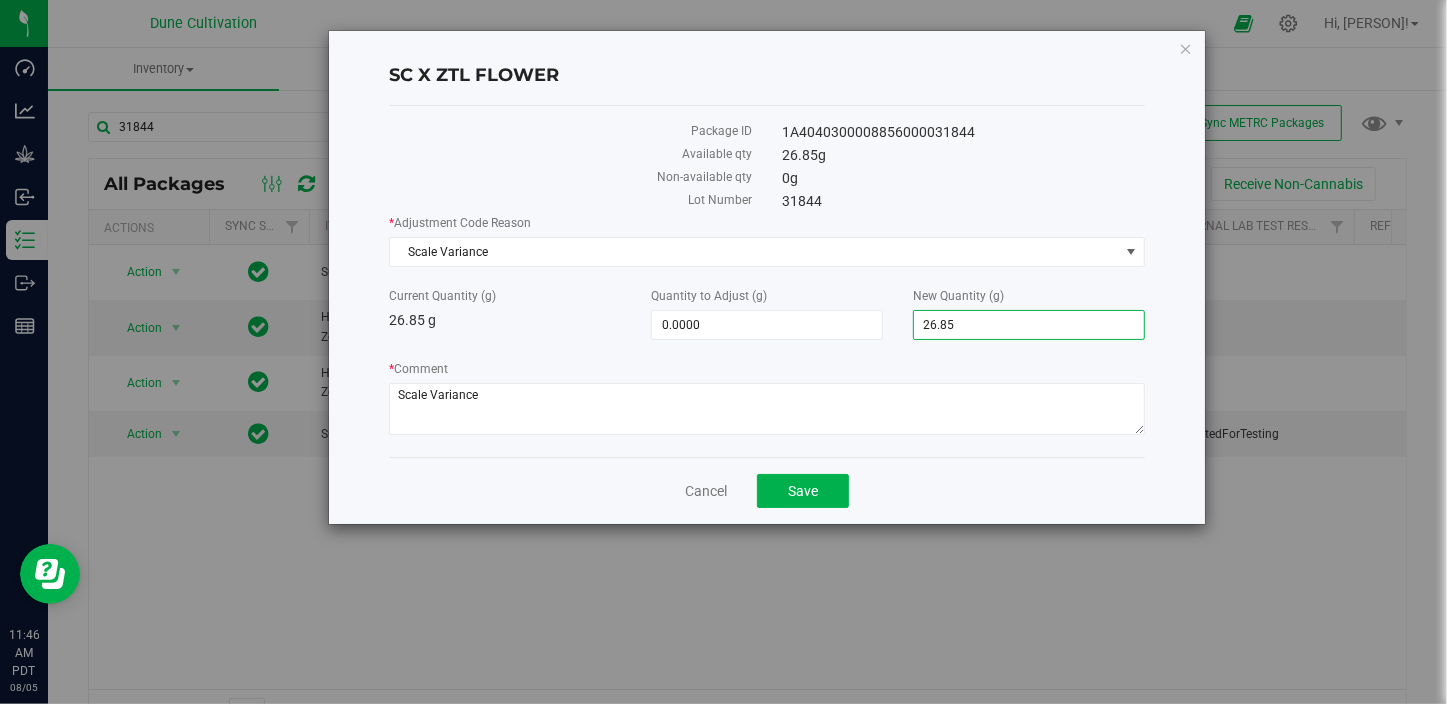 click on "26.85" at bounding box center (1029, 325) 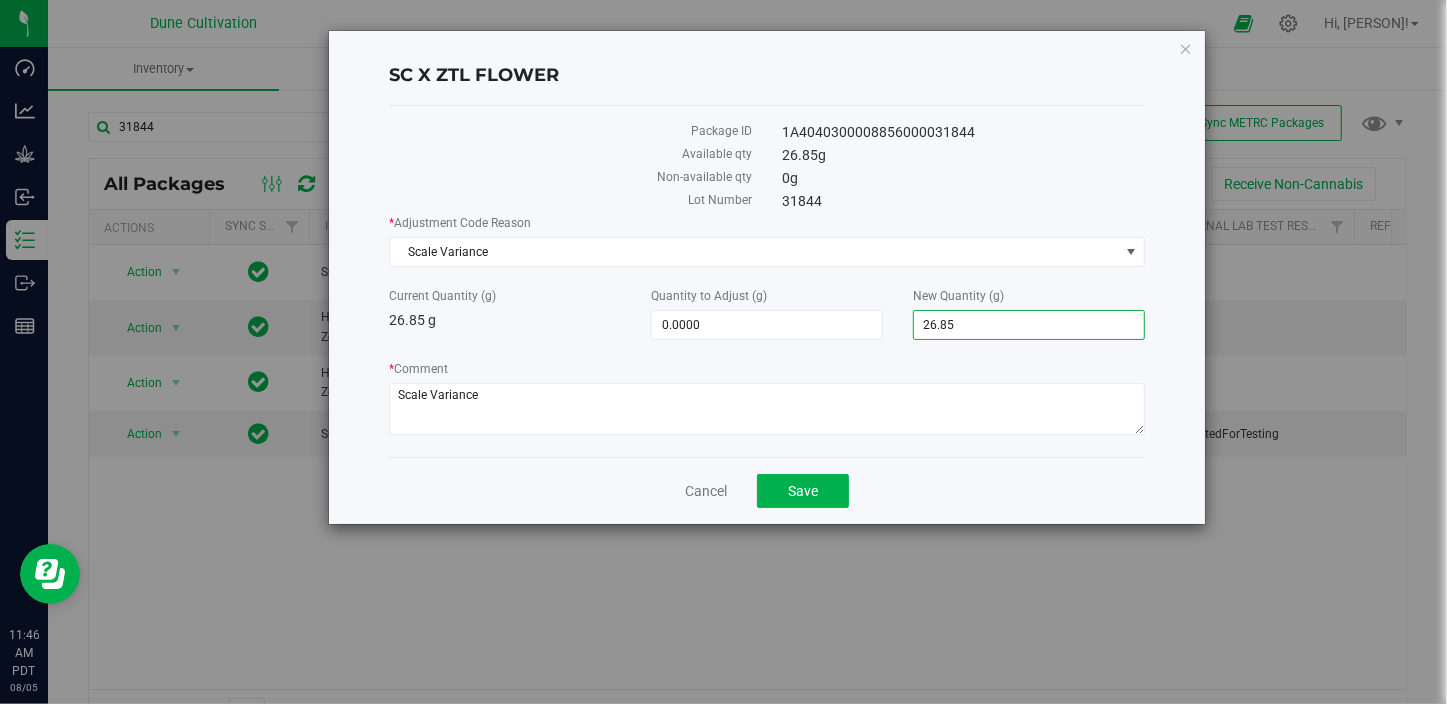 click on "26.85" at bounding box center (1029, 325) 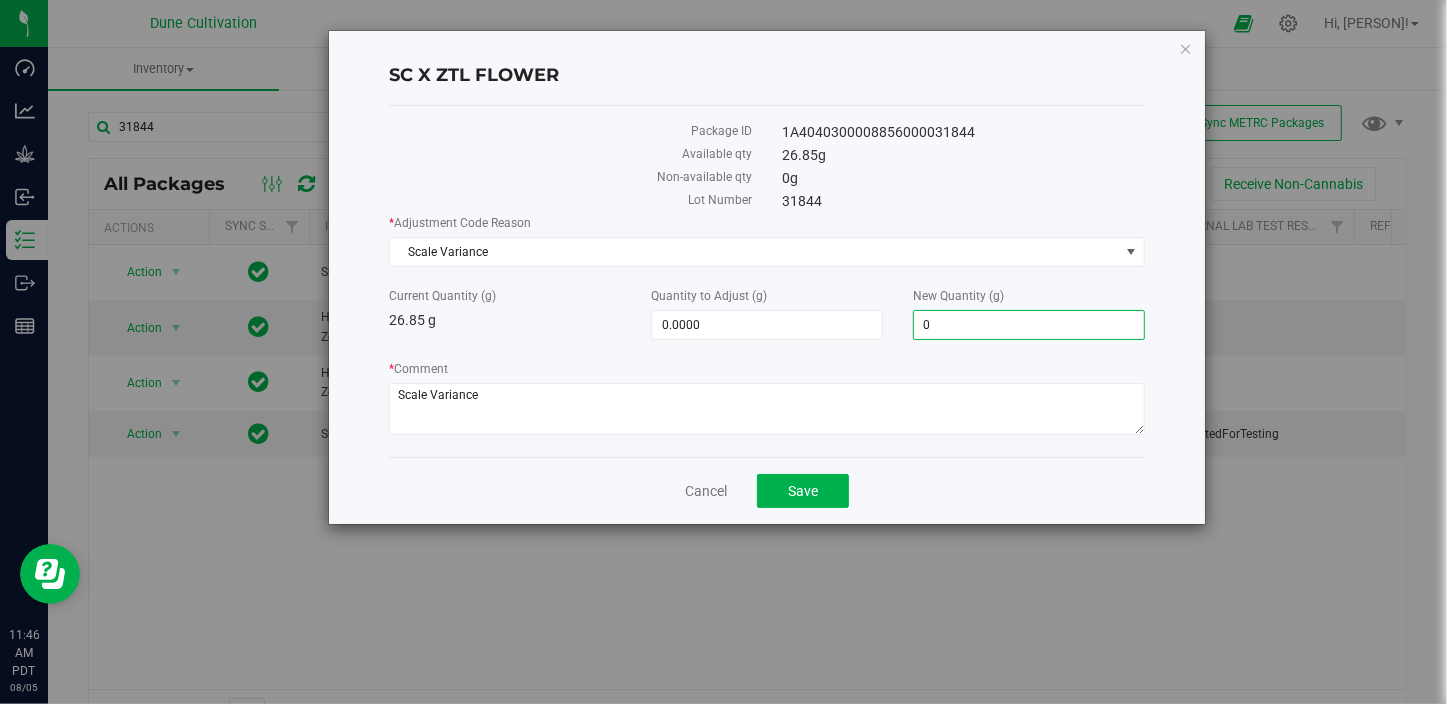 type on "[NUMBER]" 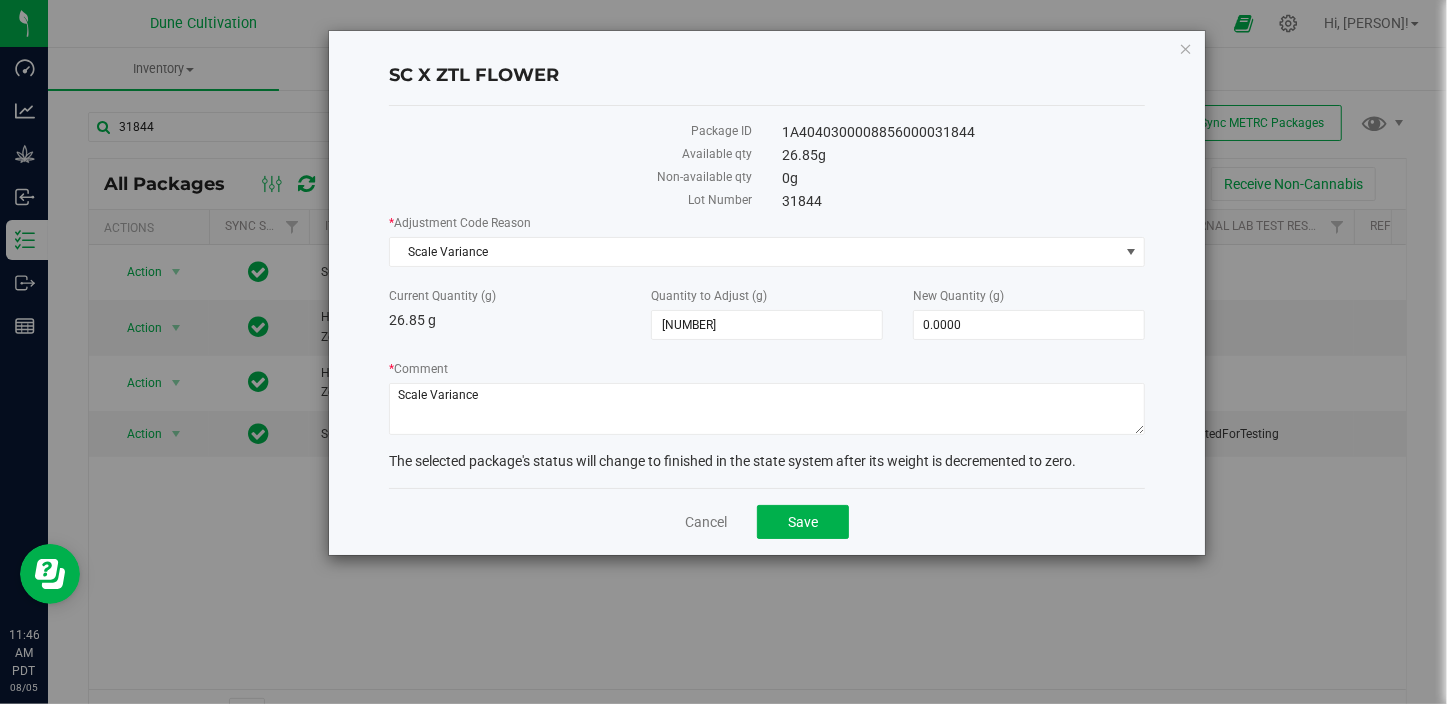 click on "*
Adjustment Code Reason
Scale Variance Select API Adjustment Error Drying Entry Error Nevada Dept.of Agriculture Over Pulled Package Destruction/Waste Plants Unpacked Product Packaging Scale Variance Scale Variance Spoilage Theft Transfer Error Unaccounted Product Variance Under Pulled
Current Quantity (g)
26.85 g
Quantity to Adjust (g)
-26.8500 -26.85
New Quantity (g)
0.0000 0
*
Comment" at bounding box center (766, 327) 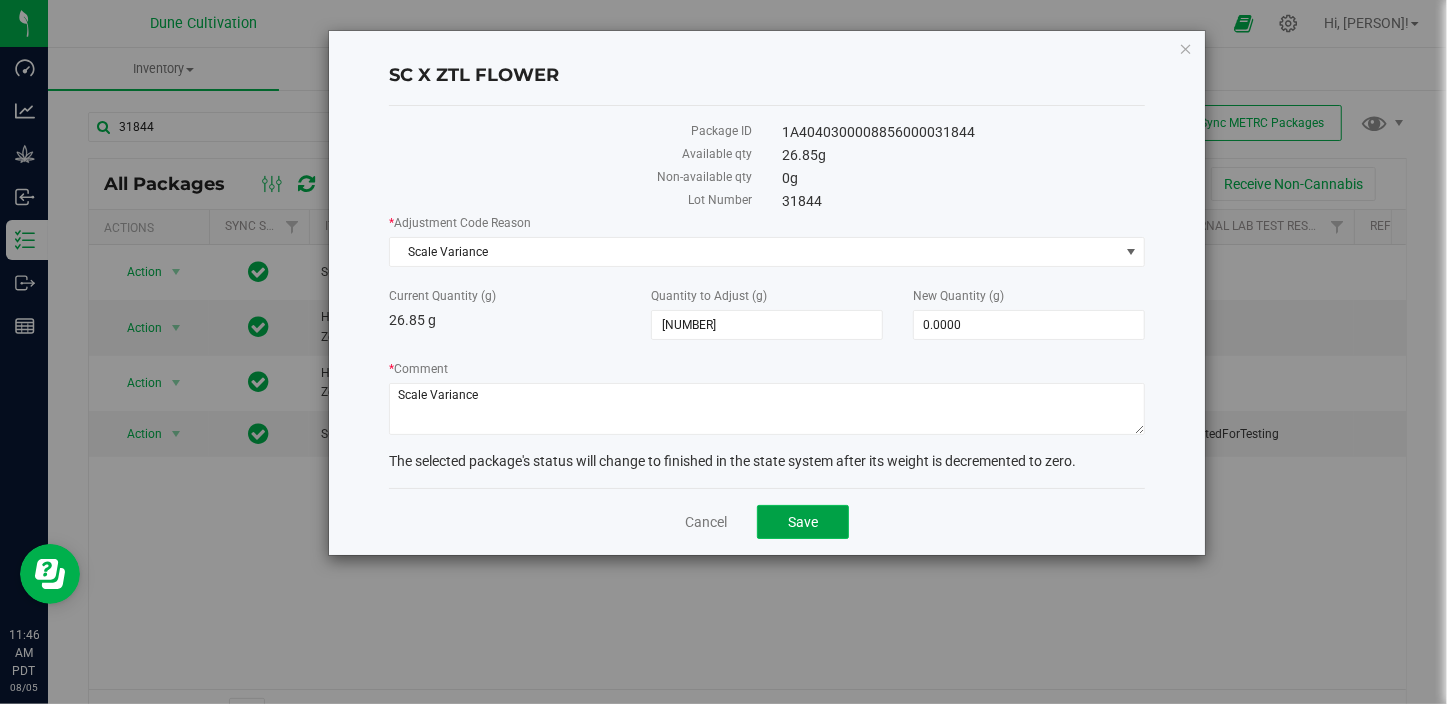 click on "Save" 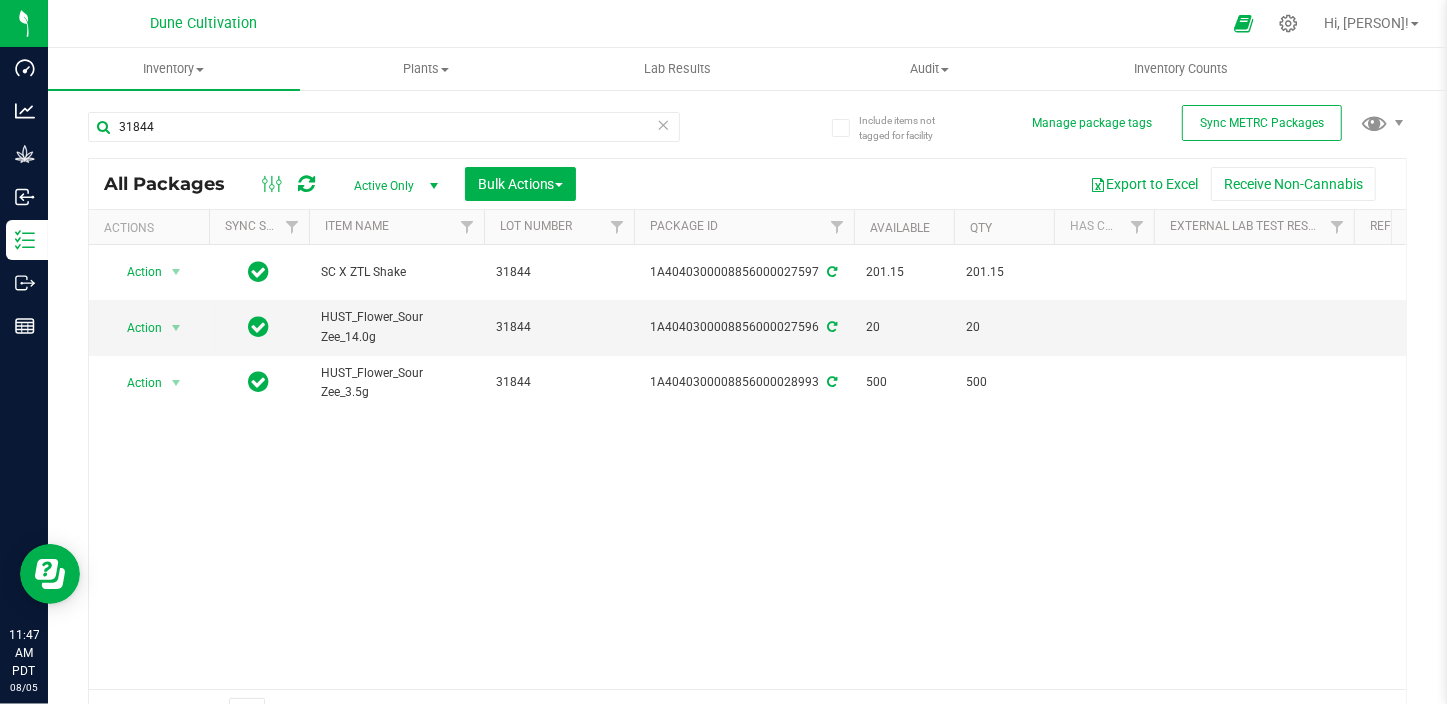 click on "Active Only" at bounding box center (392, 186) 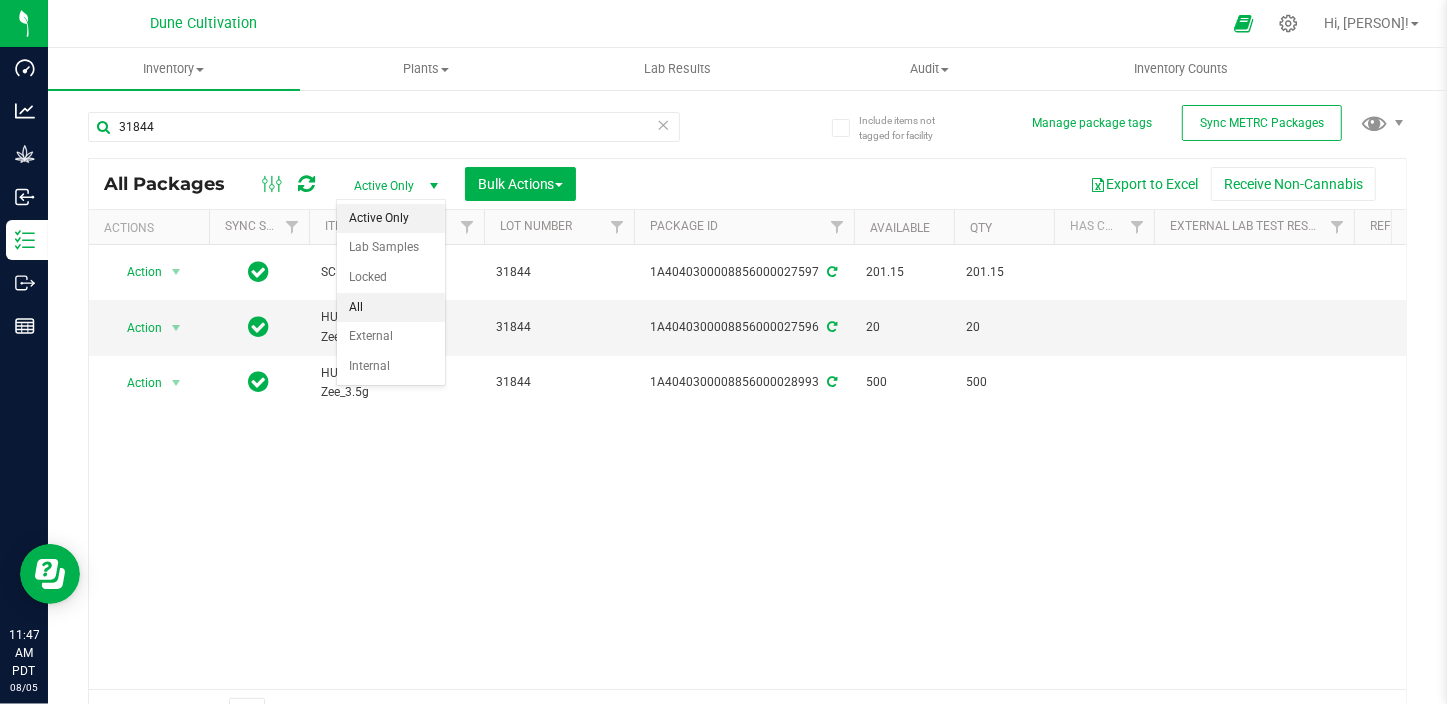 click on "All" at bounding box center [391, 308] 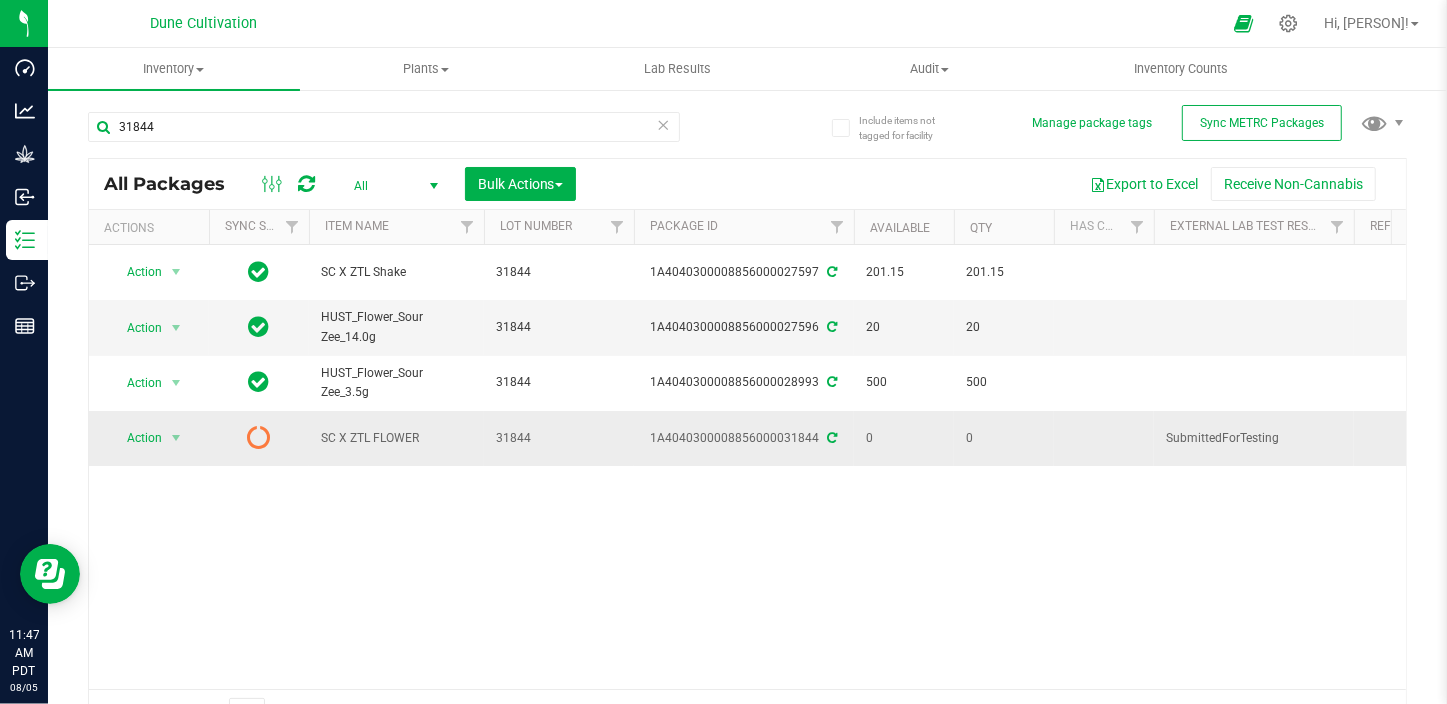 drag, startPoint x: 852, startPoint y: 423, endPoint x: 909, endPoint y: 441, distance: 59.77458 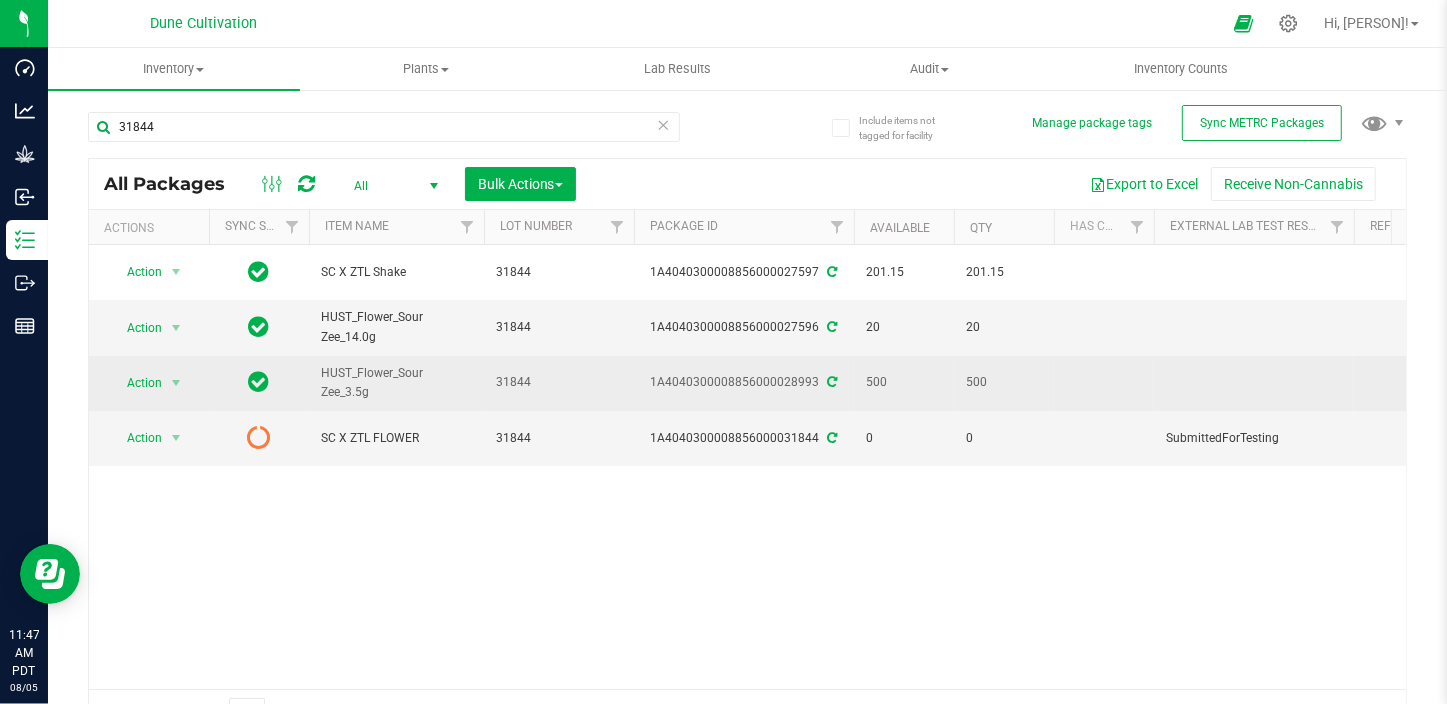 drag, startPoint x: 909, startPoint y: 441, endPoint x: 856, endPoint y: 381, distance: 80.05623 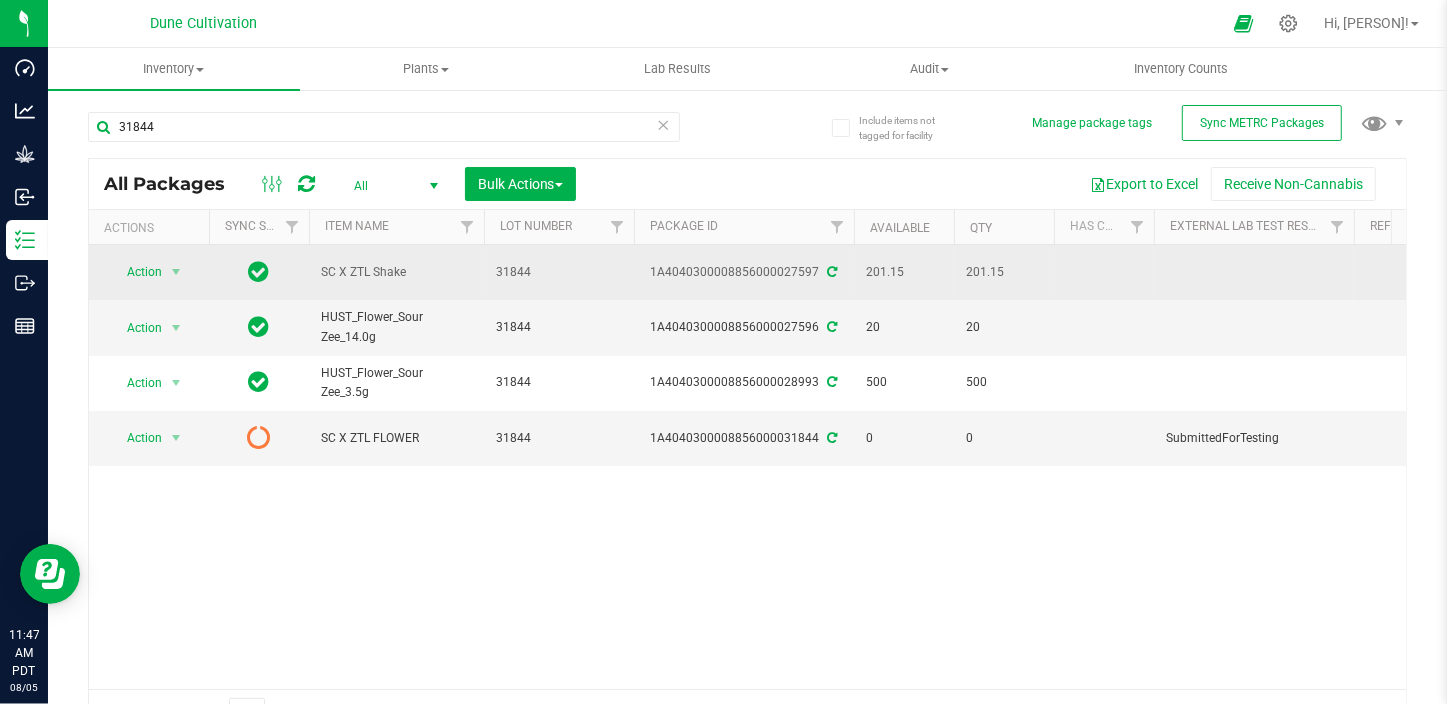 drag, startPoint x: 848, startPoint y: 271, endPoint x: 913, endPoint y: 282, distance: 65.9242 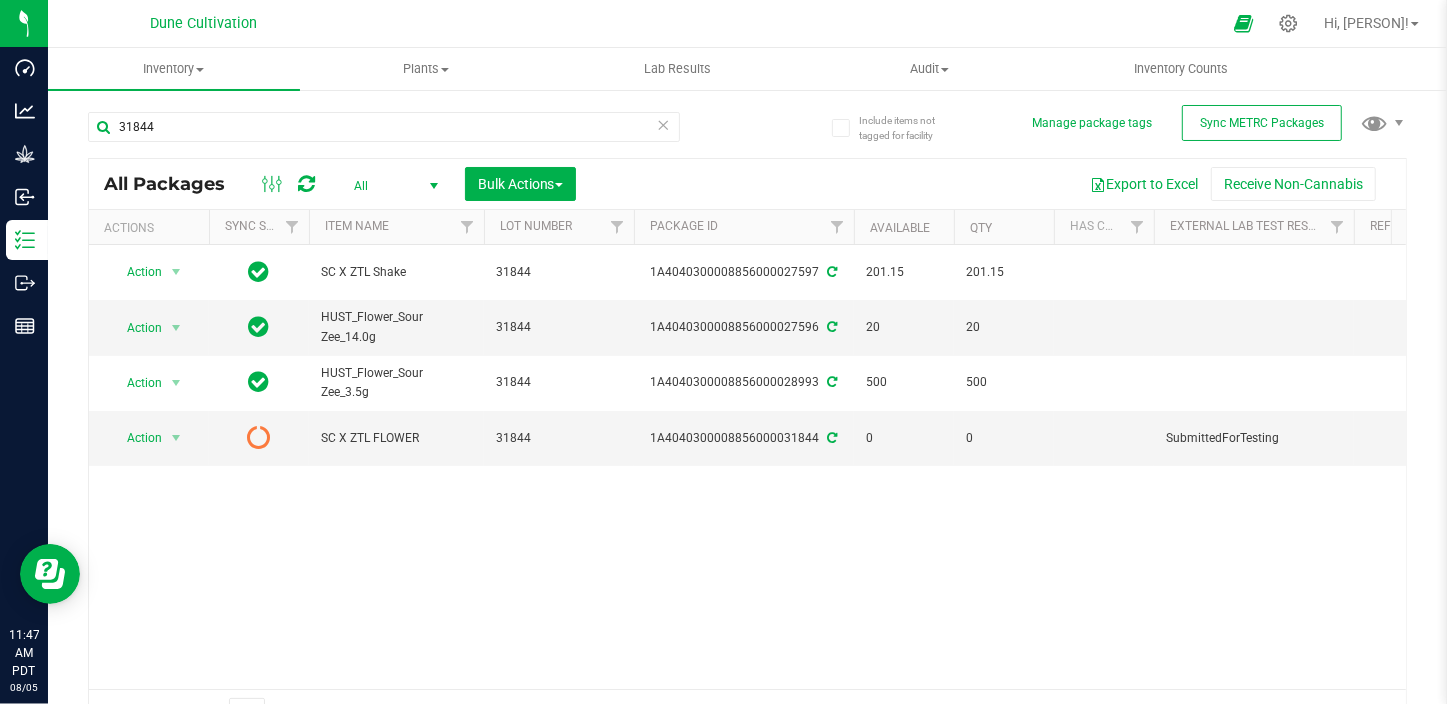 click on "Action Action Adjust qty Create package Edit attributes Global inventory Locate package Lock package Package audit log Print package label Record a lab result Retag package See history Take lab sample
[PRODUCT]
31844
[NUMBER]
[NUMBER]
[NUMBER]
[PRODUCT]
Created
[PRODUCT]
Gram
Finished Product Vault
[NUMBER].[NUMBER].[NUMBER].[NUMBER].[NUMBER]
[MONTH] [DAY], [YEAR] [TIME] [TIMEZONE]" at bounding box center (747, 467) 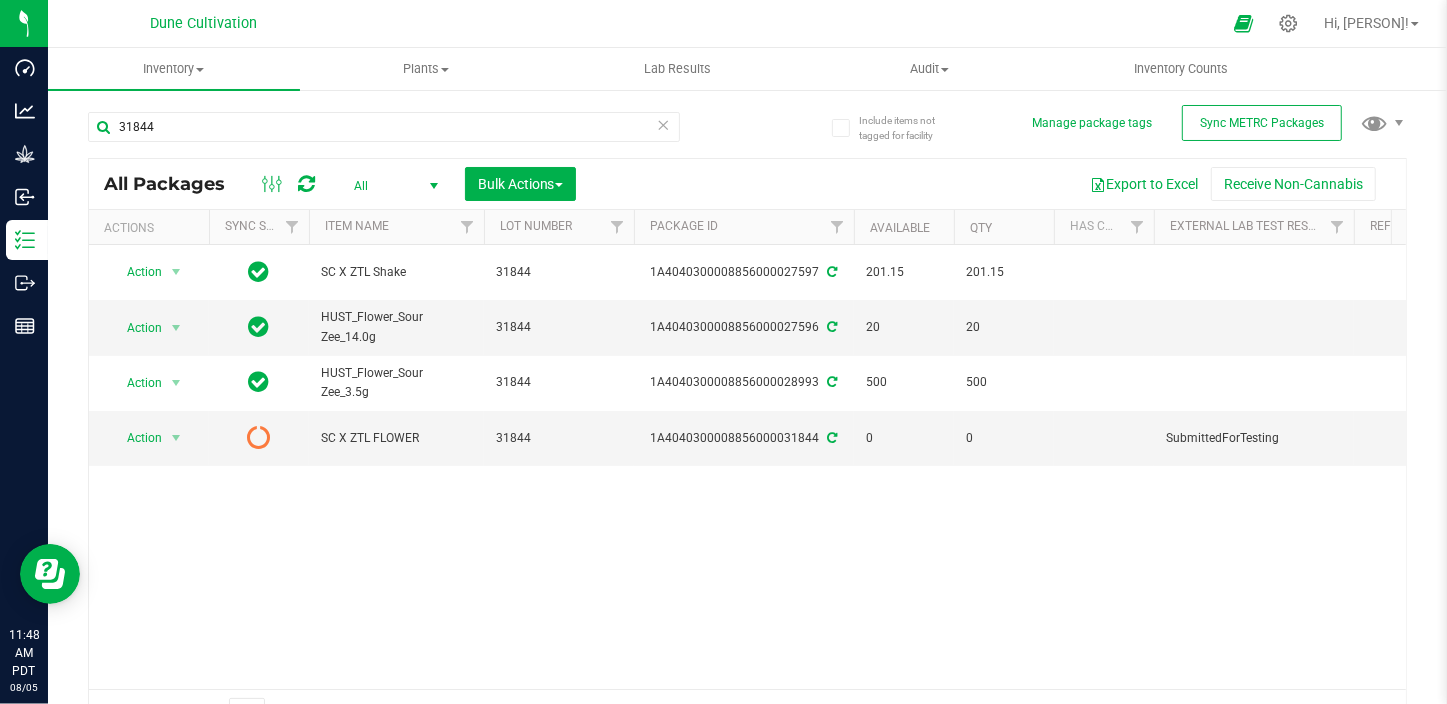 click at bounding box center (306, 184) 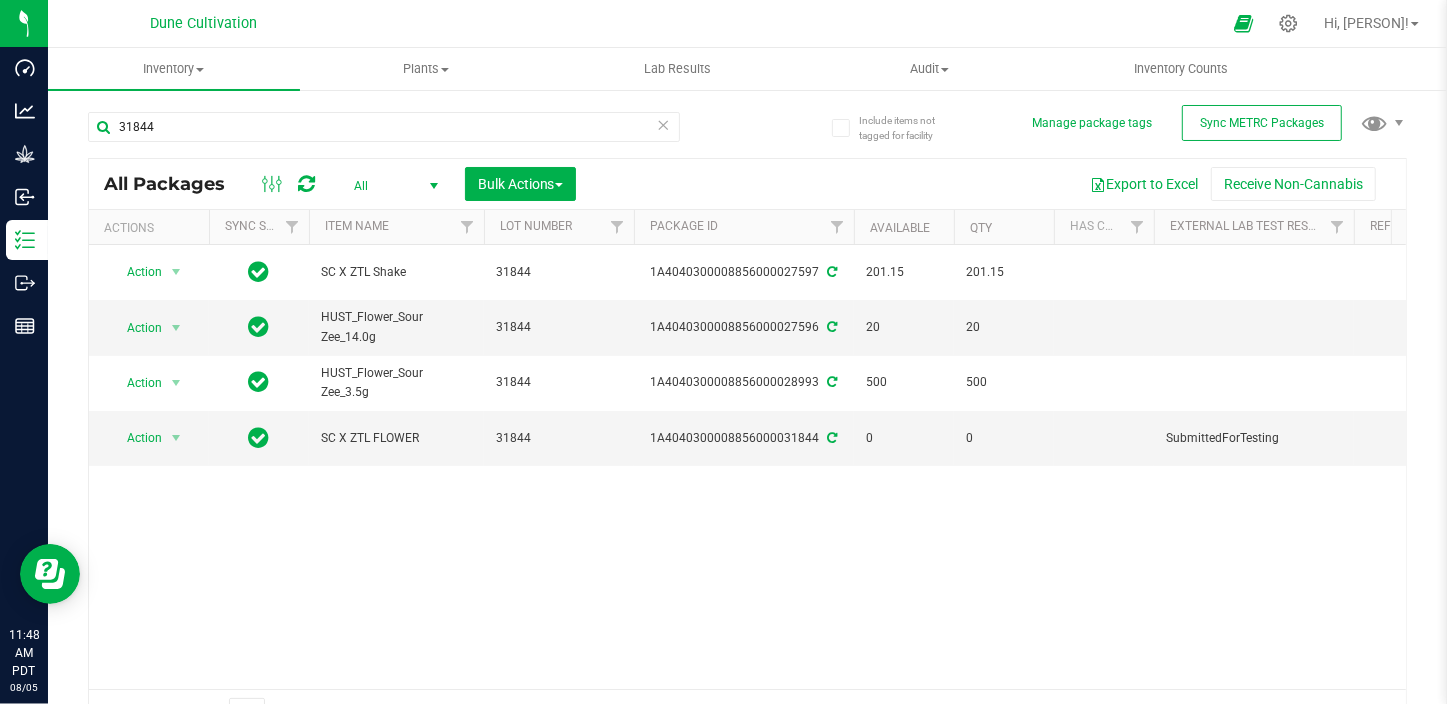 click at bounding box center (306, 184) 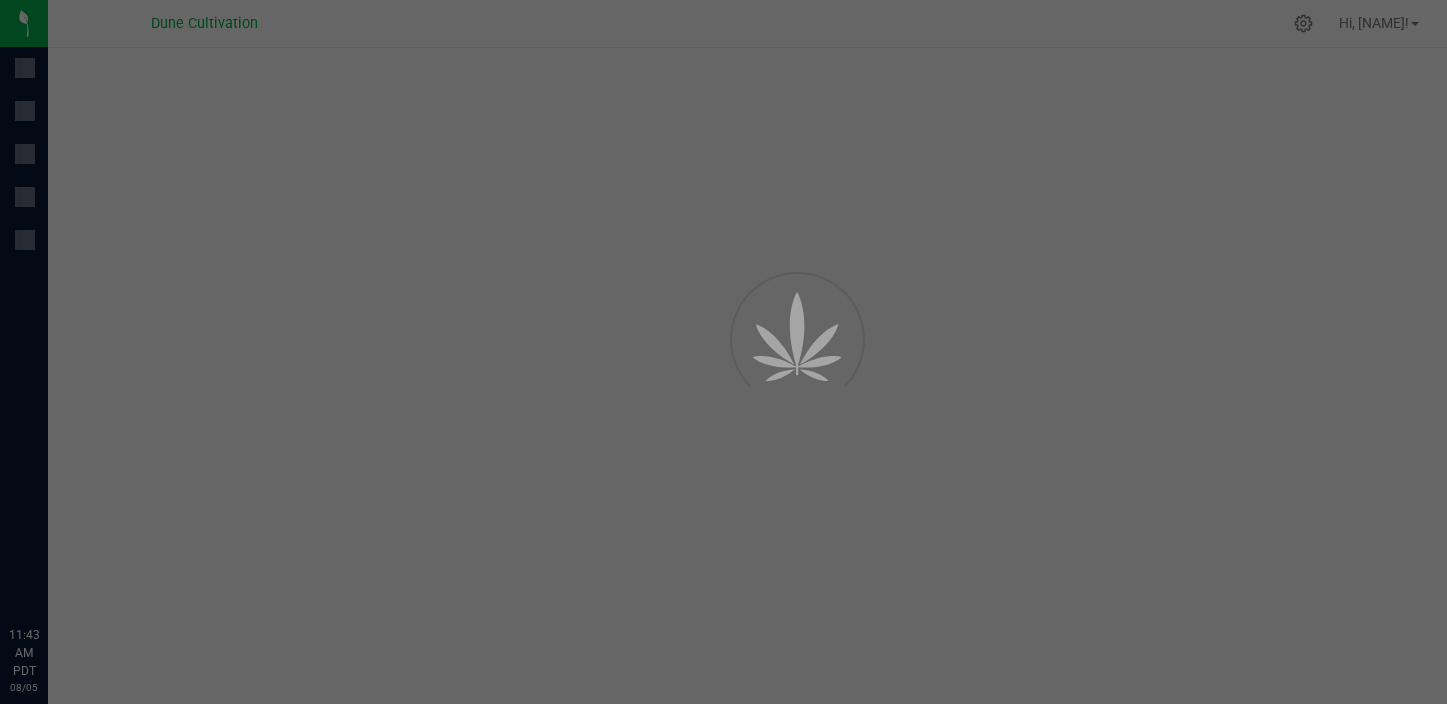 scroll, scrollTop: 0, scrollLeft: 0, axis: both 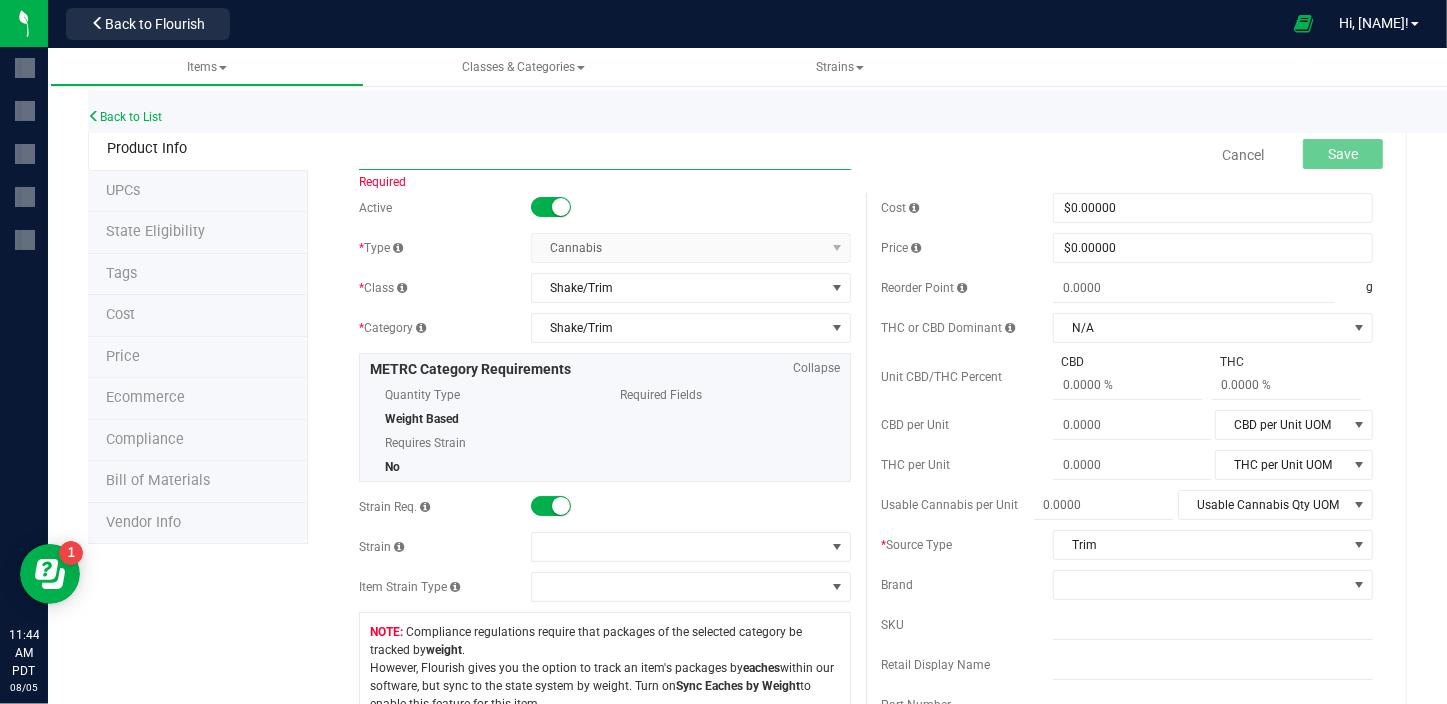 click at bounding box center [605, 155] 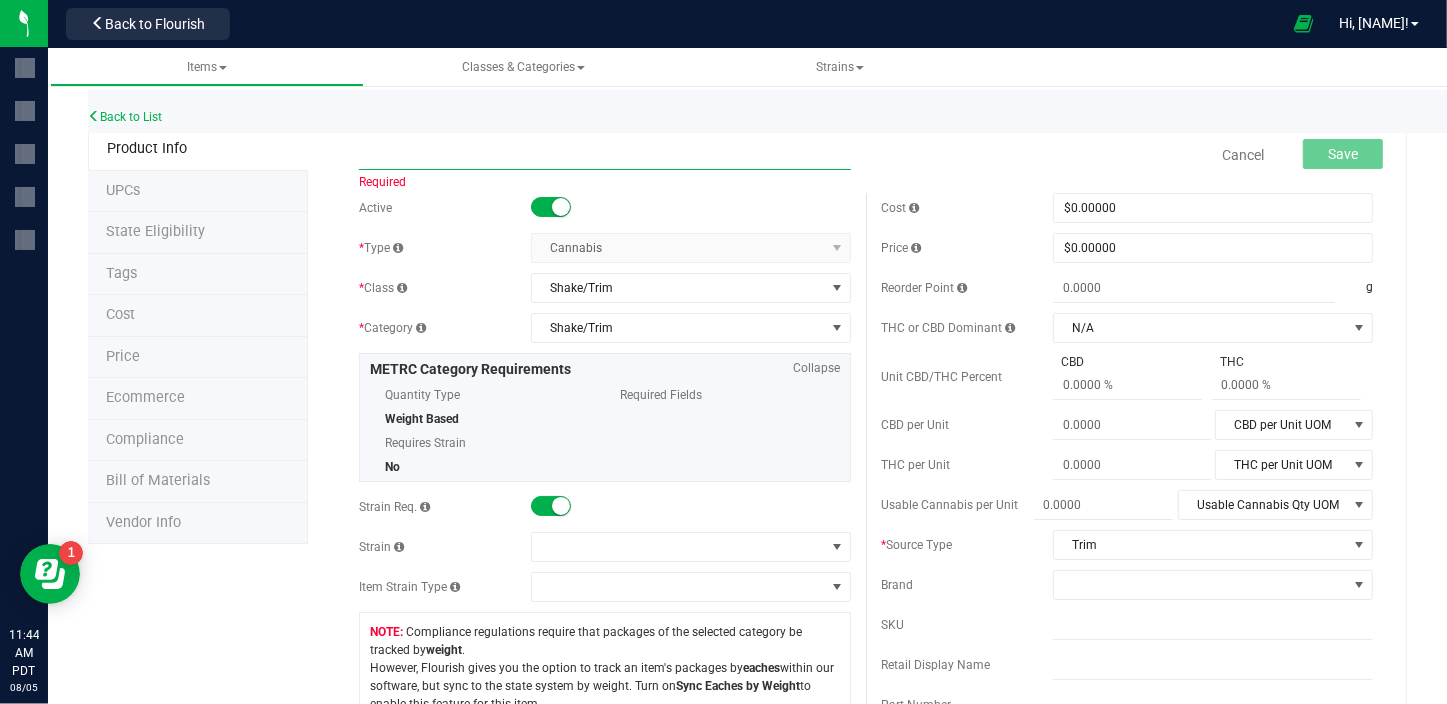 paste on "SC X ZTL" 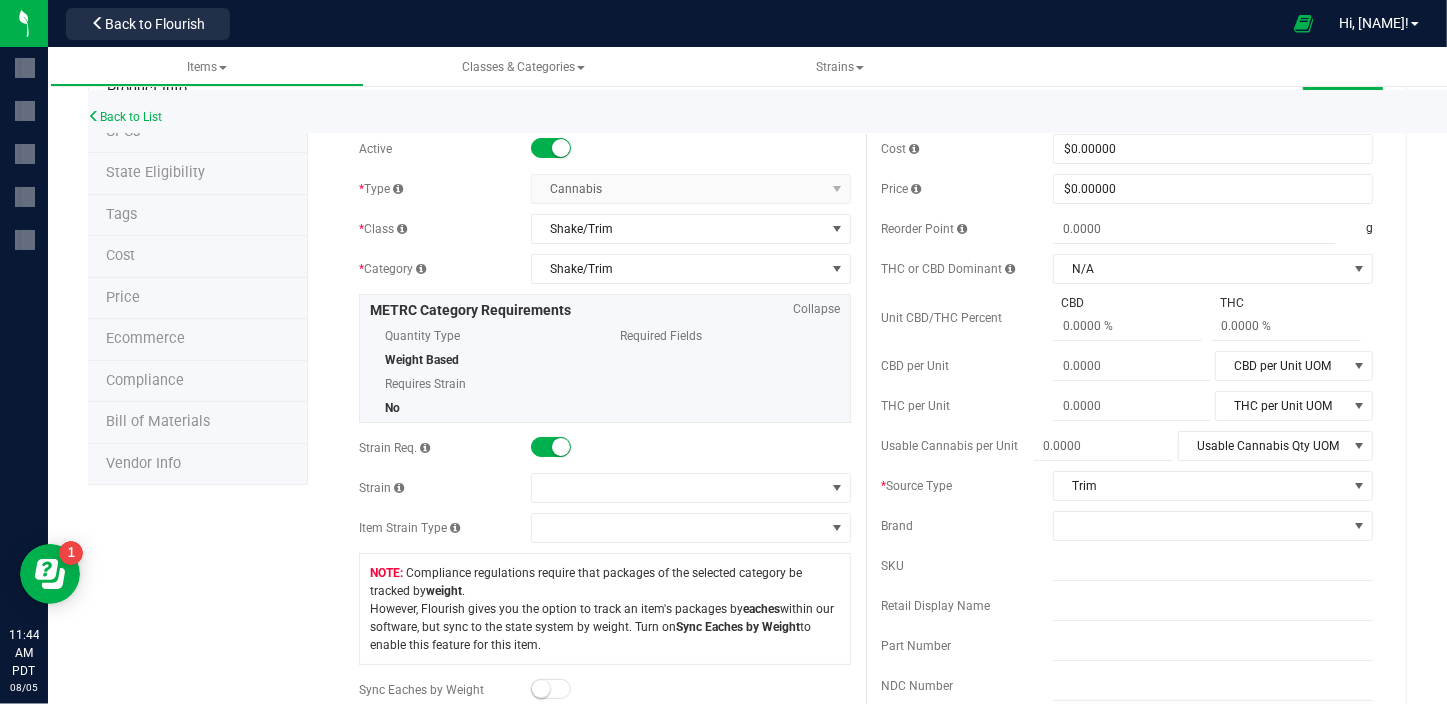 scroll, scrollTop: 90, scrollLeft: 0, axis: vertical 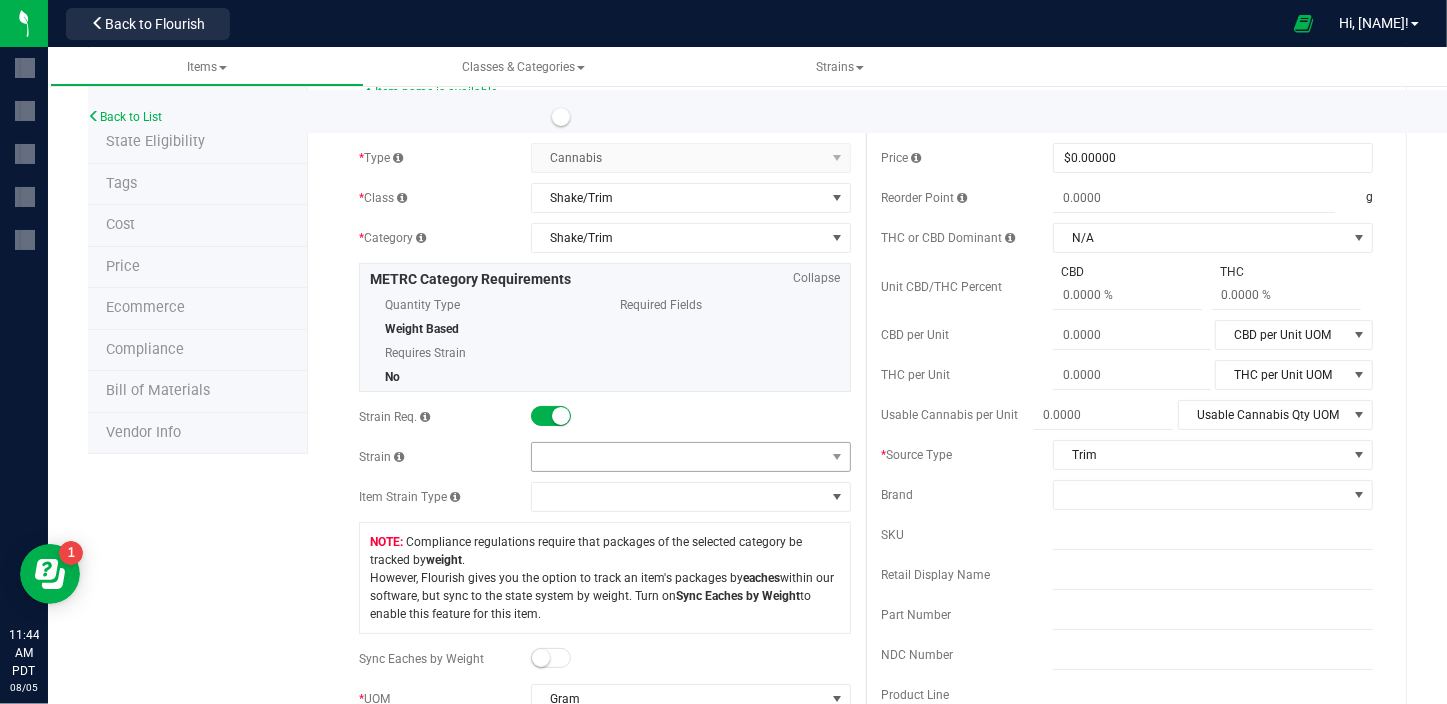 type on "SC X ZTL Shake" 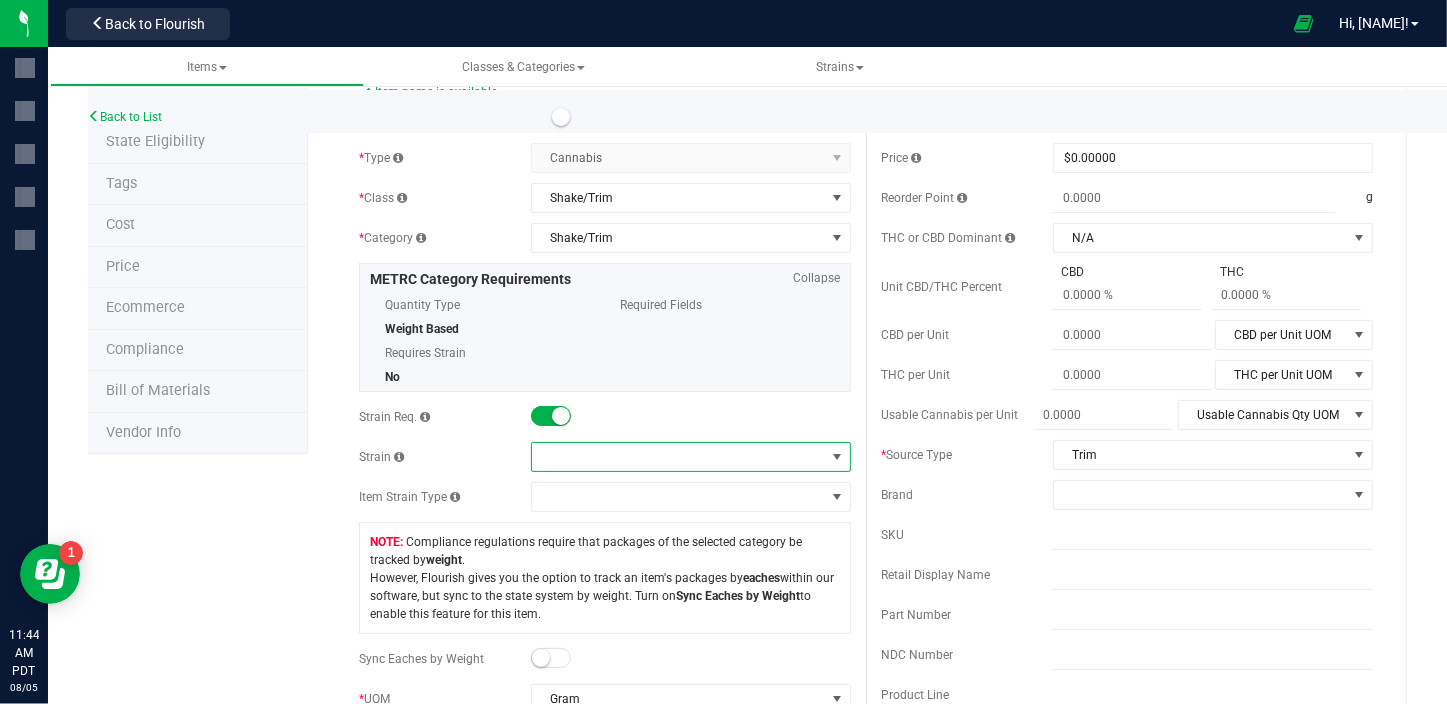 click at bounding box center (678, 457) 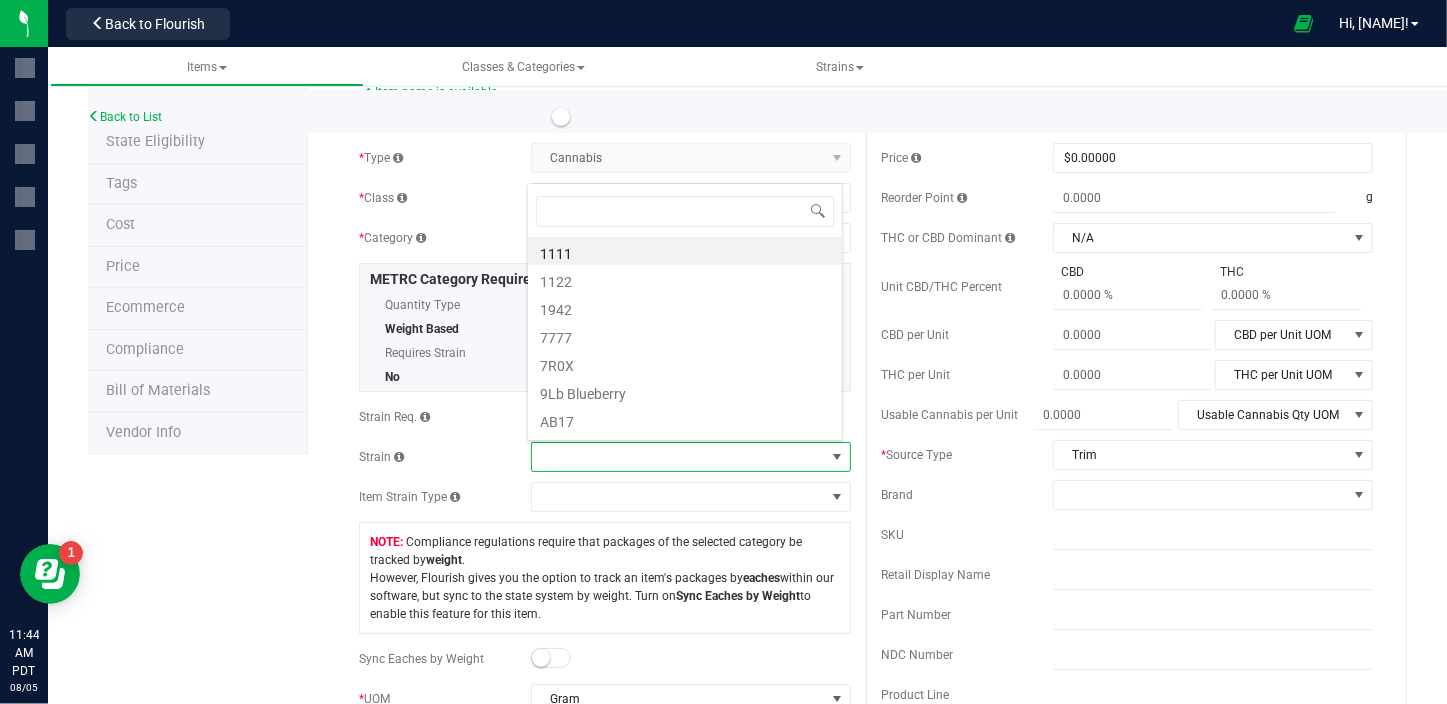 scroll, scrollTop: 99970, scrollLeft: 99683, axis: both 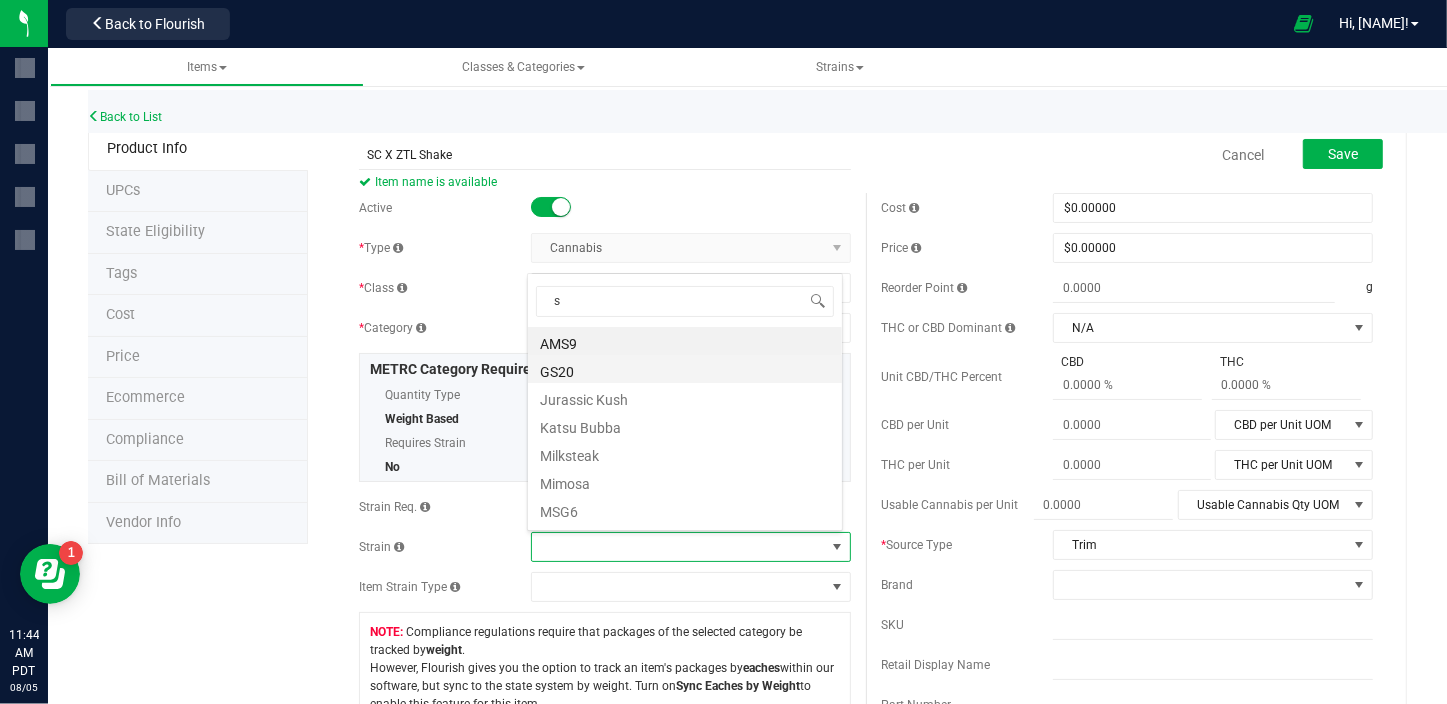 type on "sc" 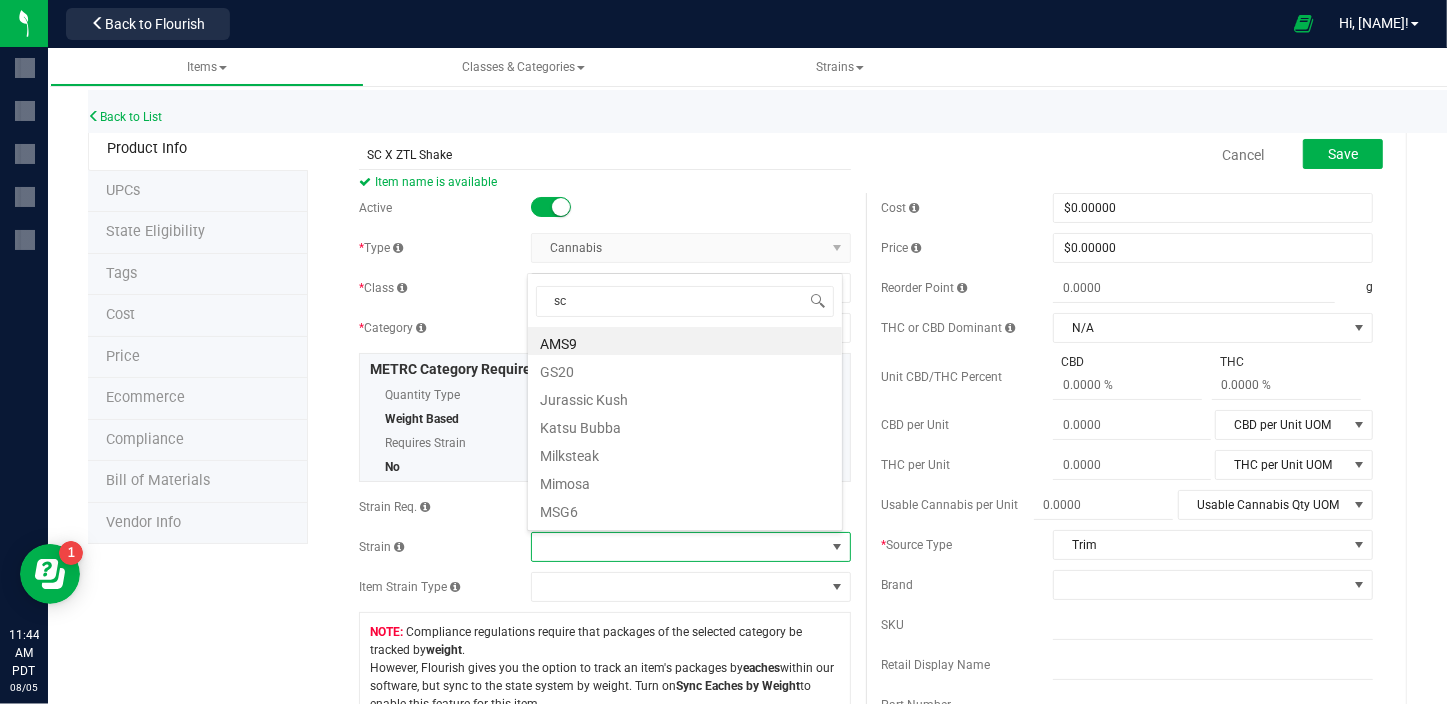 scroll, scrollTop: 0, scrollLeft: 0, axis: both 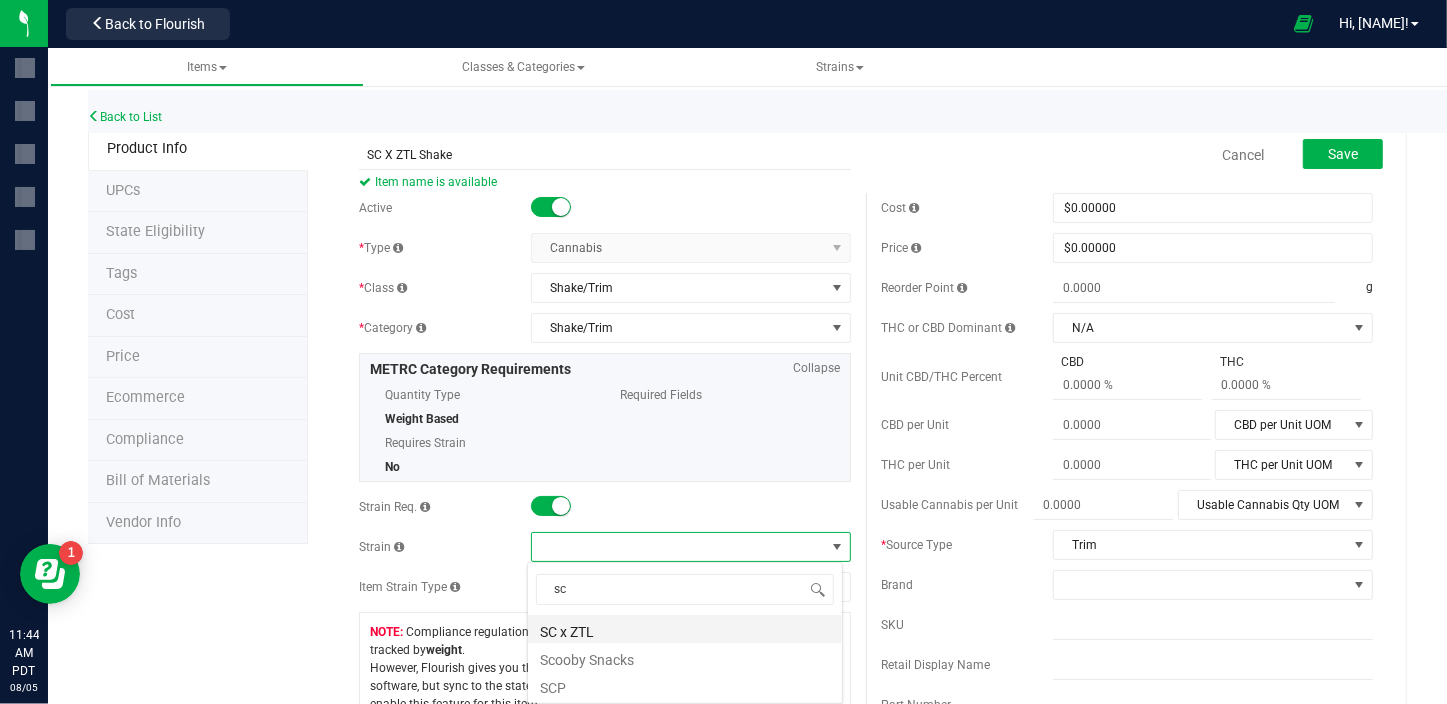 click on "SC x ZTL" at bounding box center [685, 629] 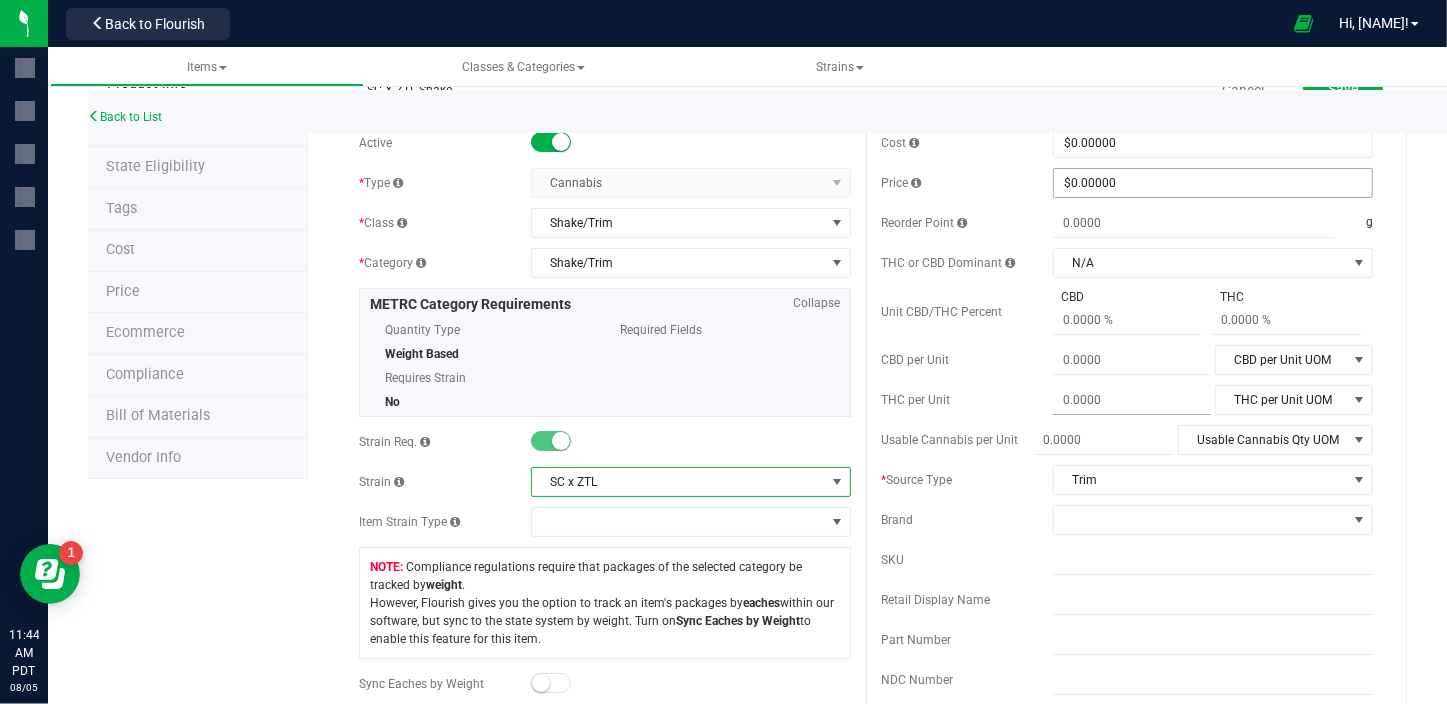 scroll, scrollTop: 0, scrollLeft: 0, axis: both 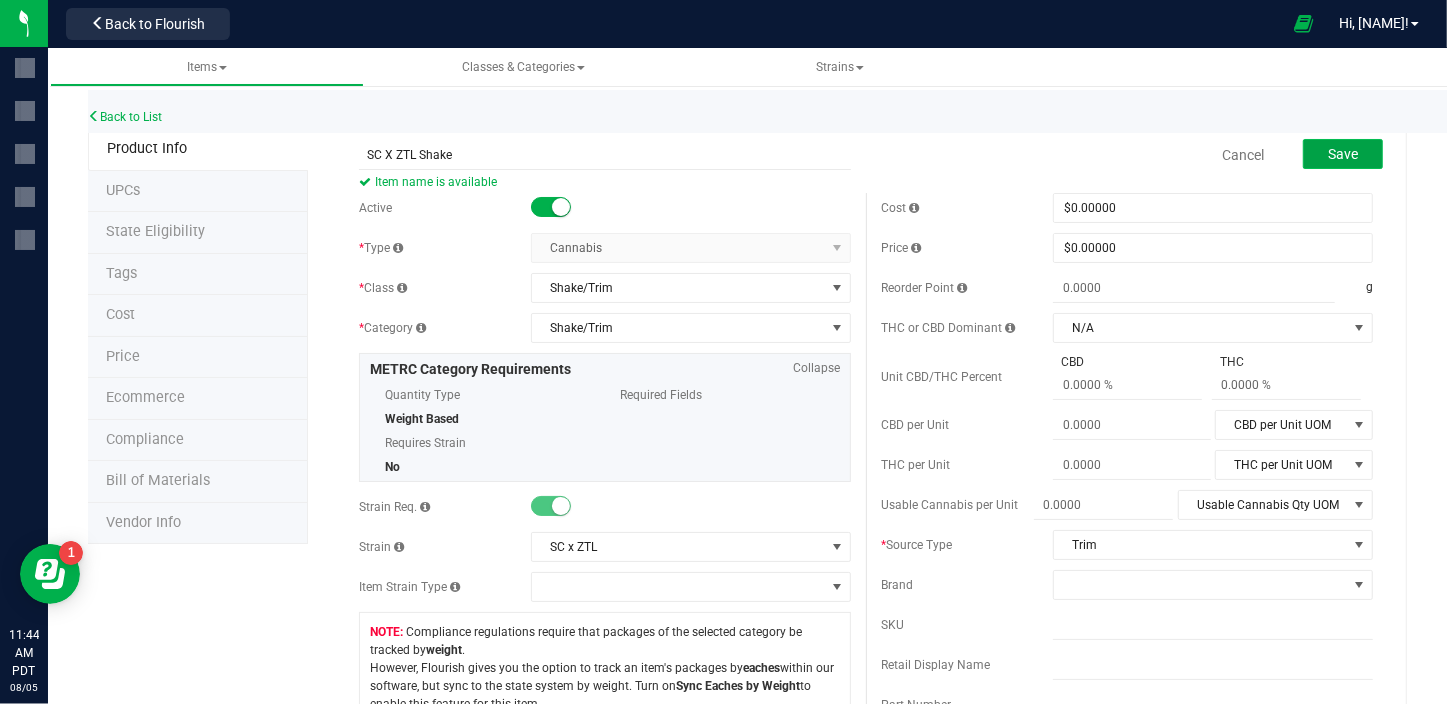 click on "Save" at bounding box center [1343, 154] 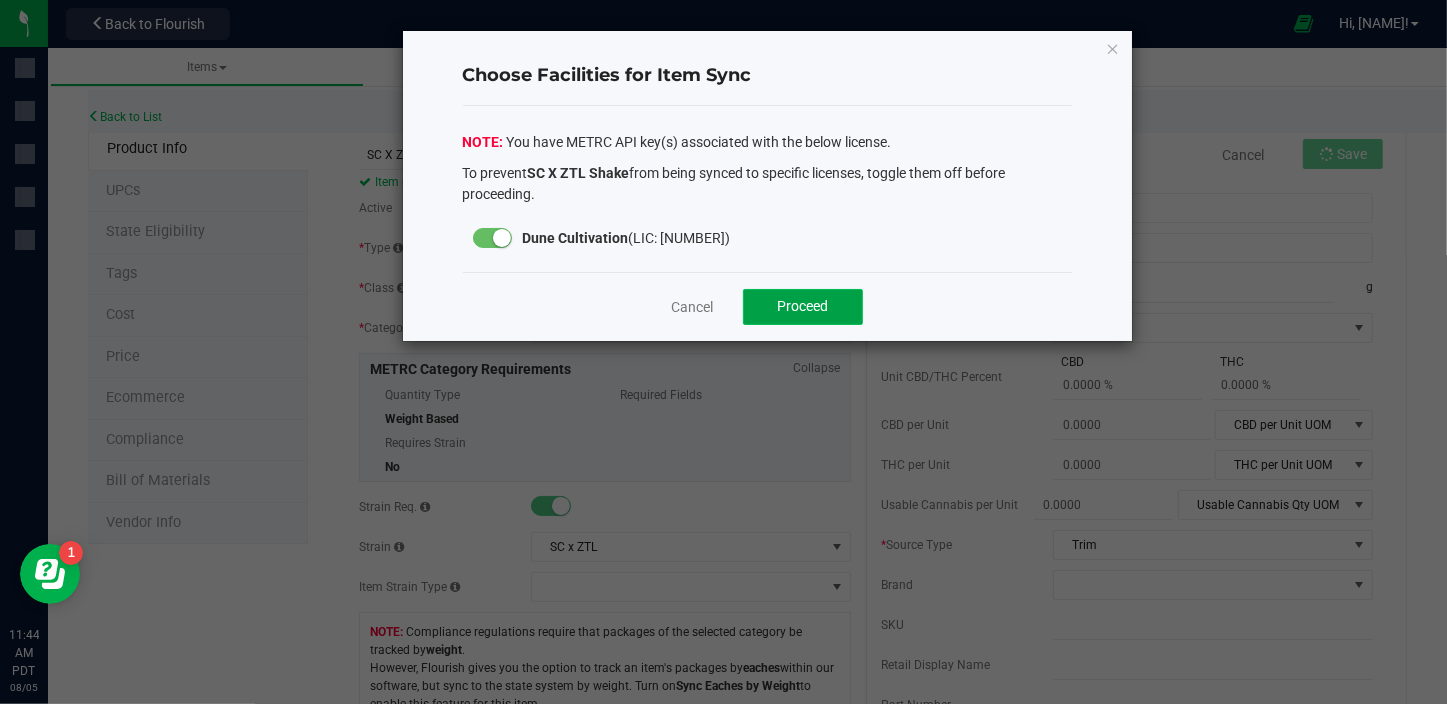 click on "Proceed" 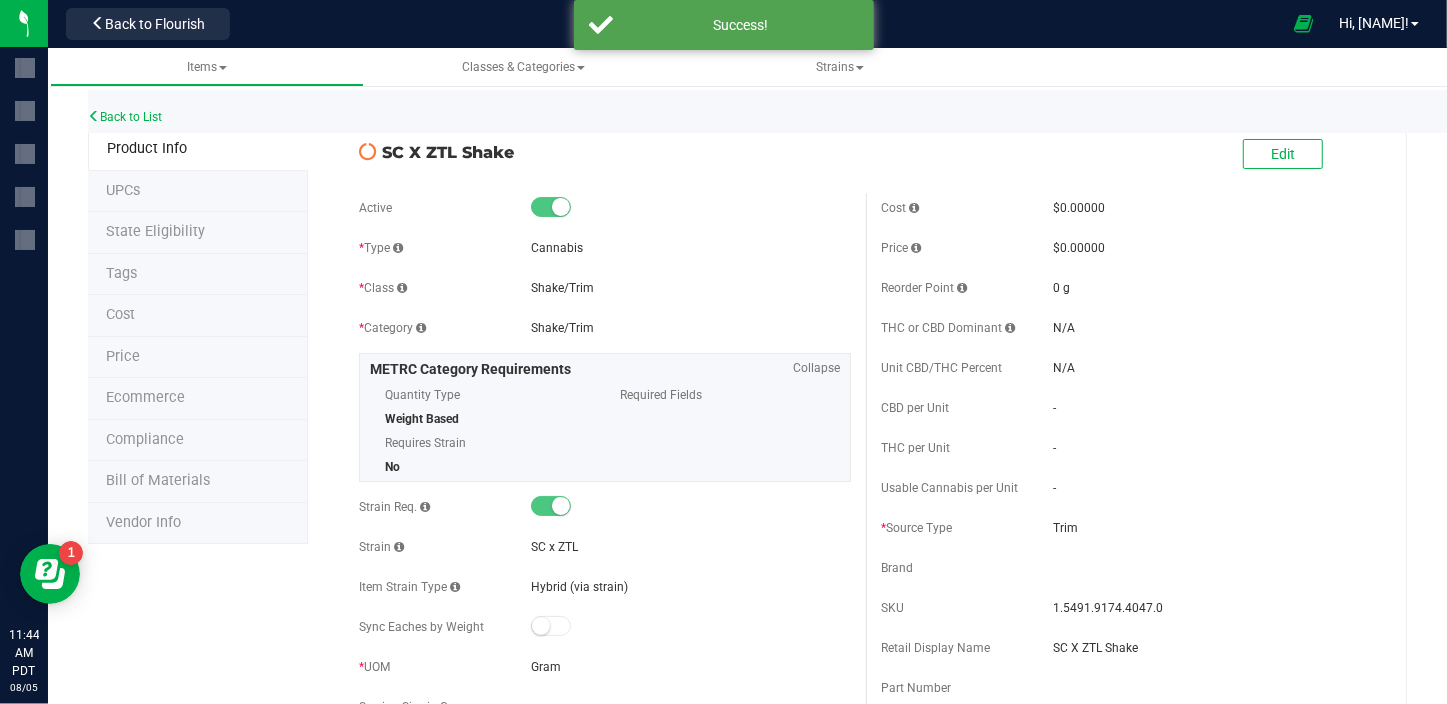 drag, startPoint x: 528, startPoint y: 149, endPoint x: 380, endPoint y: 139, distance: 148.33745 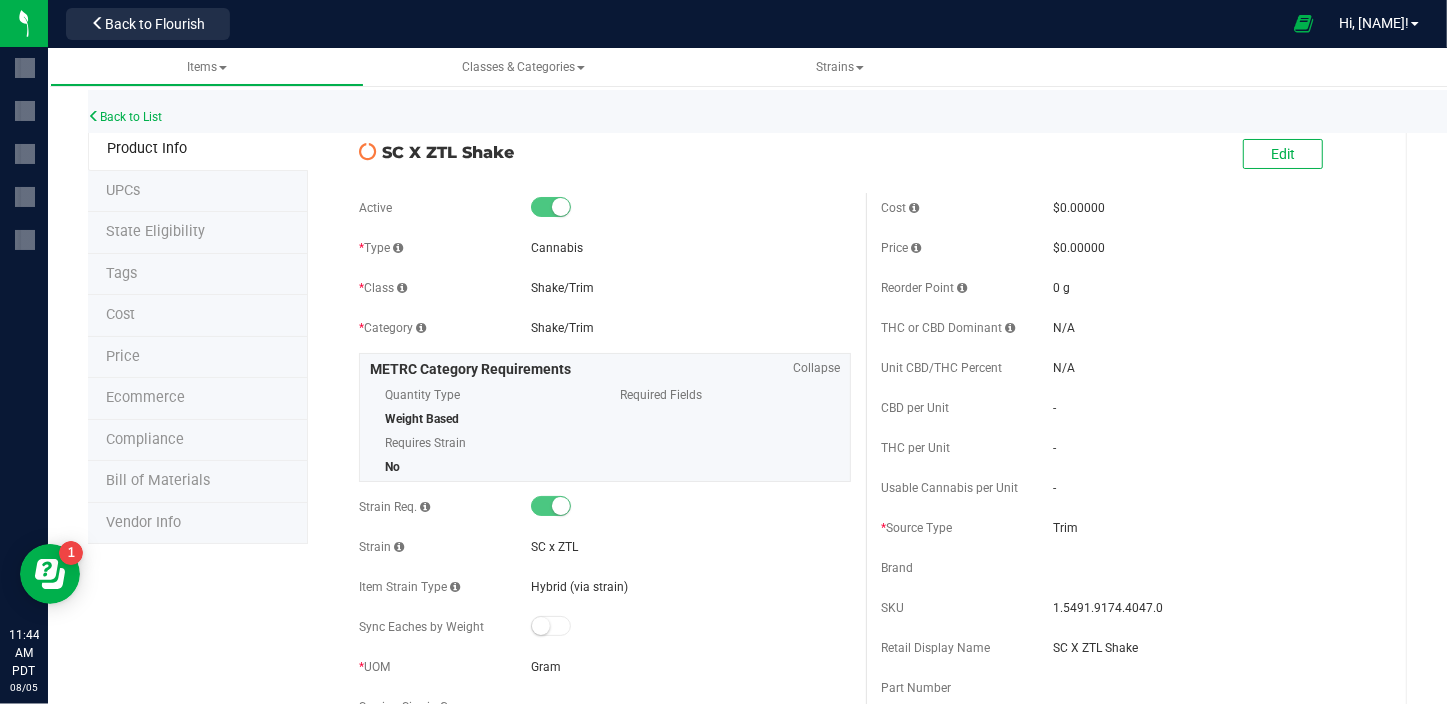 copy on "SC X ZTL Shake" 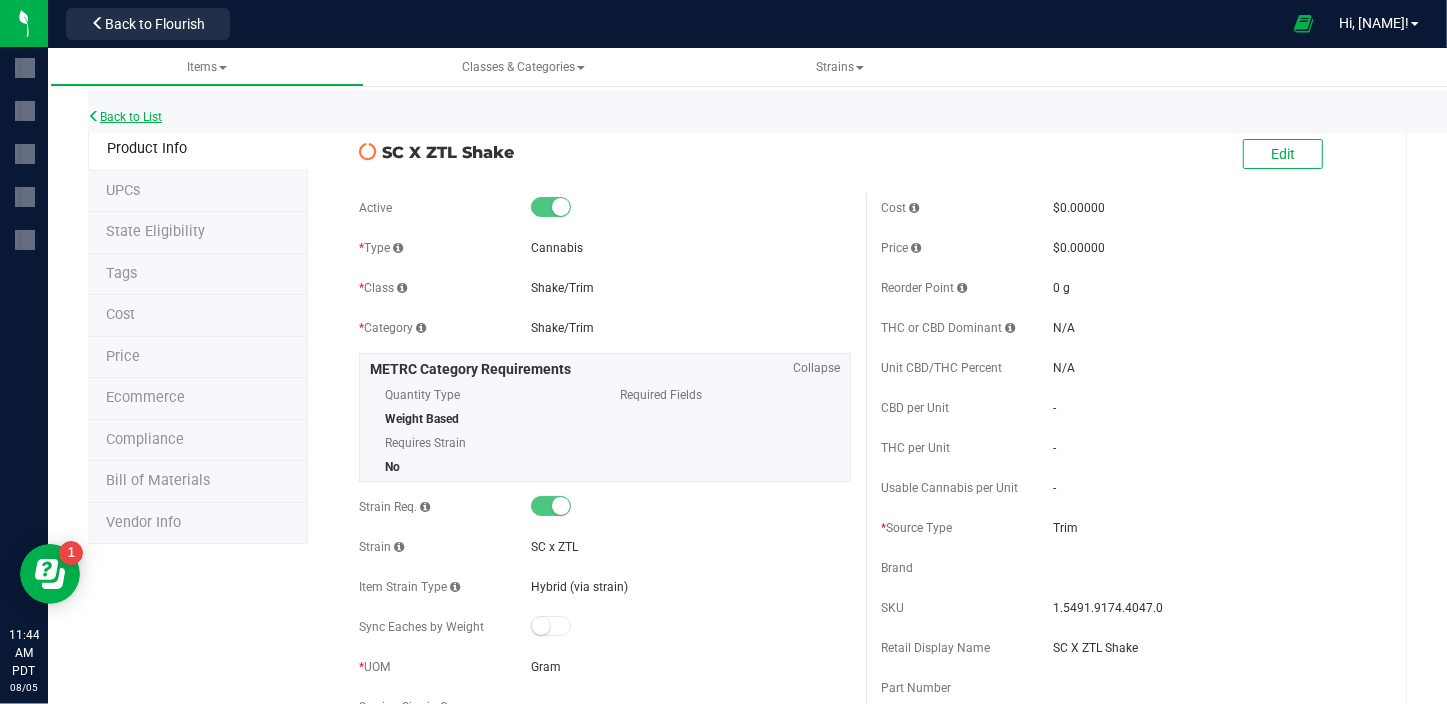 click on "Back to List" at bounding box center [125, 117] 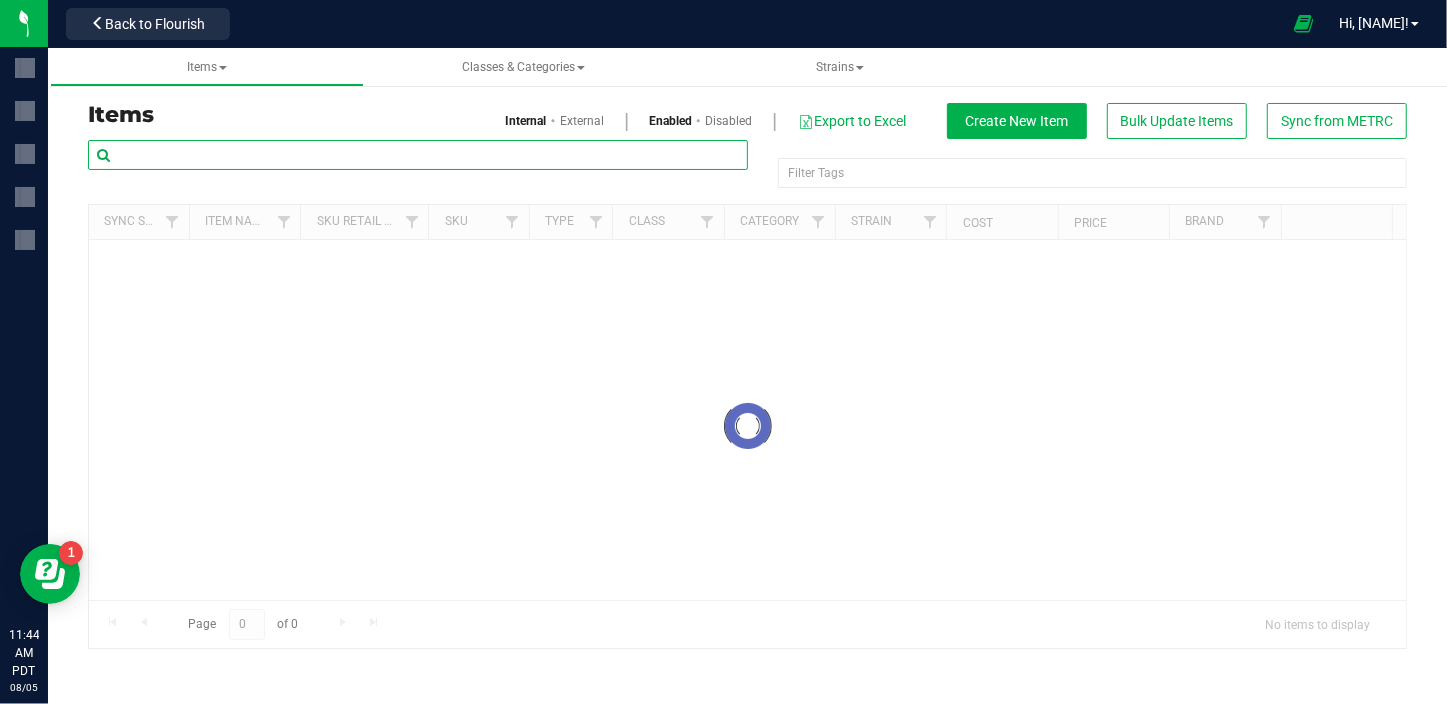click at bounding box center [418, 155] 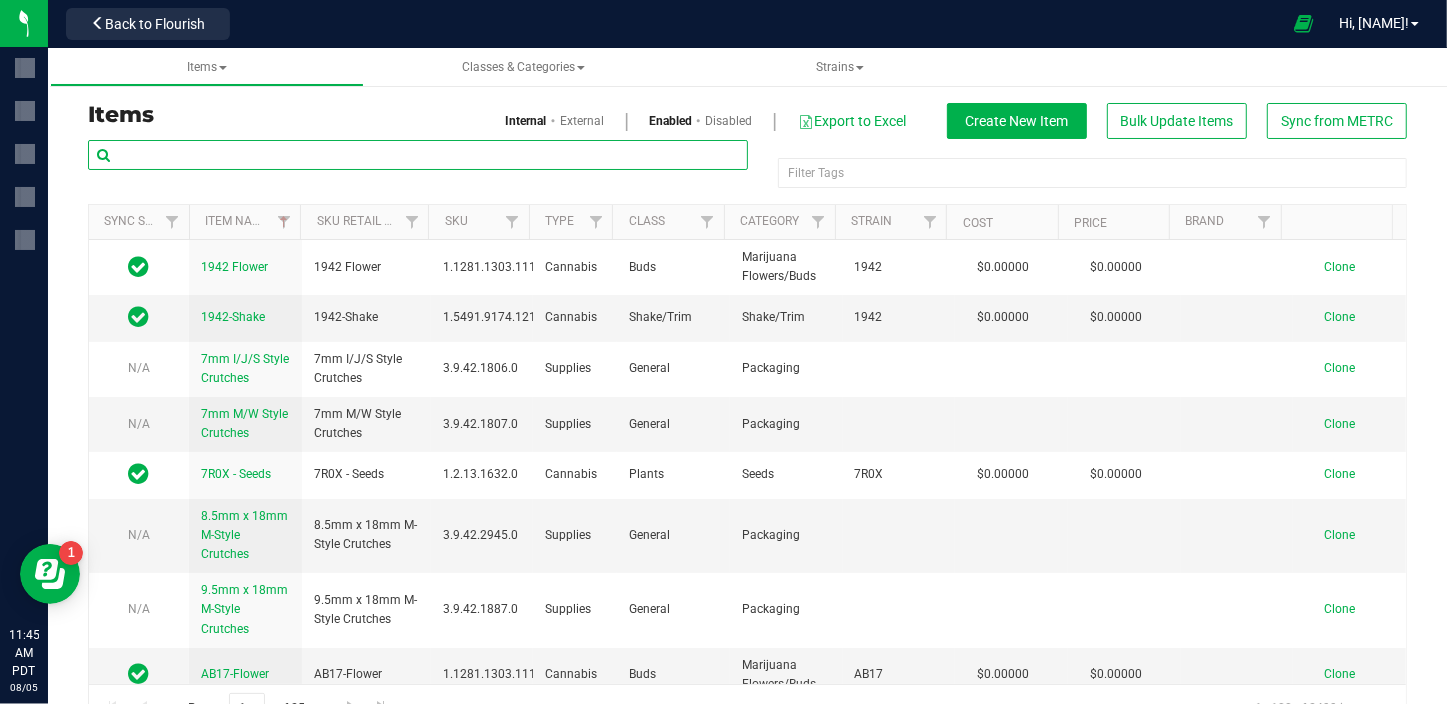 paste on "SC X ZTL Shake" 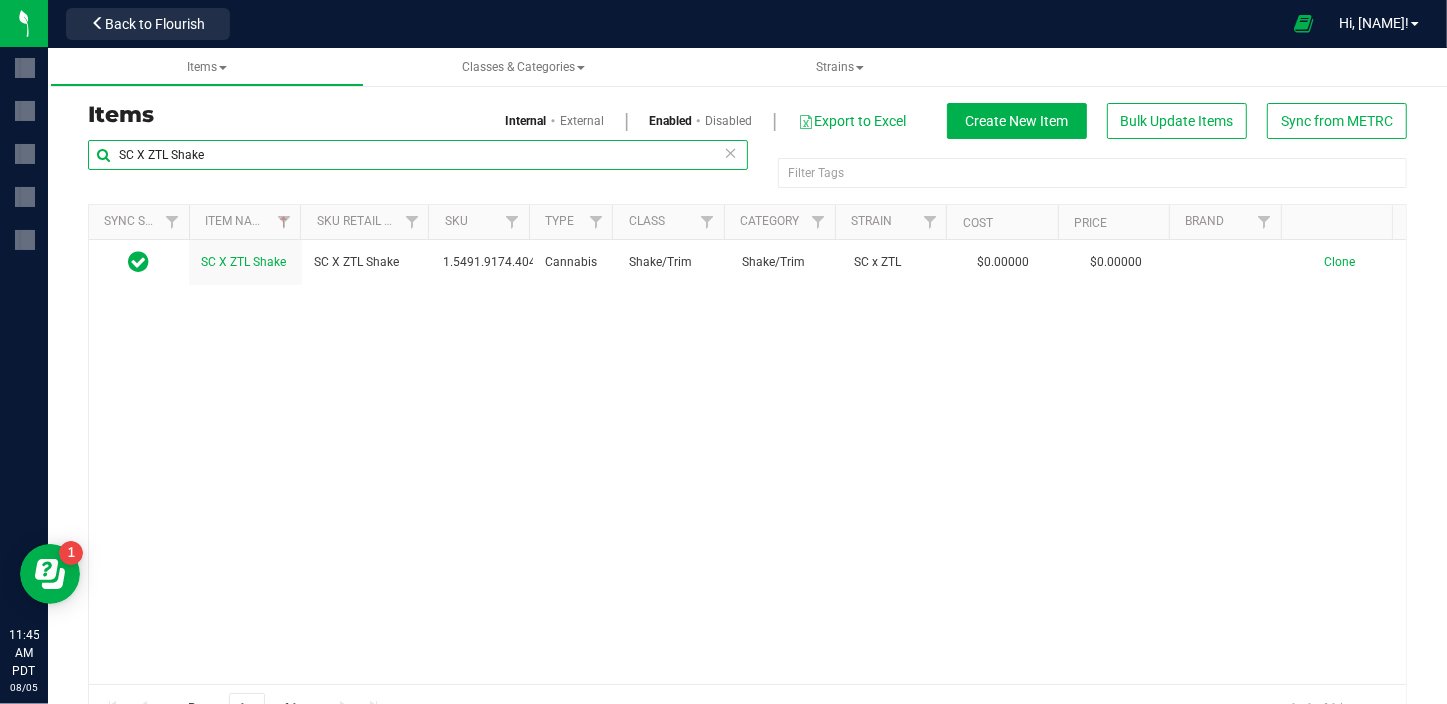 drag, startPoint x: 220, startPoint y: 152, endPoint x: 176, endPoint y: 151, distance: 44.011364 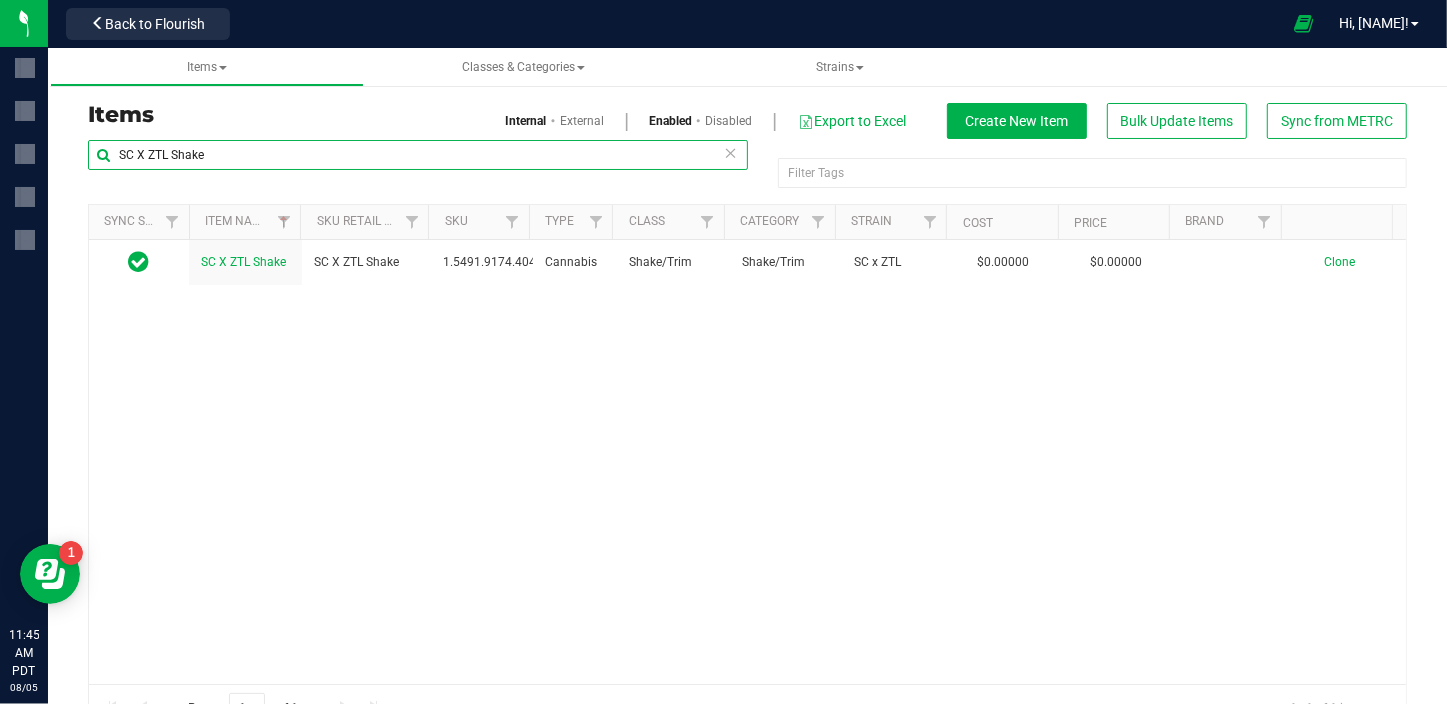 click on "SC X ZTL Shake" at bounding box center (418, 155) 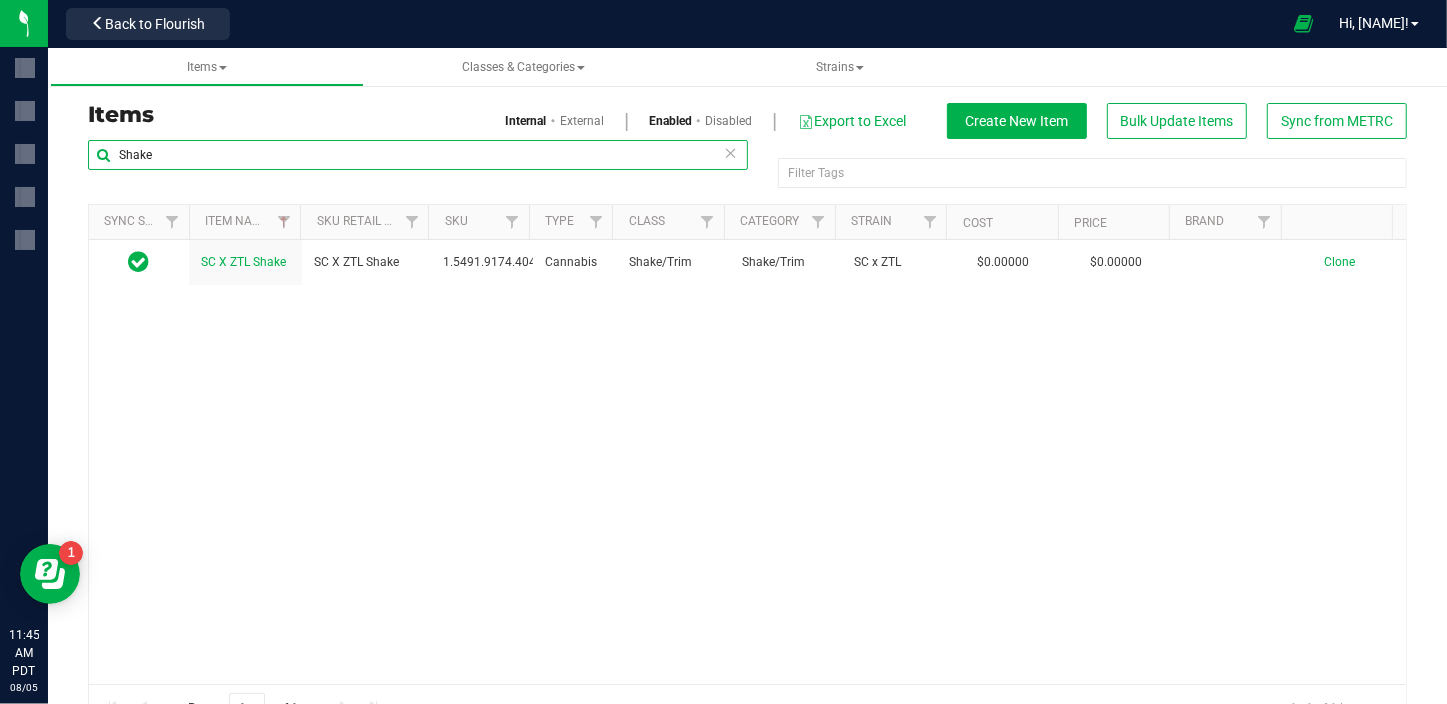 type on "Shake" 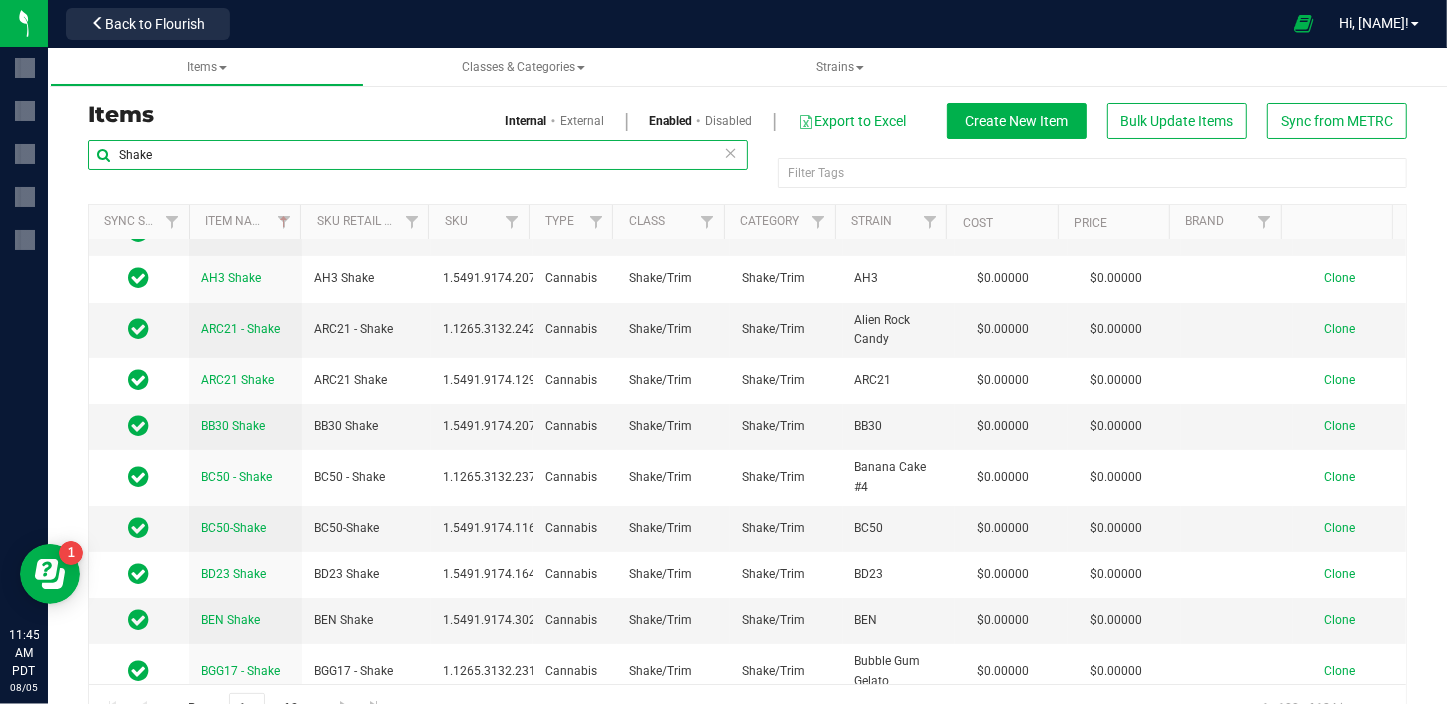 scroll, scrollTop: 0, scrollLeft: 0, axis: both 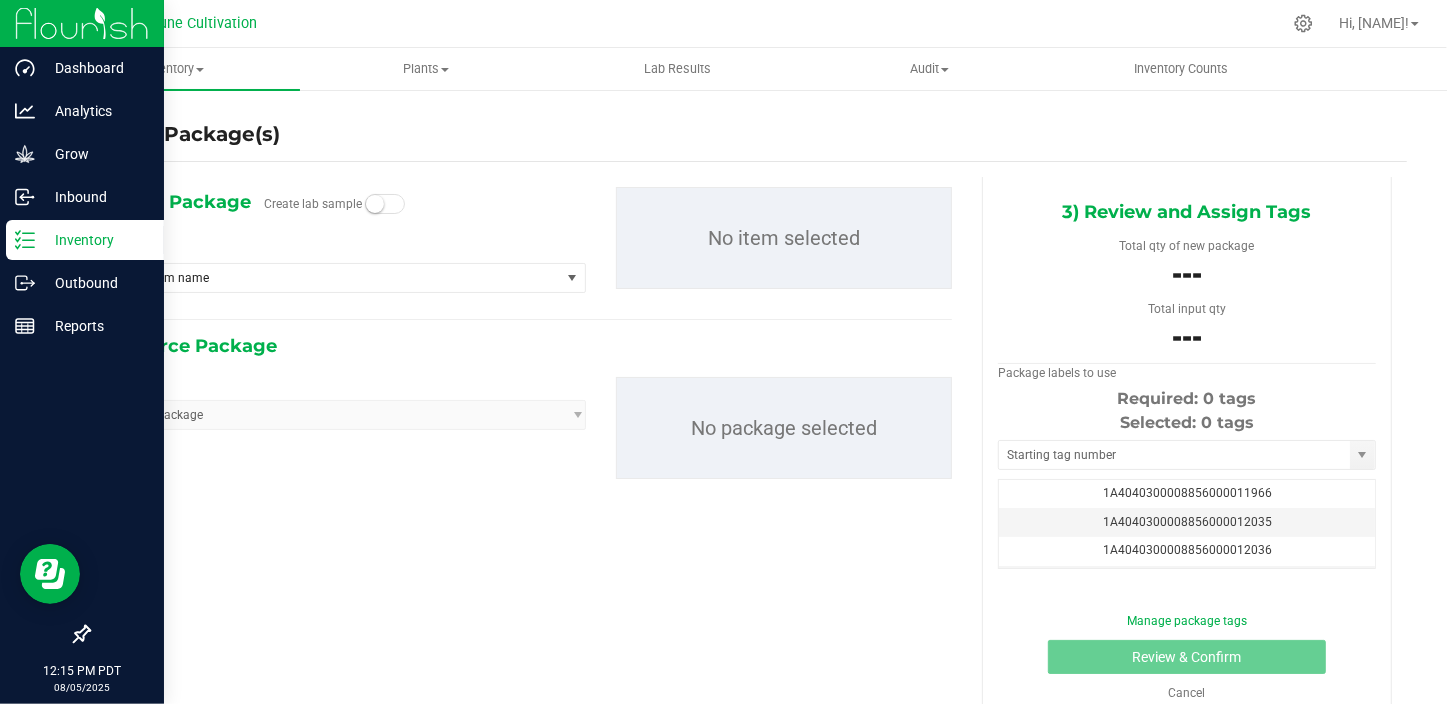 click at bounding box center (82, 24) 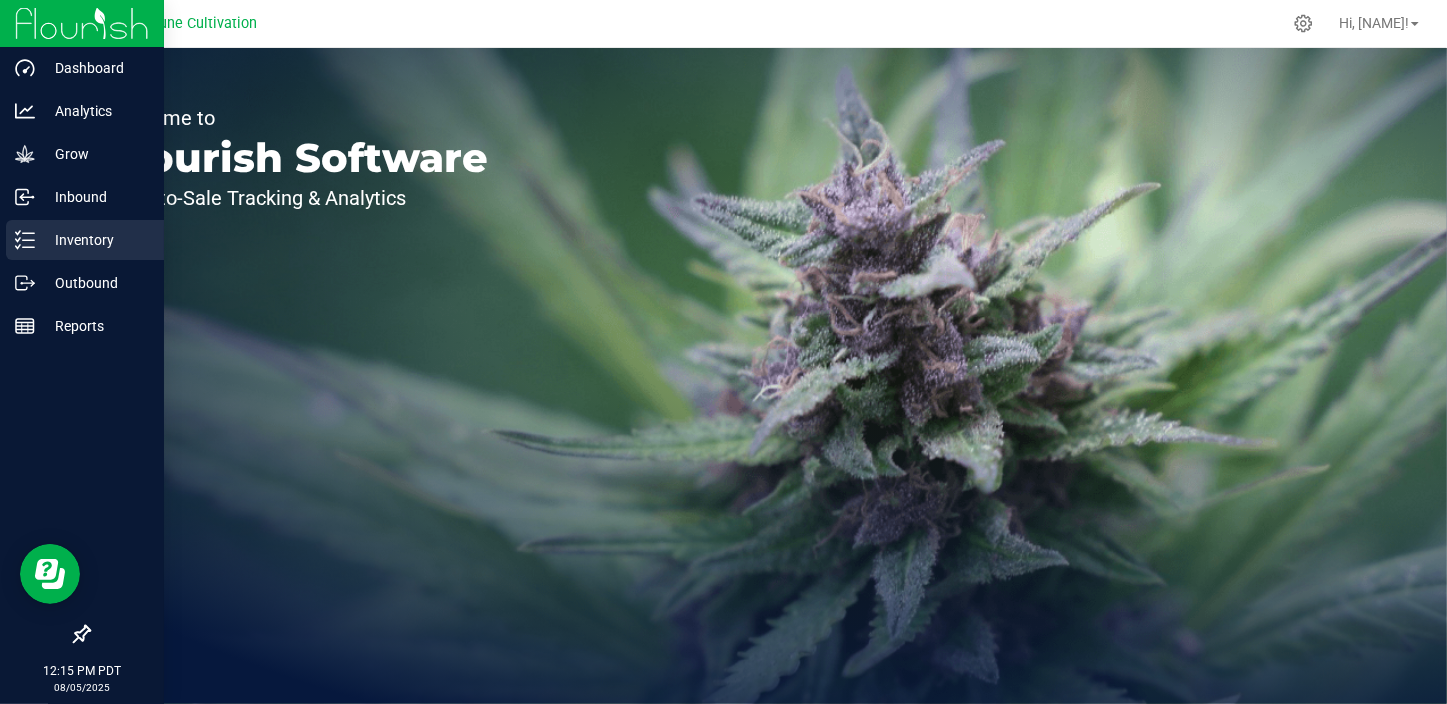 click on "Inventory" at bounding box center [95, 240] 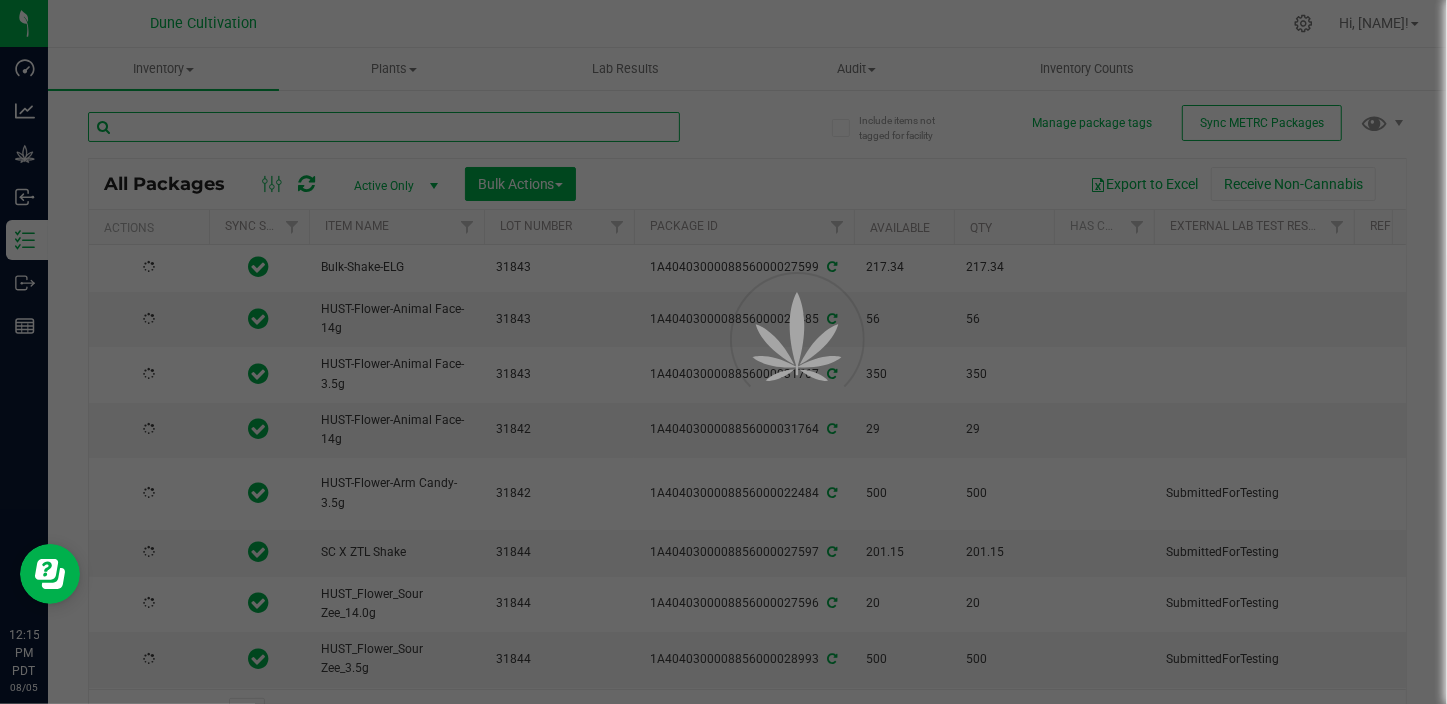 click at bounding box center [384, 127] 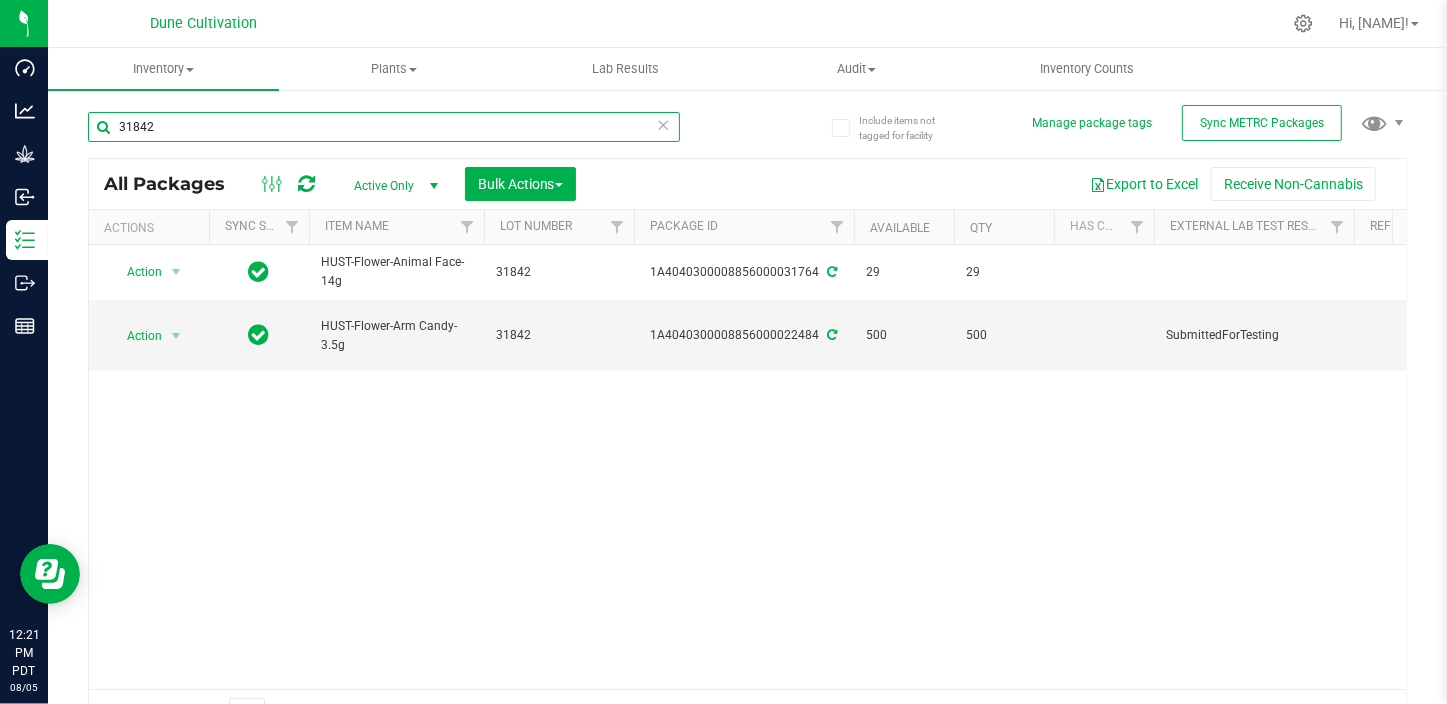 click on "31842" at bounding box center (384, 127) 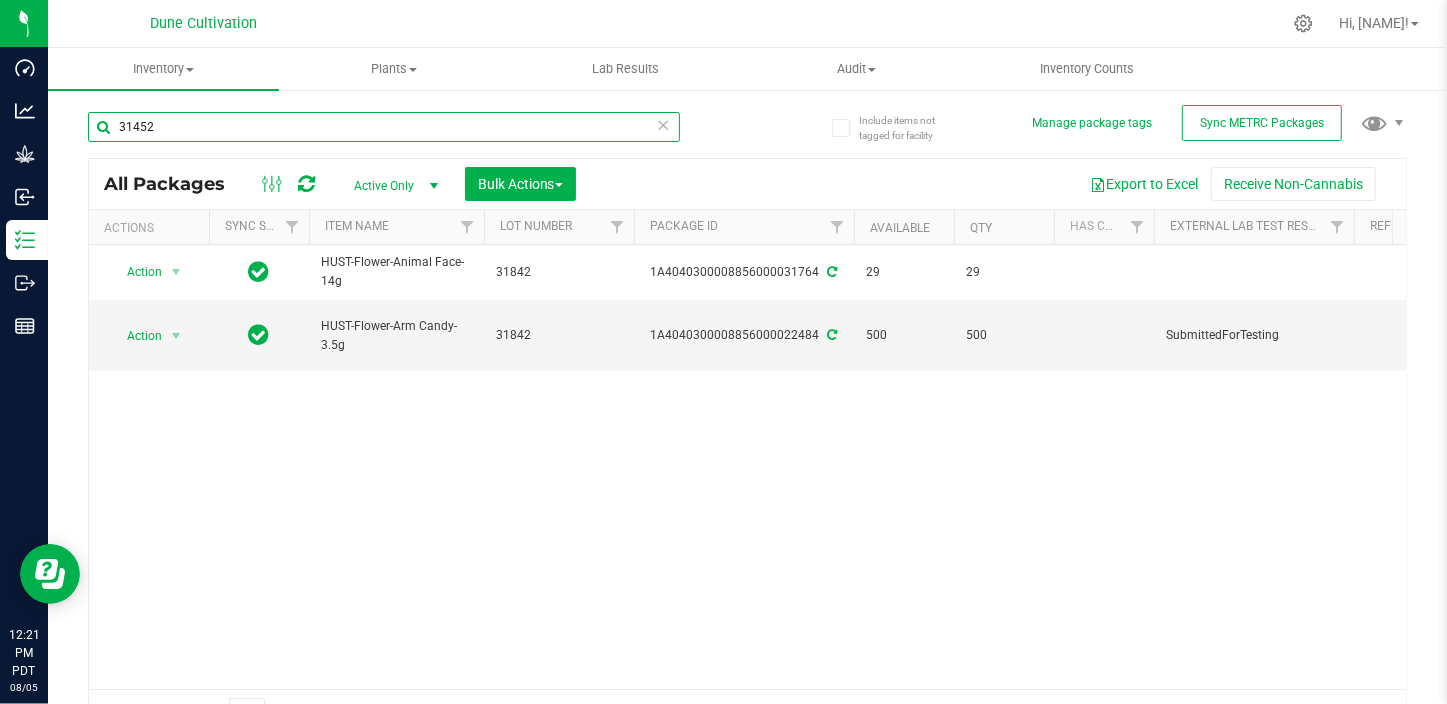 click on "31452" at bounding box center (384, 127) 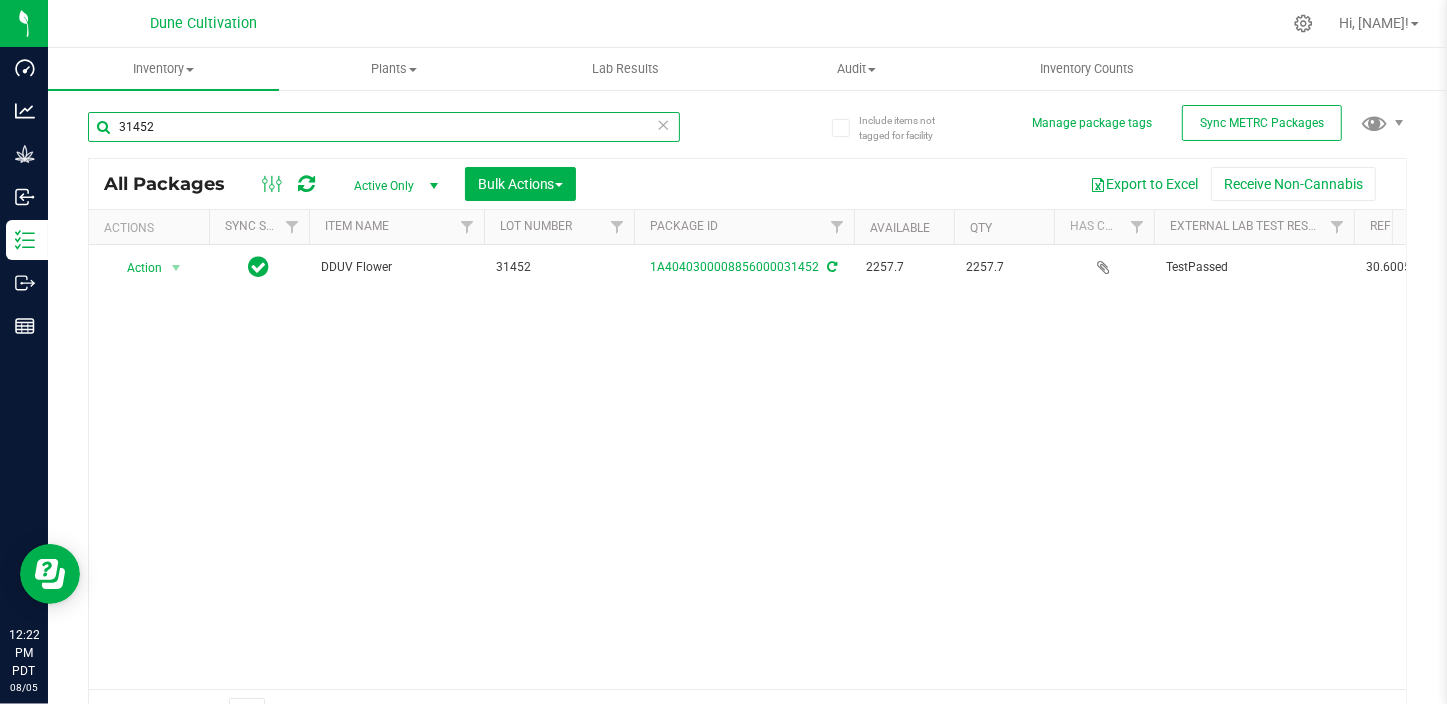 type on "31452" 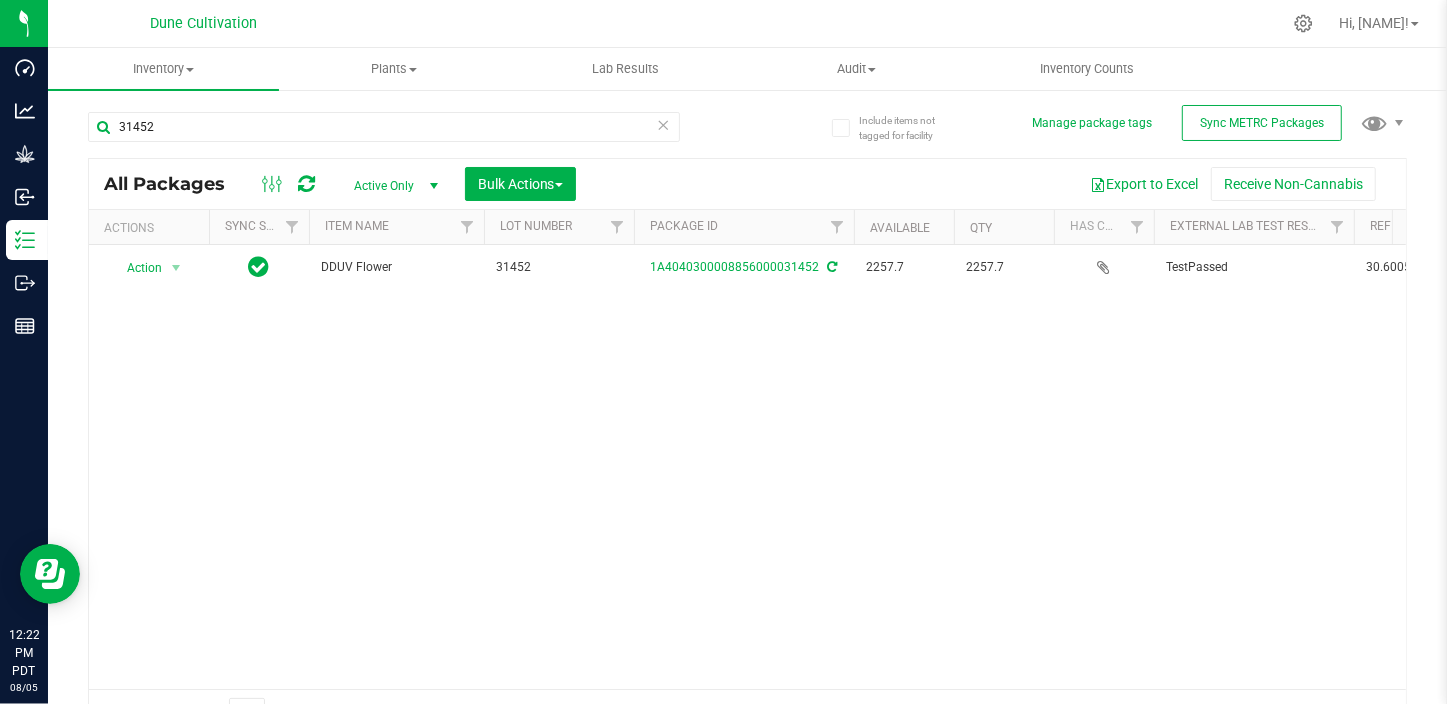 click on "Action Action Adjust qty Create package Edit attributes Global inventory Locate package Lock package Package audit log Print package label Record a lab result Retag package See history Take lab sample
DDUV Flower
31452
1A4040300008856000031452
2257.7
2257.7
TestPassed
30.6005%
DDUV
0.0794%
Created
DDUV
Gram
30.6005 0.0794
Finished Product Vault
Pass" at bounding box center (747, 467) 